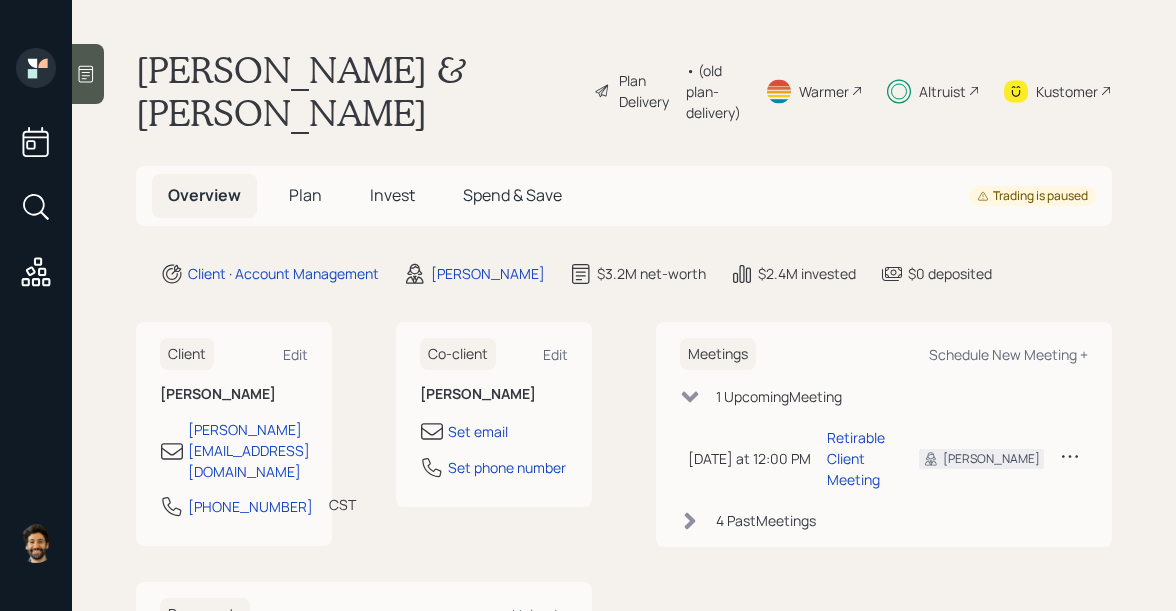 scroll, scrollTop: 0, scrollLeft: 0, axis: both 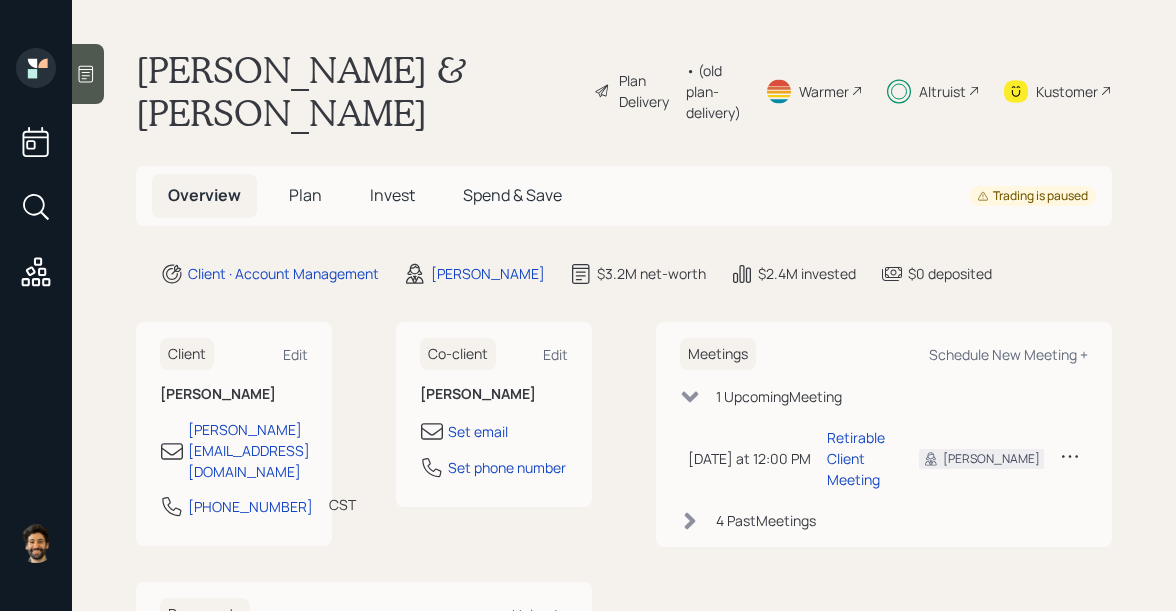 click on "• (old plan-delivery)" at bounding box center (713, 91) 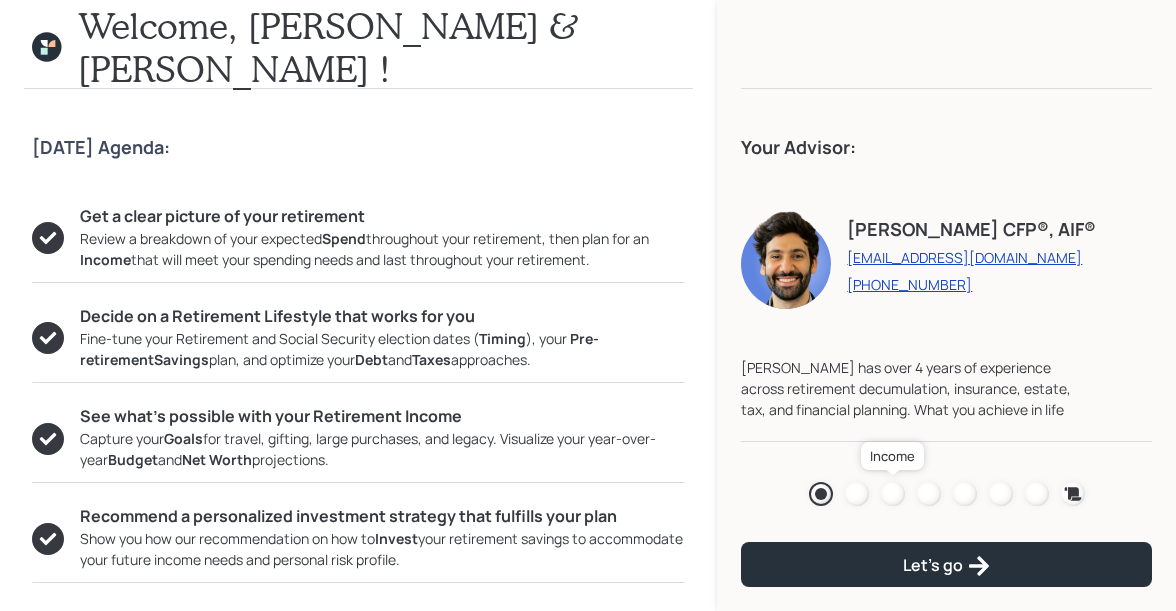 click at bounding box center (893, 494) 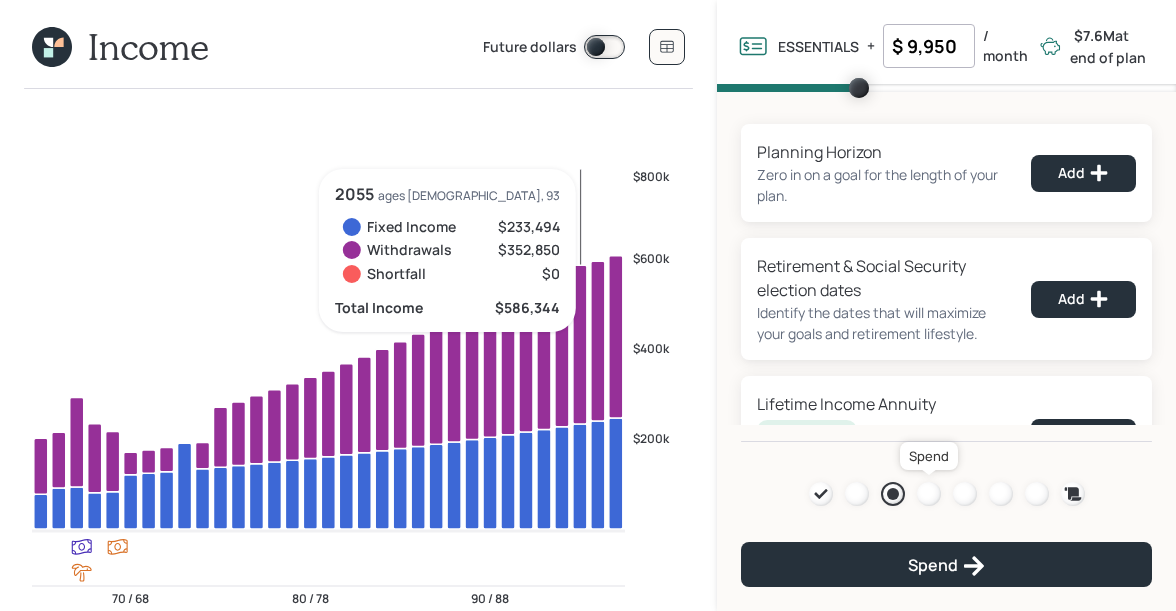 click at bounding box center [929, 494] 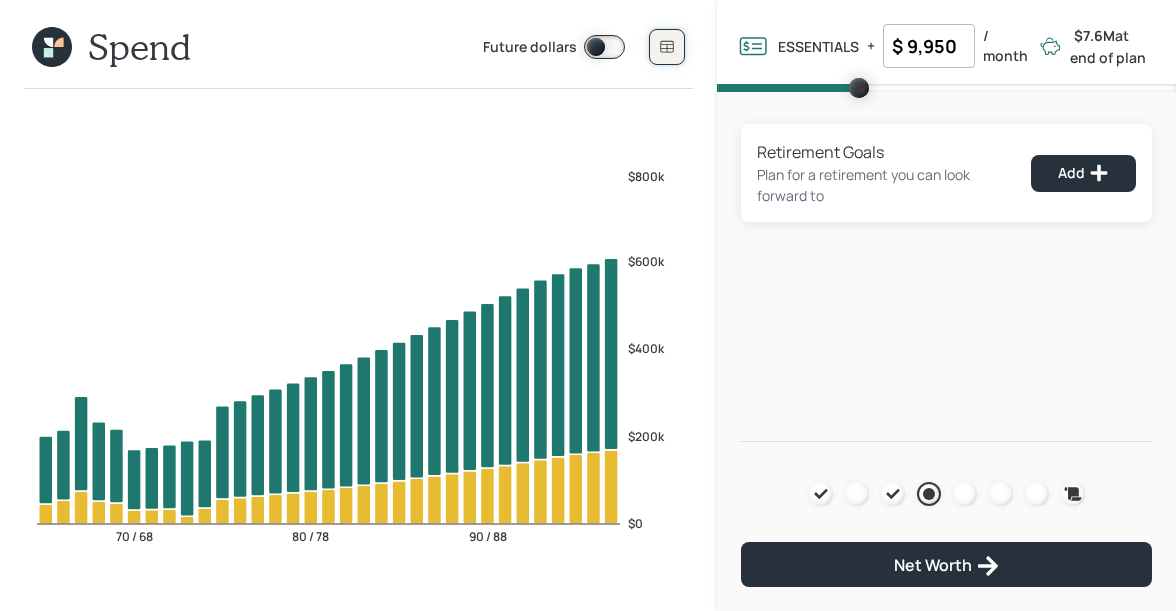 click 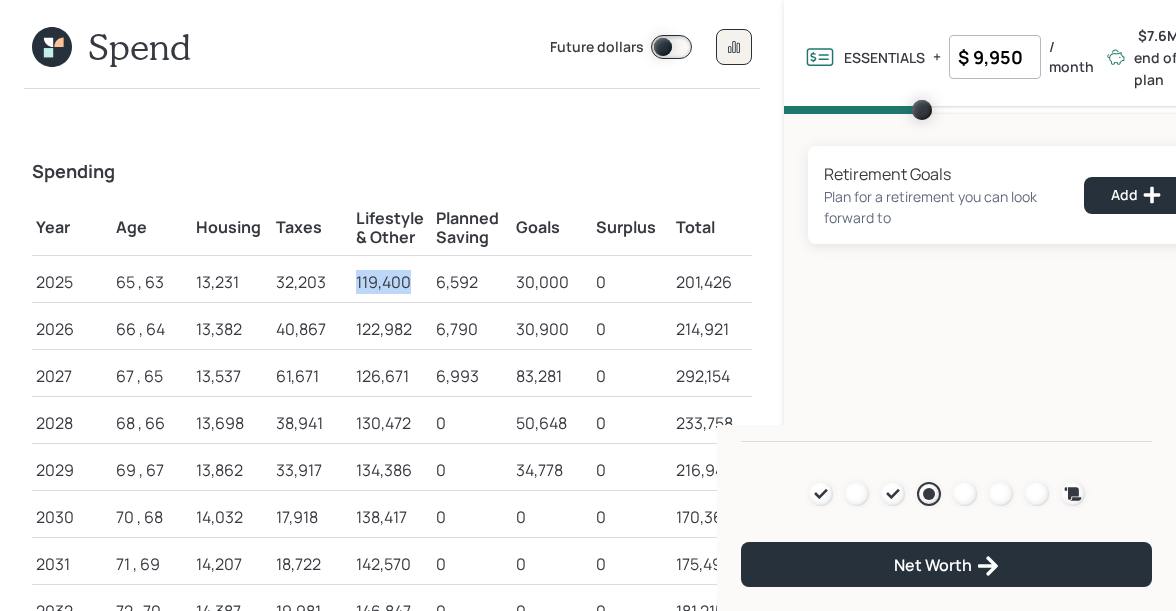 drag, startPoint x: 410, startPoint y: 278, endPoint x: 355, endPoint y: 275, distance: 55.081757 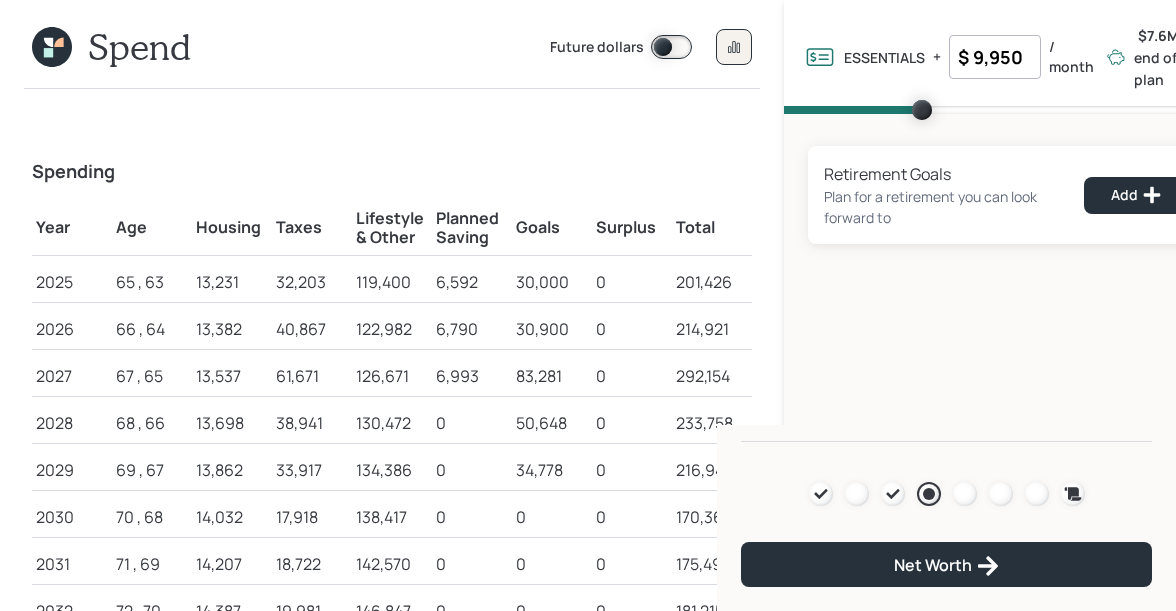 click on "13,231" at bounding box center [232, 282] 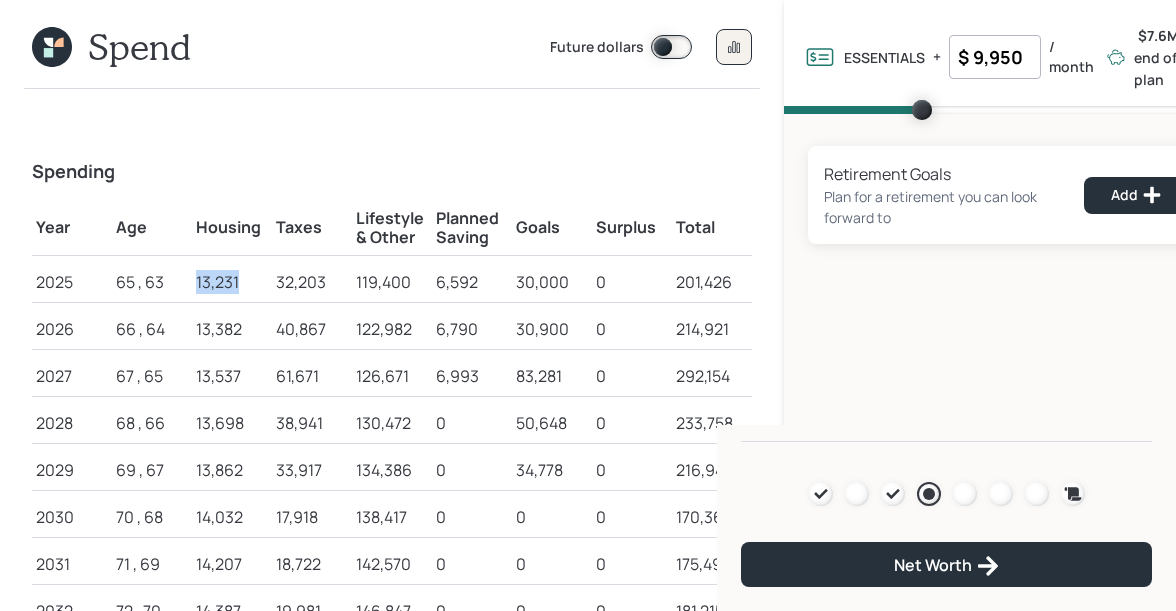 click on "13,231" at bounding box center (232, 282) 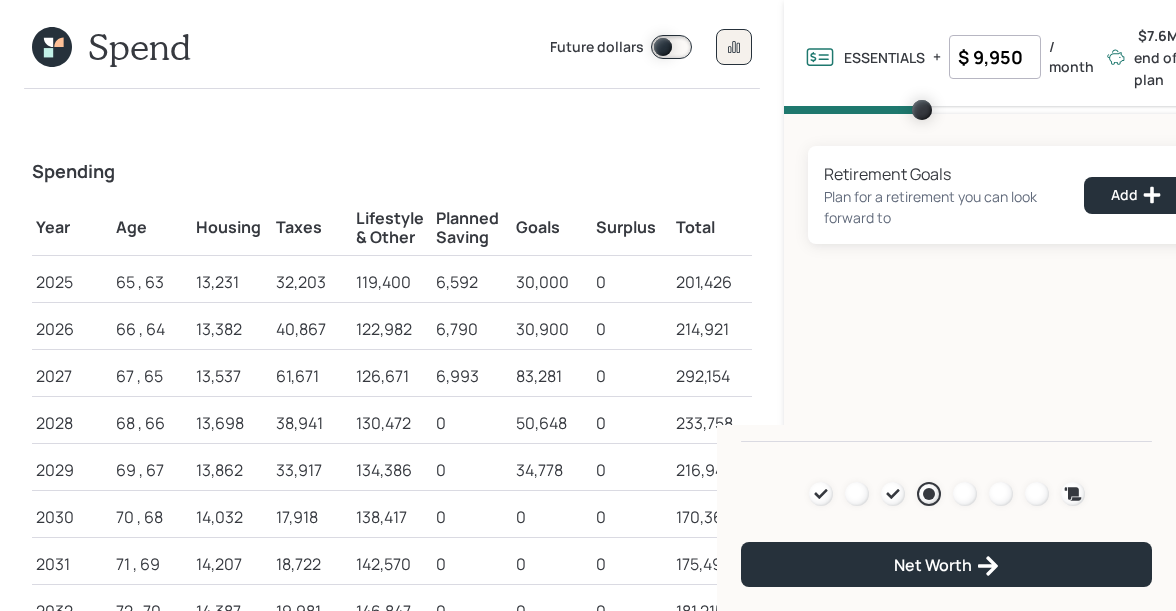click on "119,400" at bounding box center (392, 282) 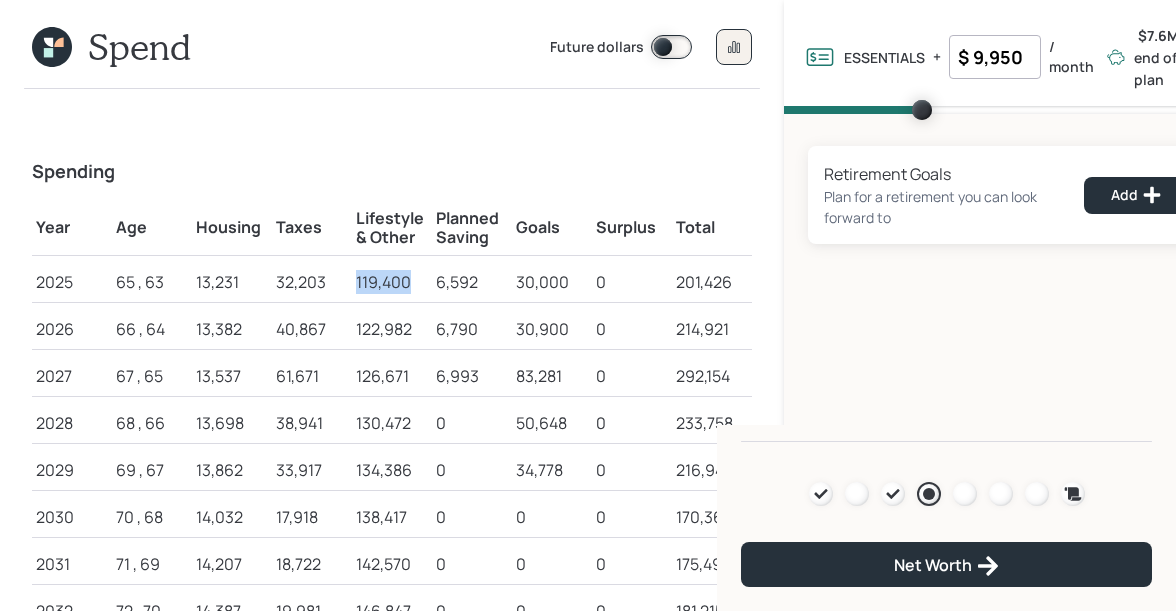 click on "119,400" at bounding box center [392, 282] 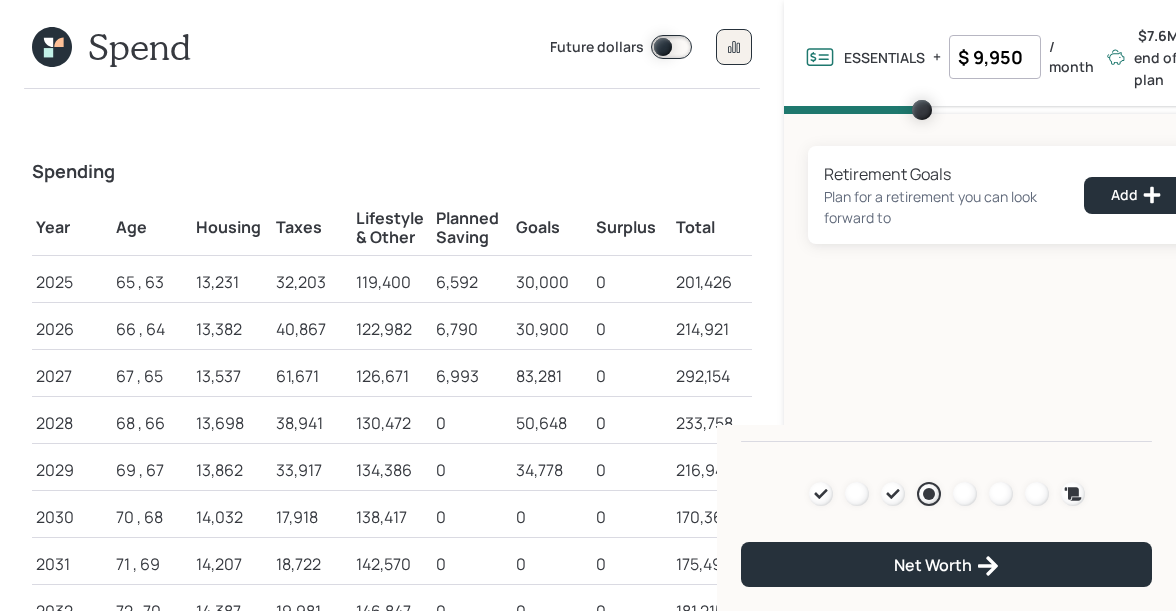click on "13,231" at bounding box center (232, 282) 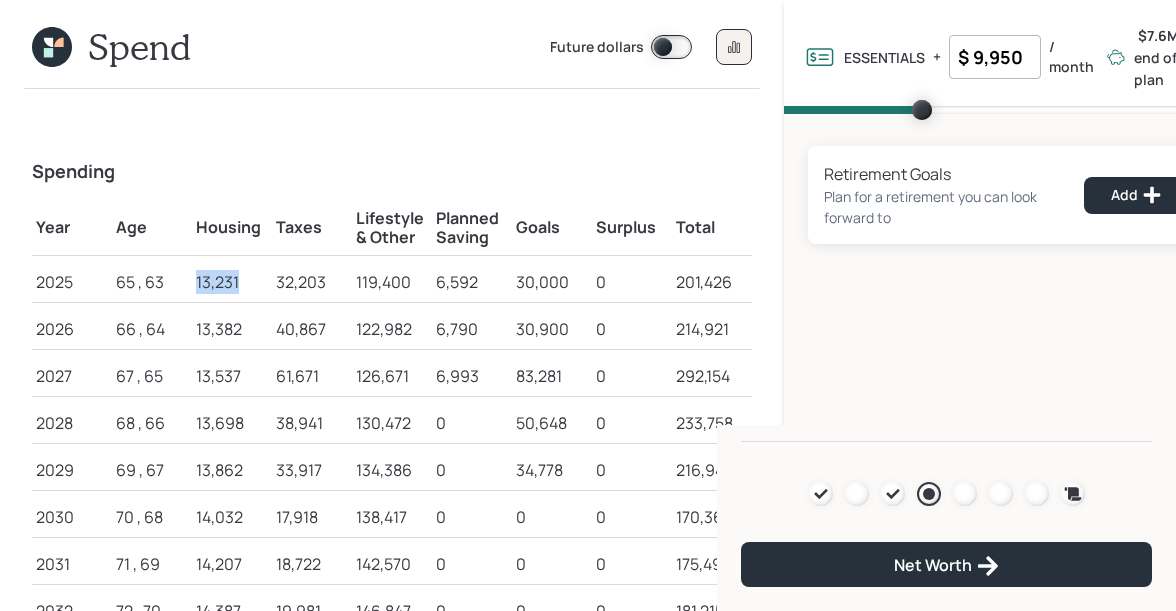 click on "13,231" at bounding box center [232, 282] 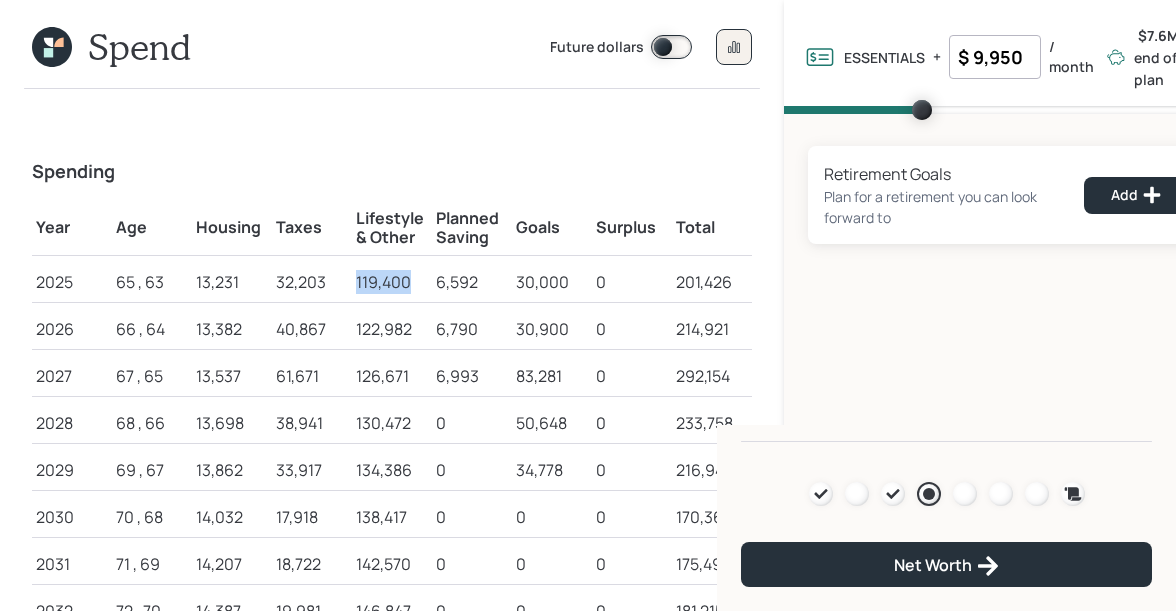 drag, startPoint x: 417, startPoint y: 280, endPoint x: 355, endPoint y: 275, distance: 62.201286 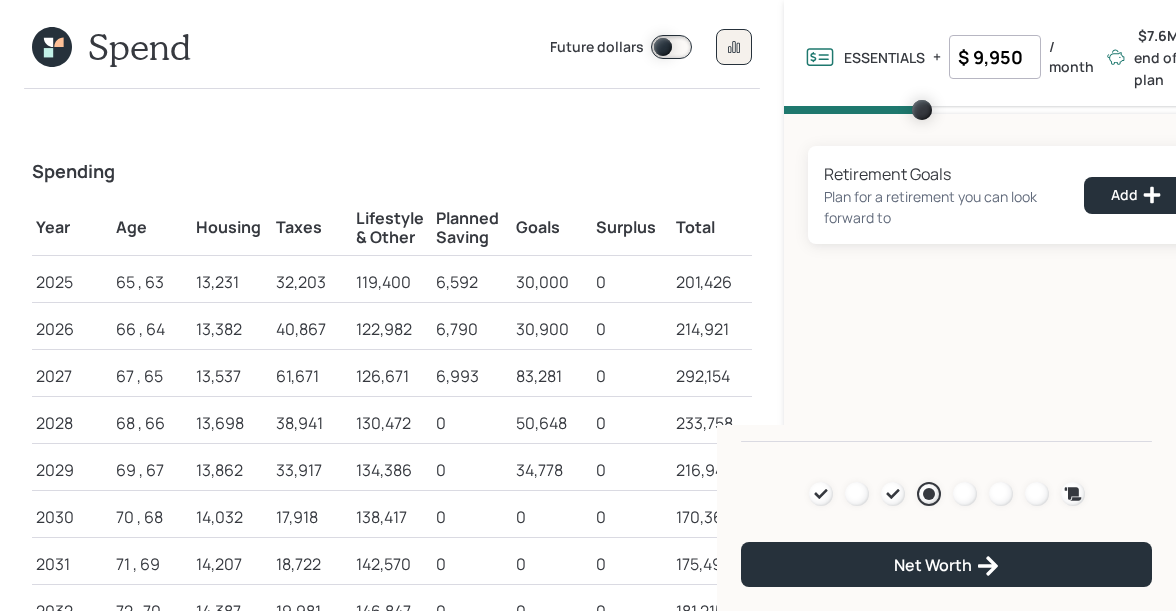click on "13,231" at bounding box center [232, 282] 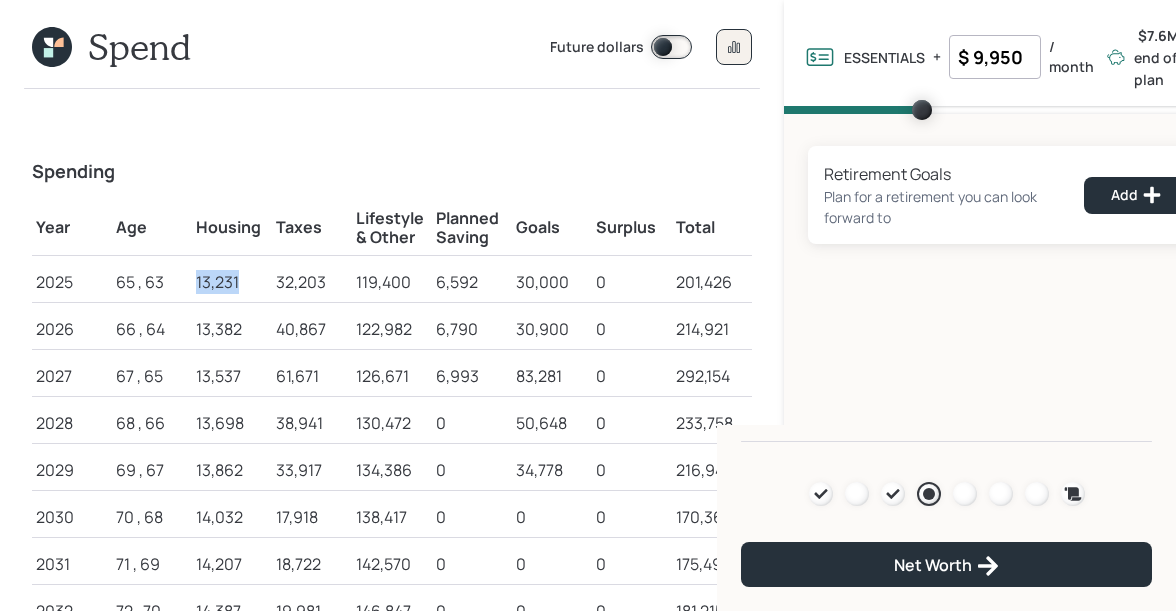 click on "13,231" at bounding box center [232, 282] 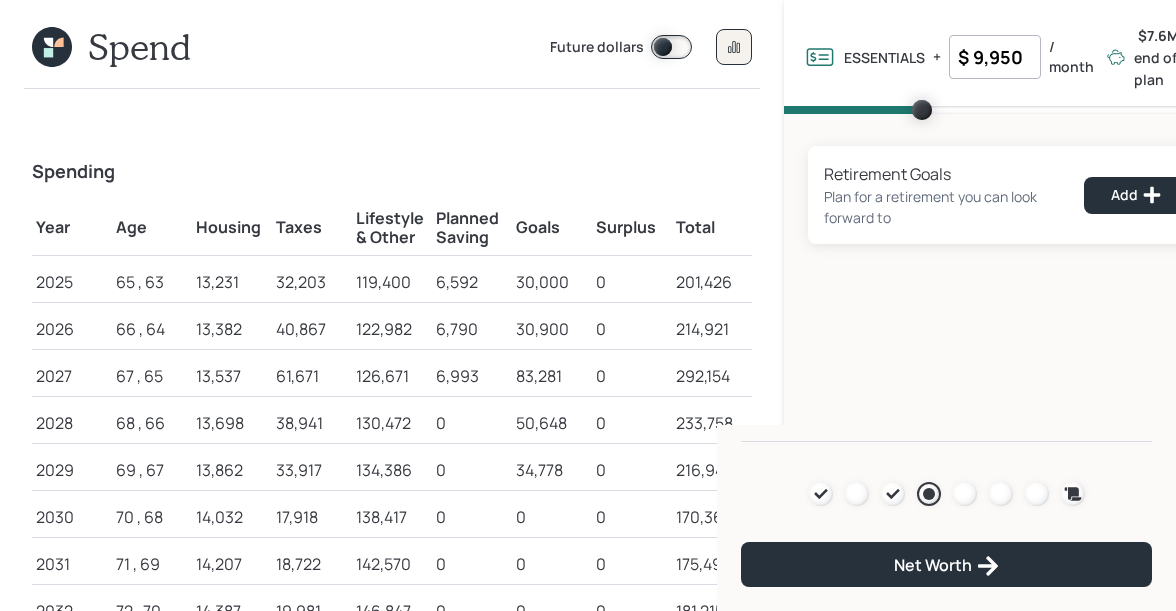 click on "$ 9,950" at bounding box center [995, 57] 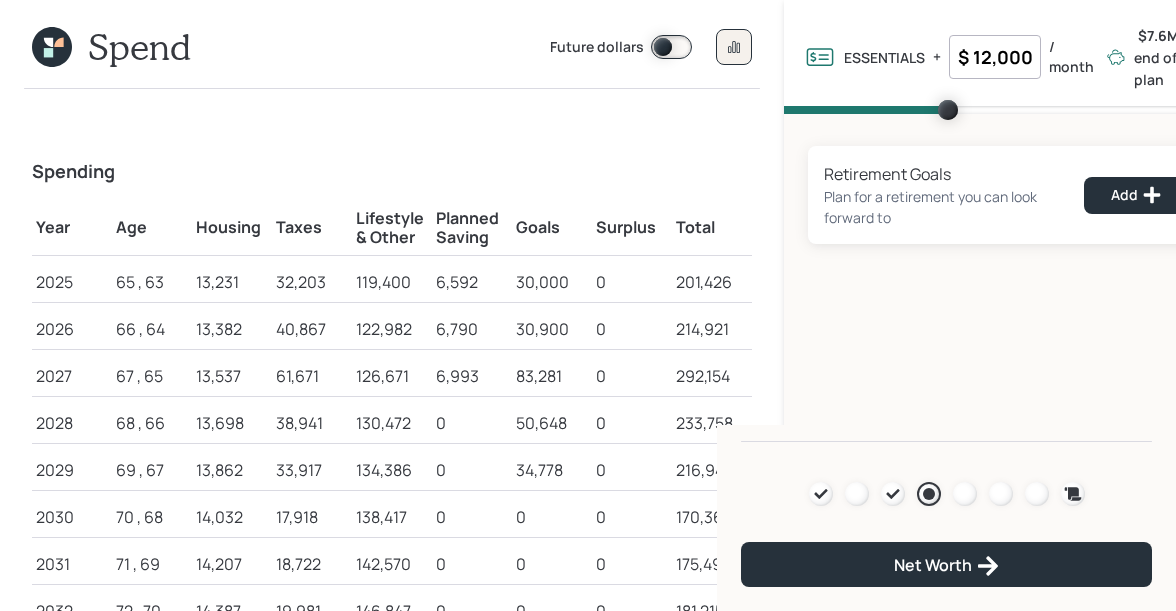 type on "$ 12,000" 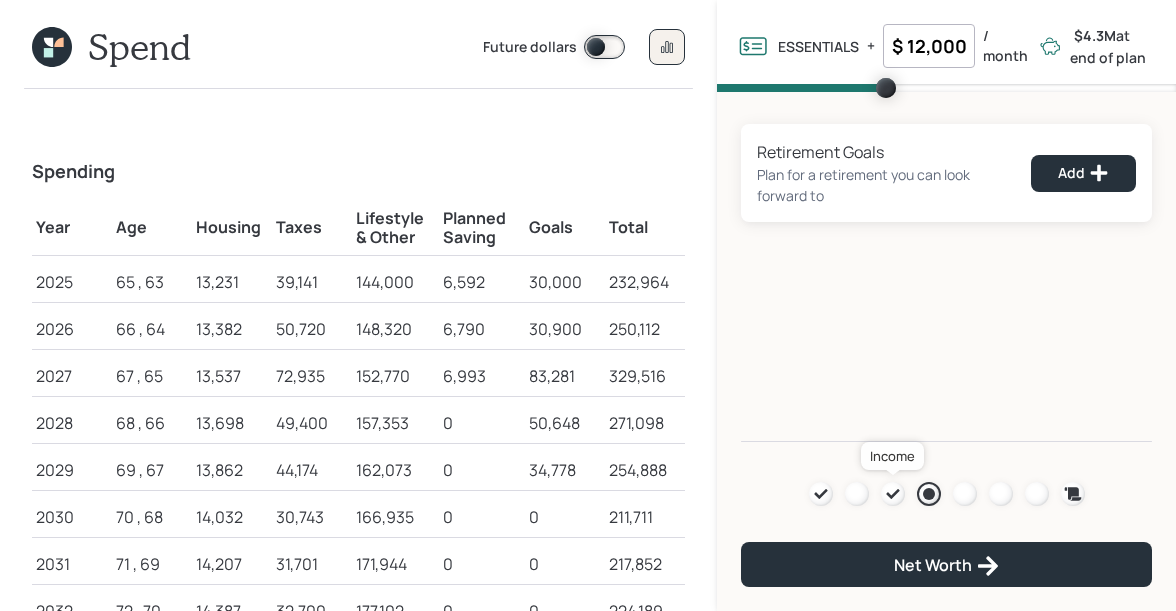 click 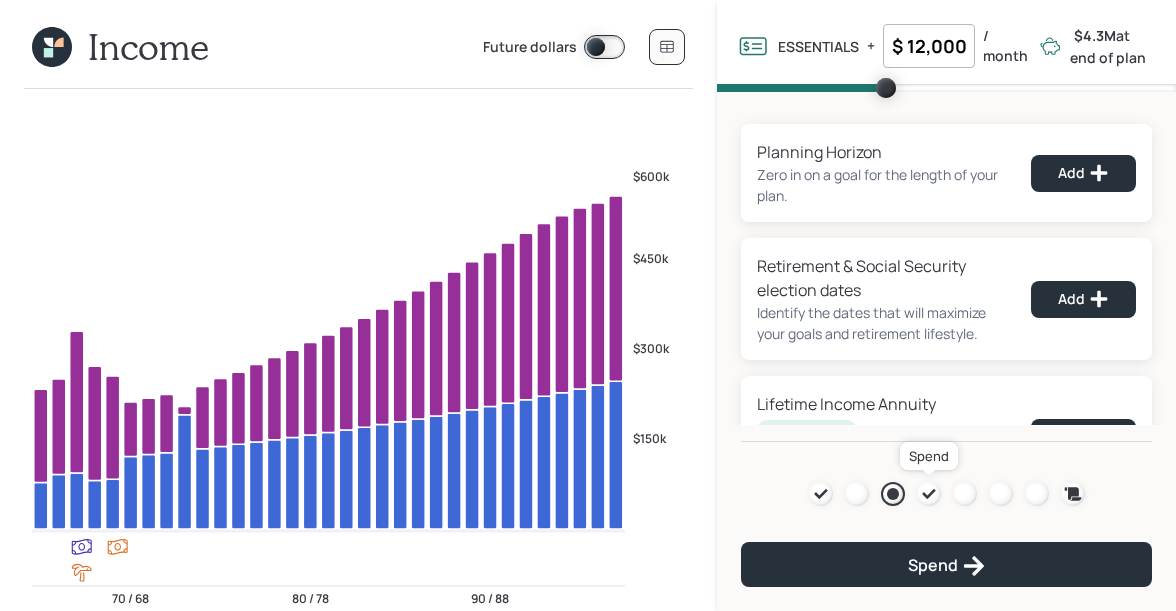 click 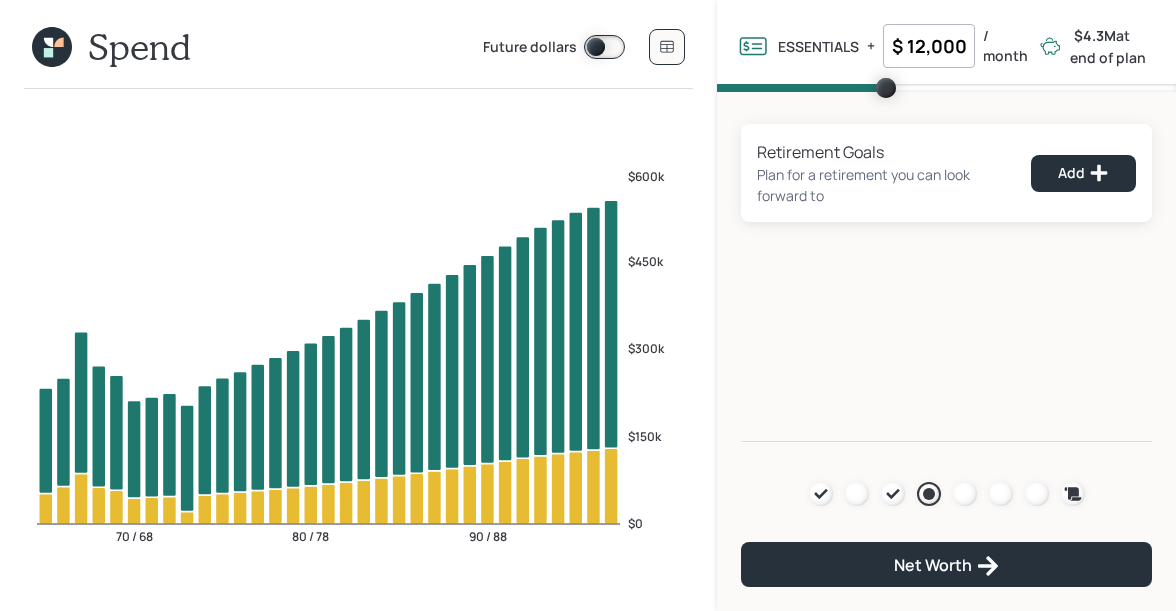 click on "$ 12,000" at bounding box center (929, 46) 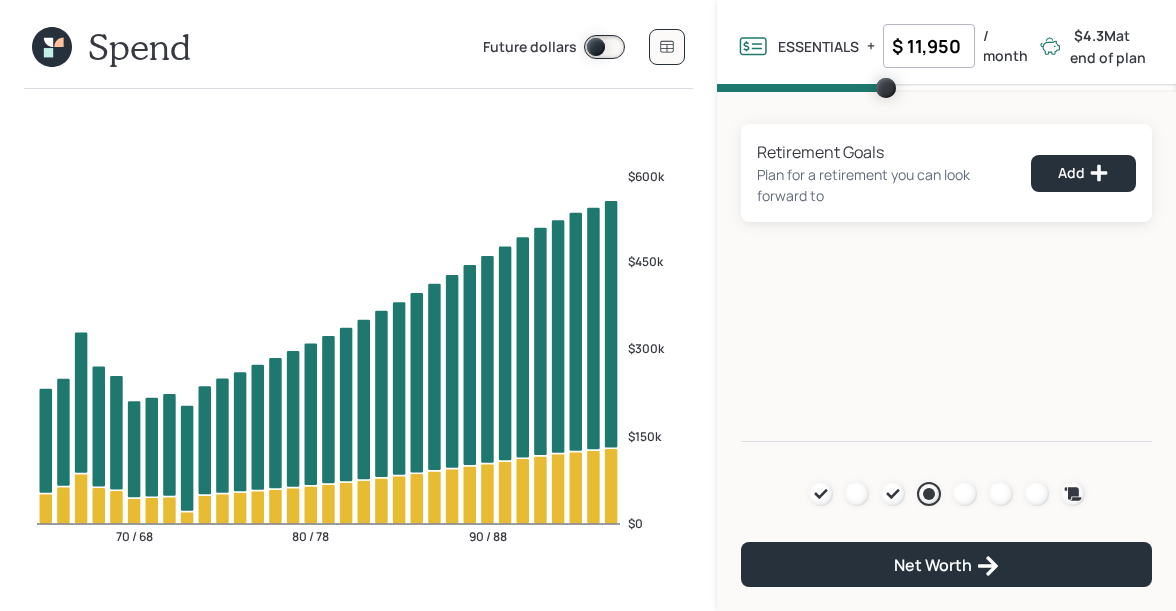 type on "$ 11,950" 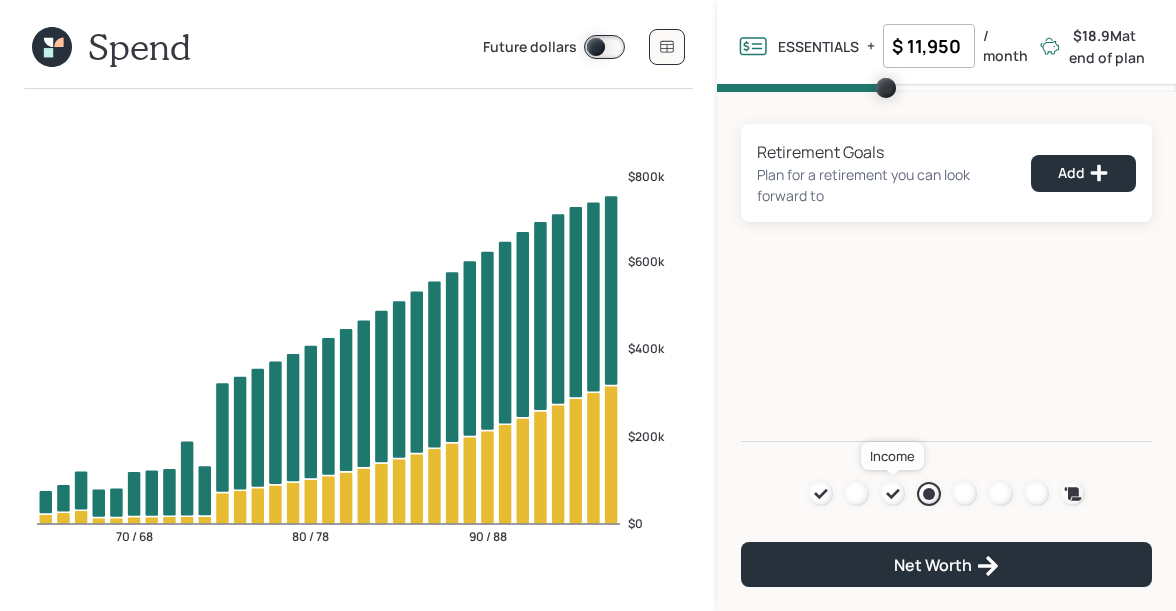click 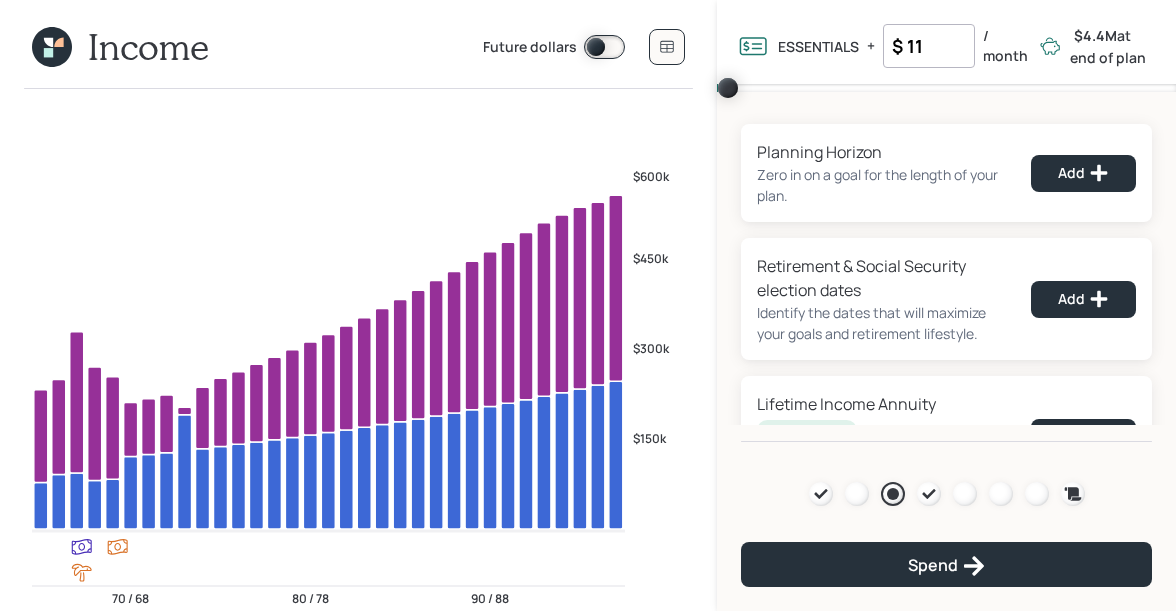 click on "$ 11" at bounding box center (929, 46) 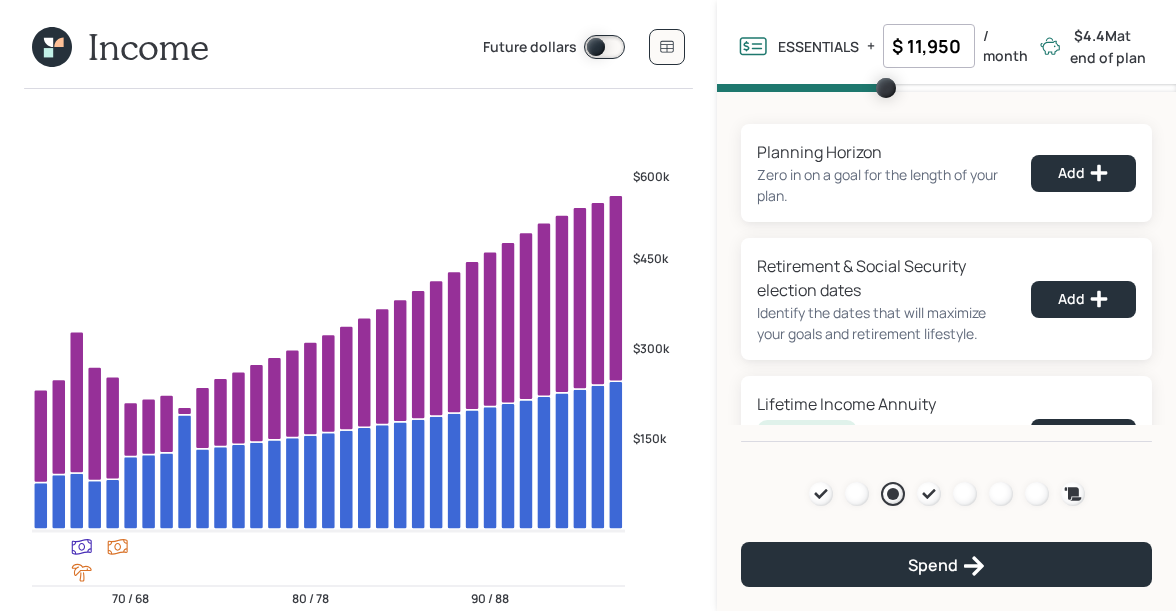 type on "$ 11,950" 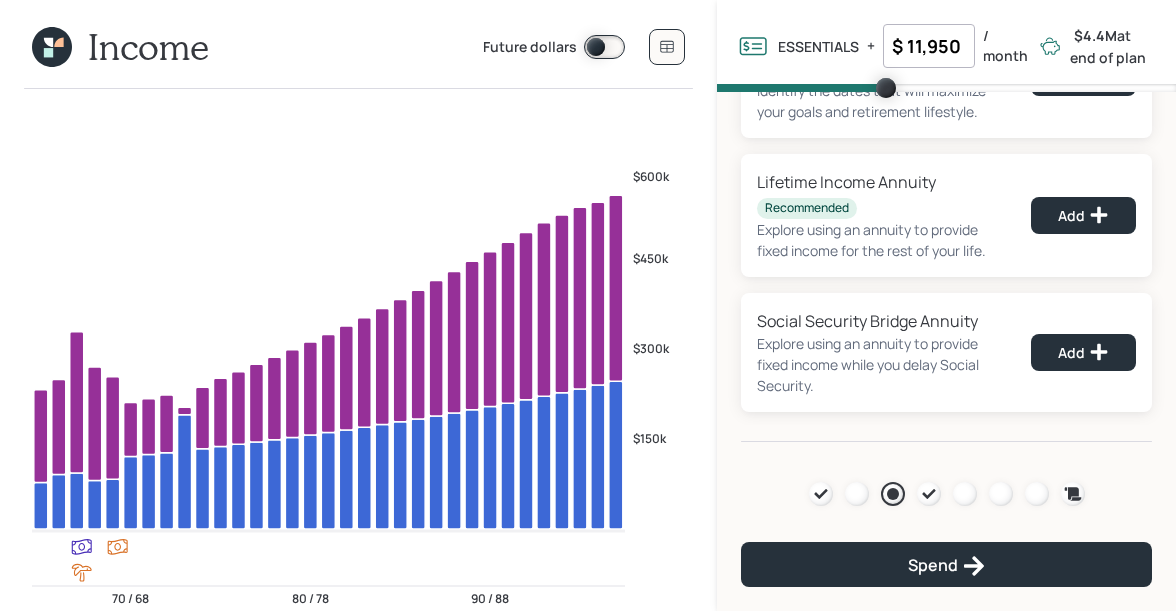 scroll, scrollTop: 0, scrollLeft: 0, axis: both 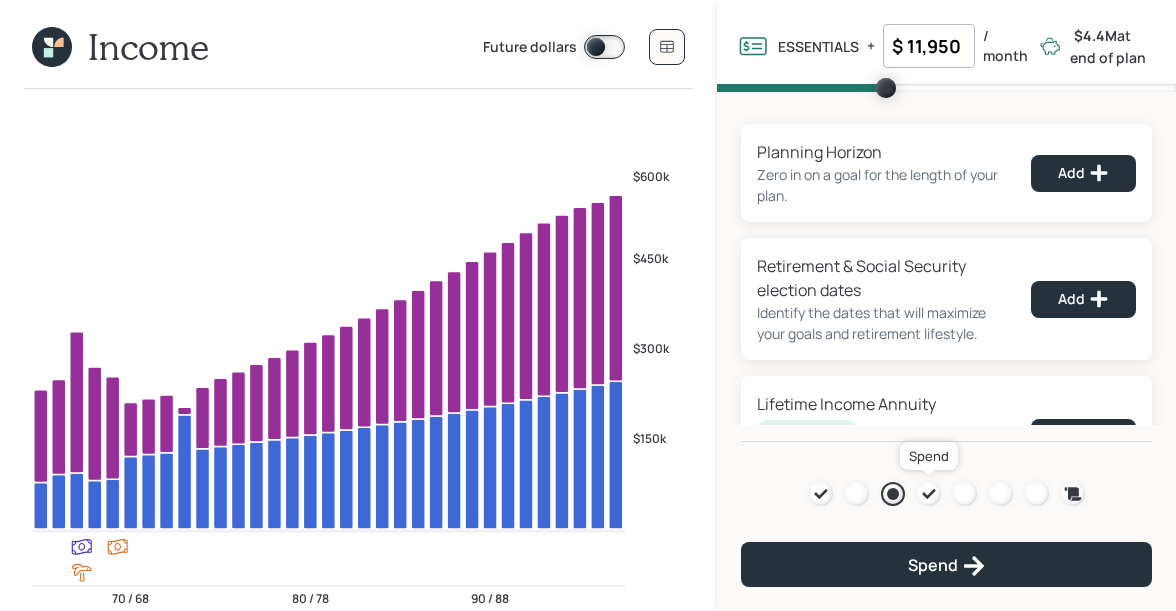 click at bounding box center (929, 494) 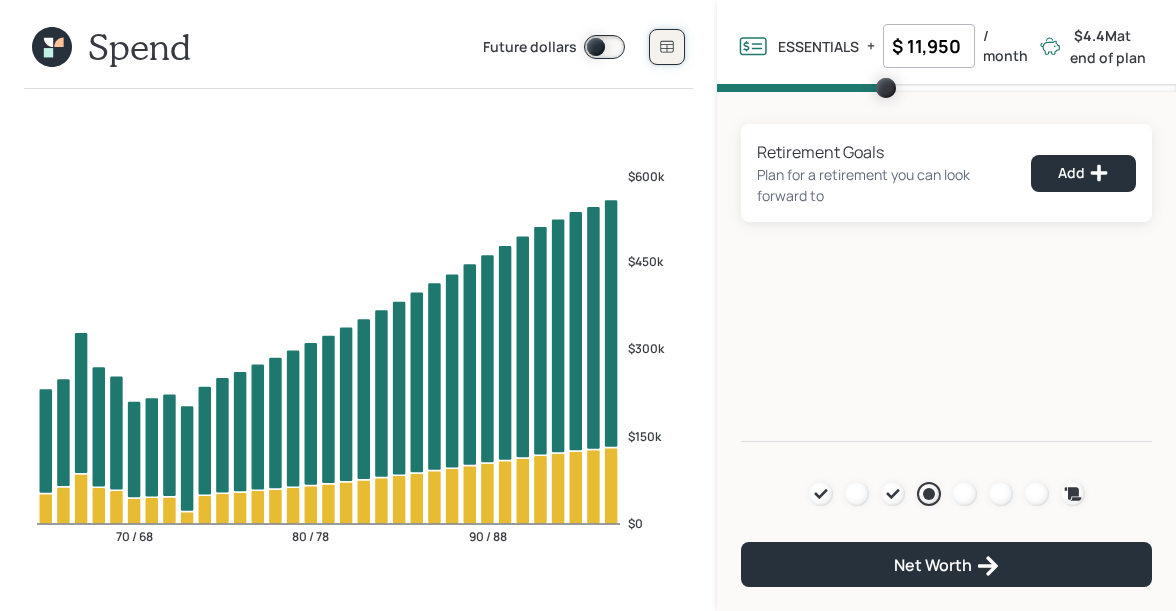 click at bounding box center [667, 47] 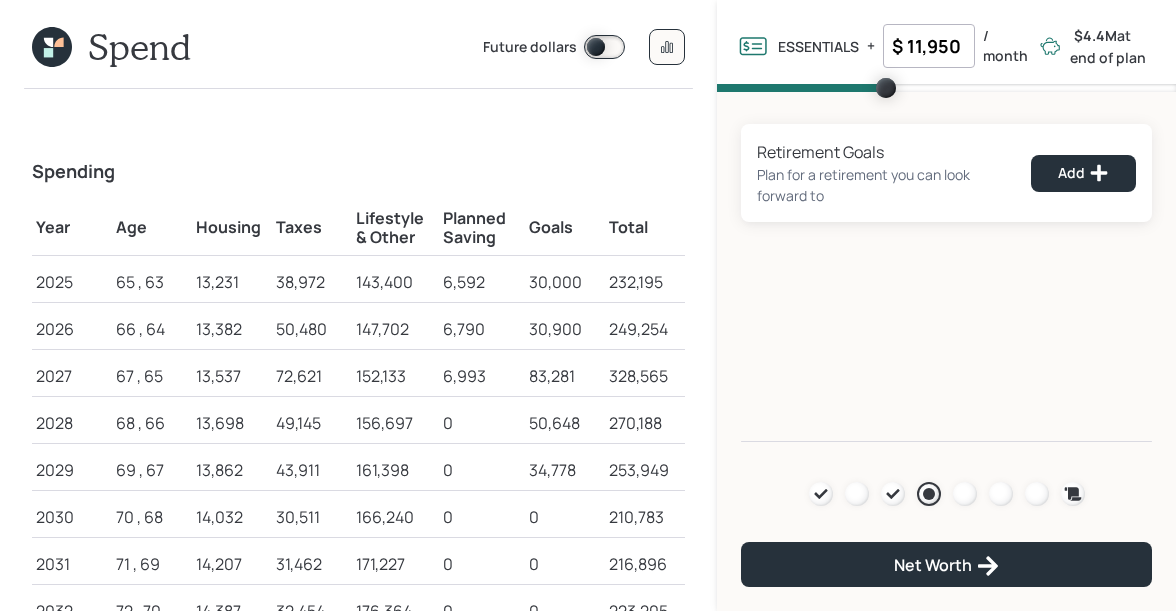 click on "$ 11,950" at bounding box center (929, 46) 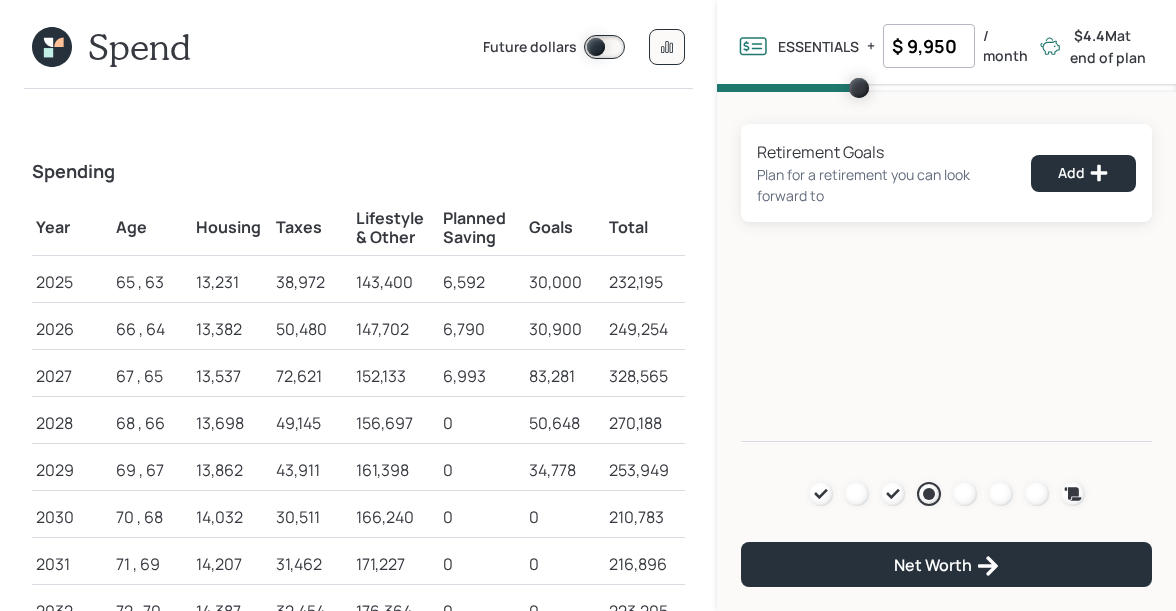type on "$ 9,950" 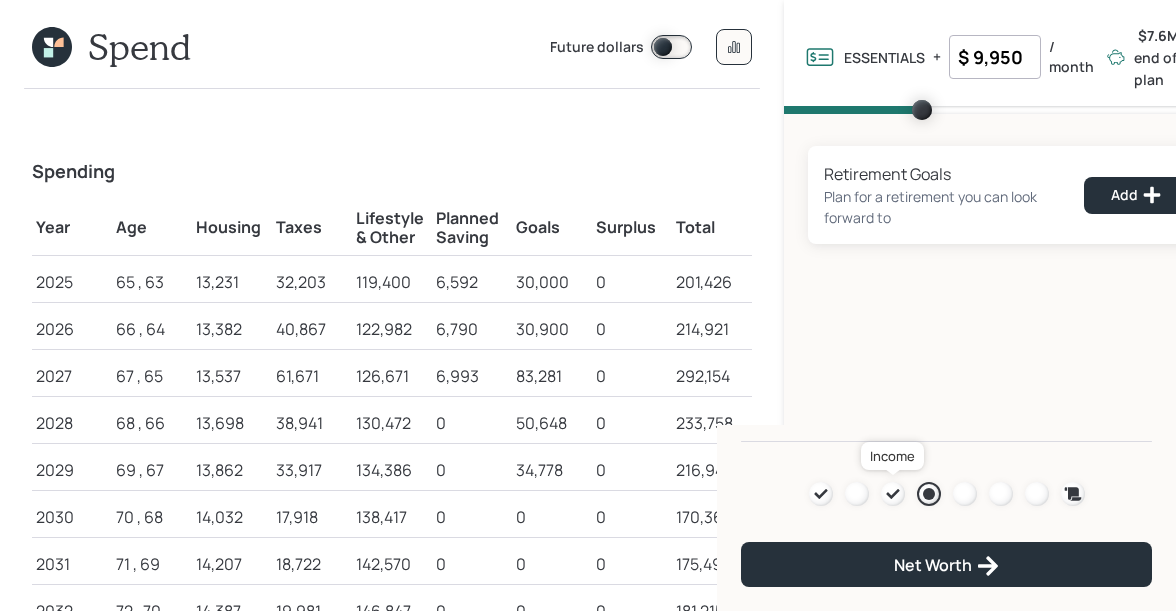 click at bounding box center (893, 494) 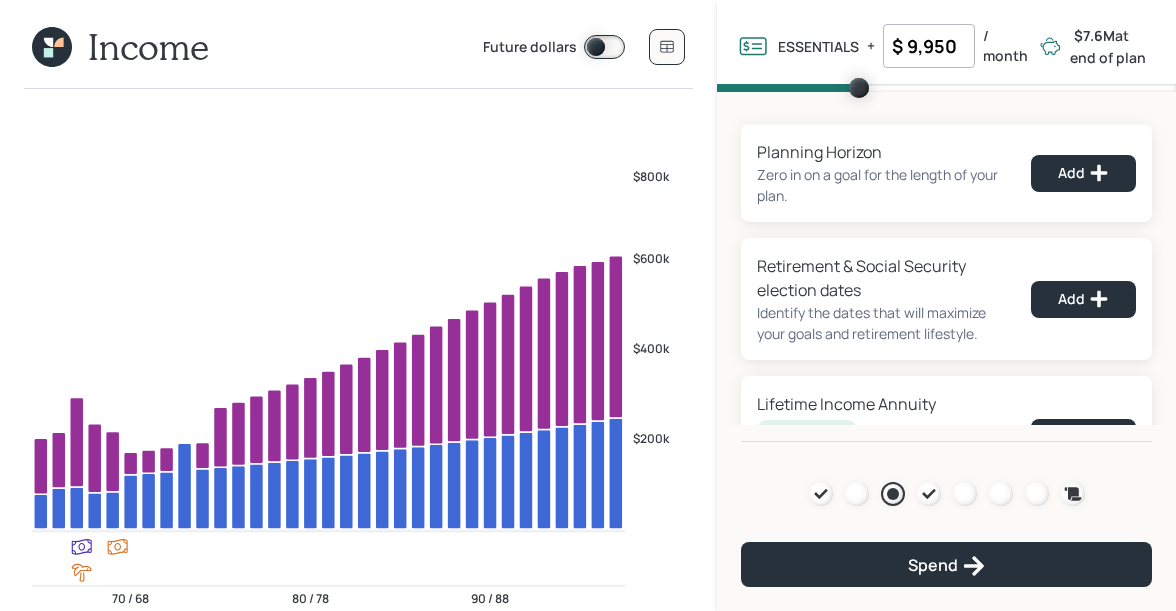 click 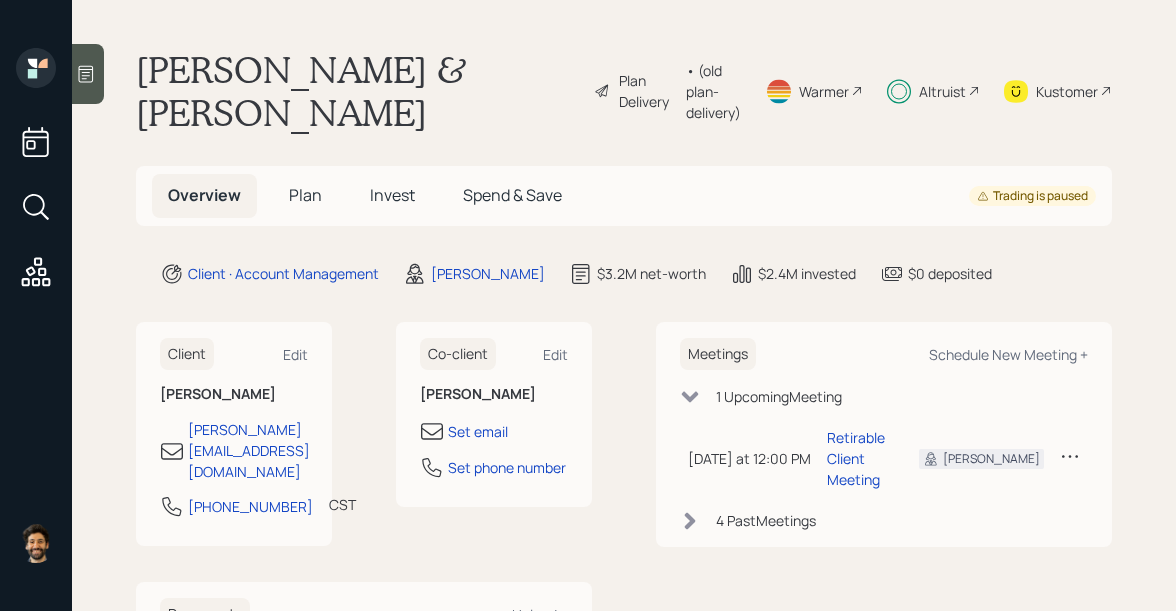 click on "Plan" at bounding box center (305, 195) 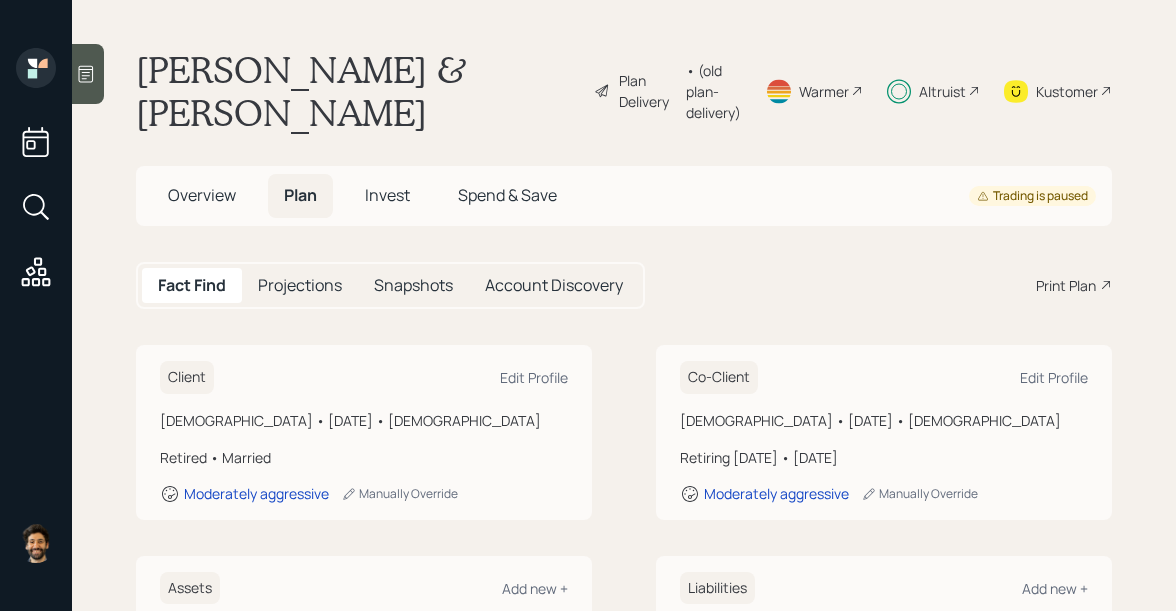 click on "Invest" at bounding box center (387, 195) 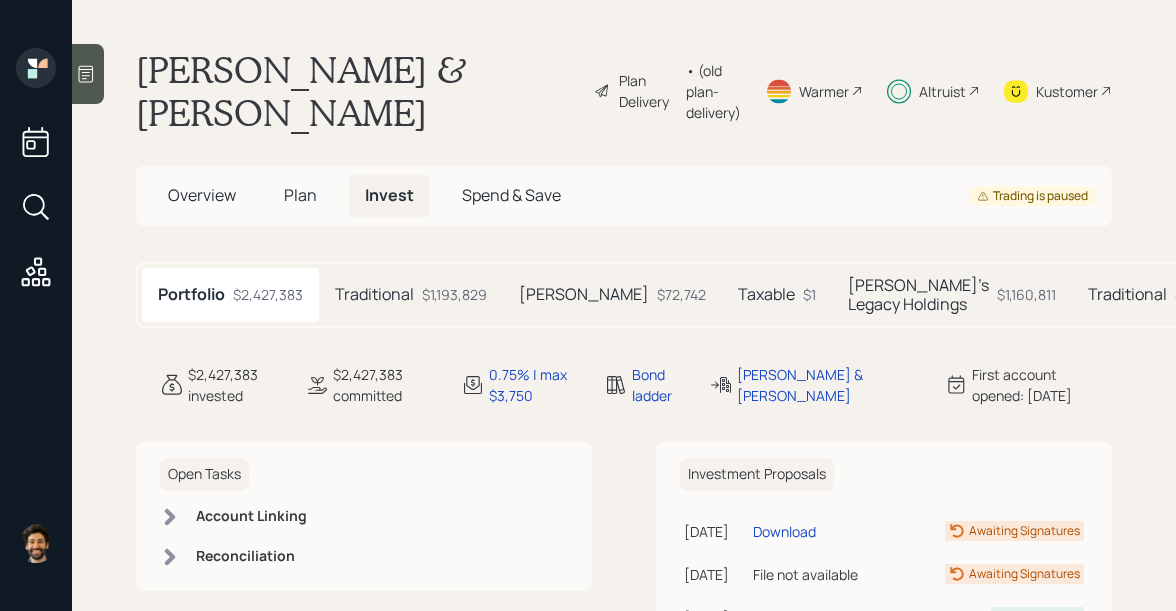 click on "• (old plan-delivery)" at bounding box center (713, 91) 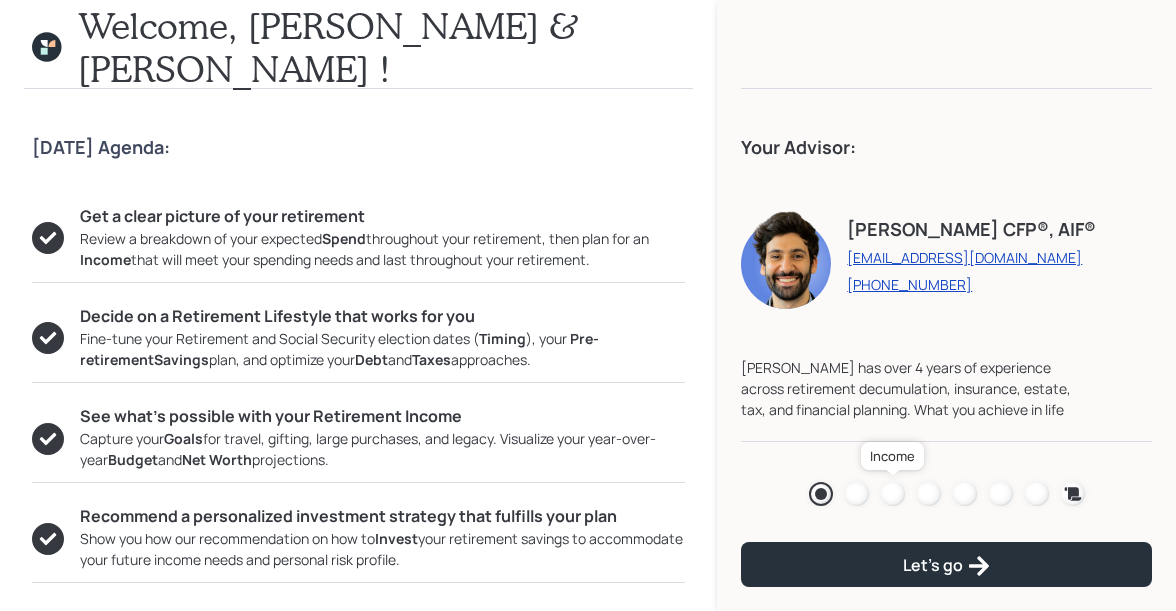 click at bounding box center [893, 494] 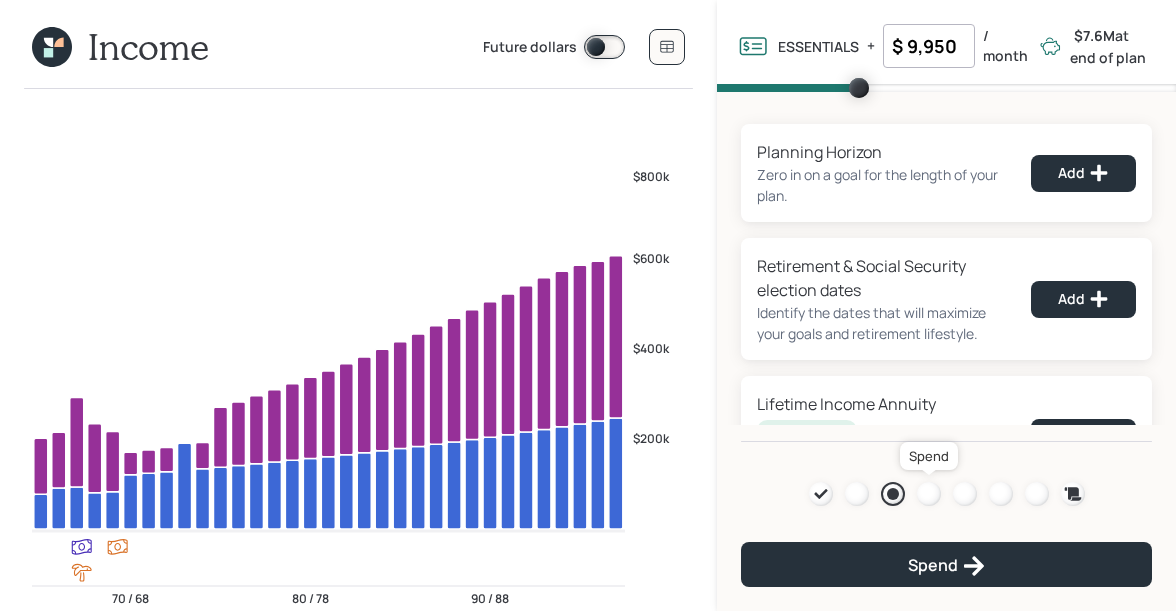 click at bounding box center [929, 494] 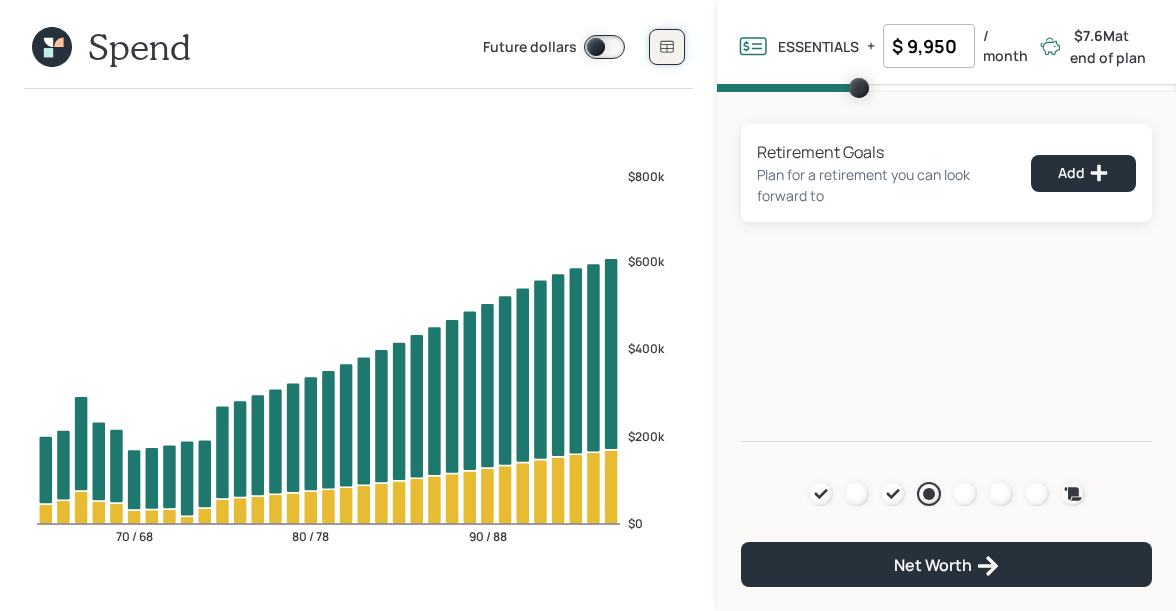 click 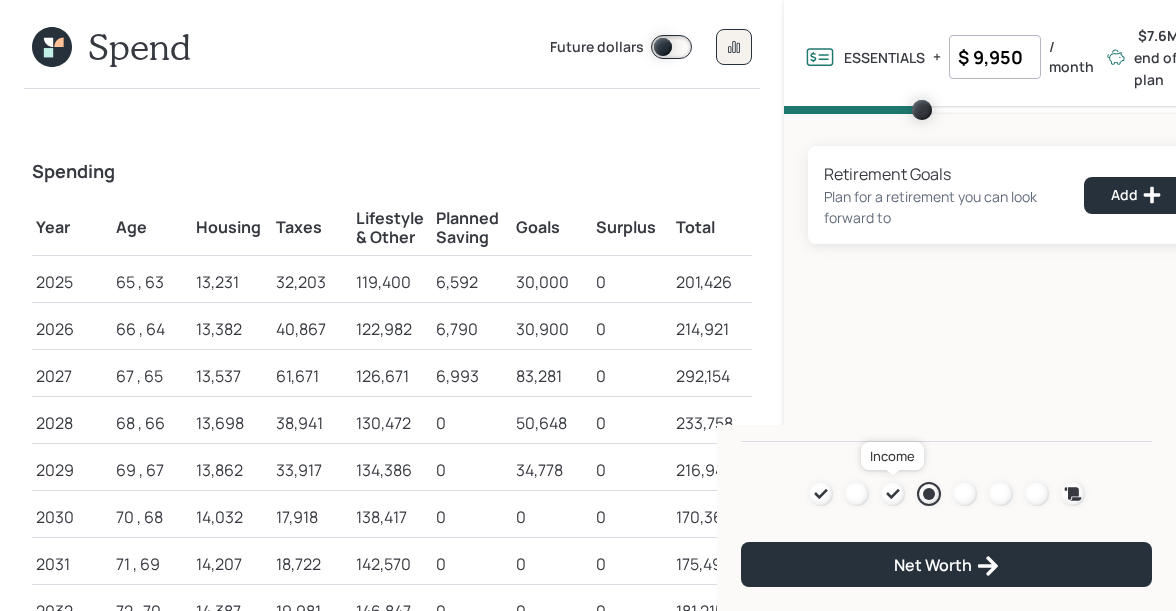 click 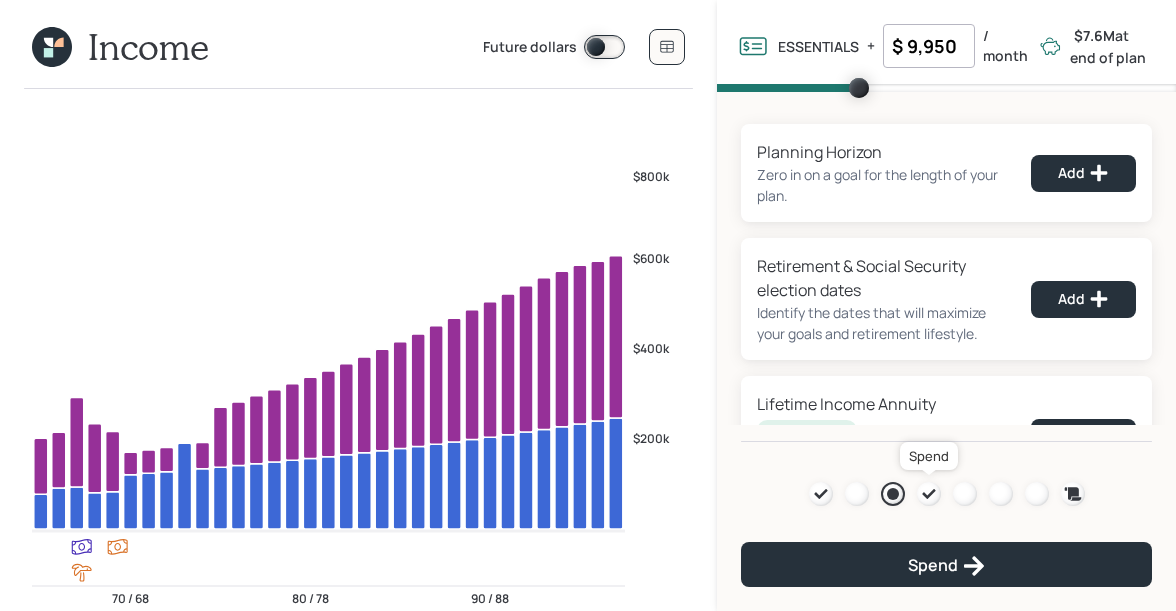 click 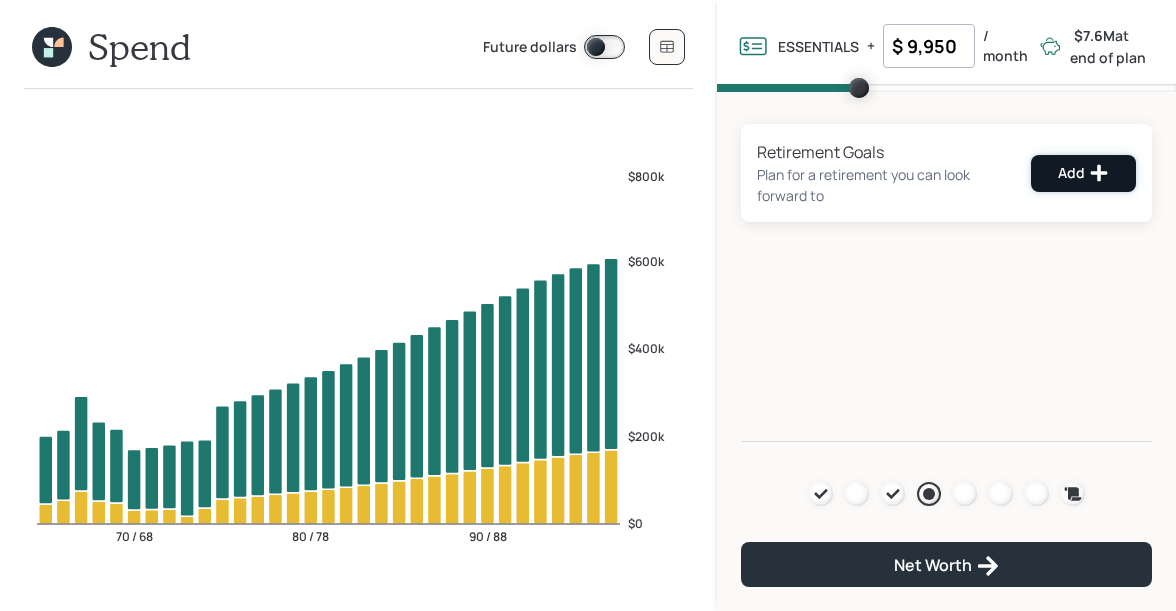 click on "Add" at bounding box center (1083, 173) 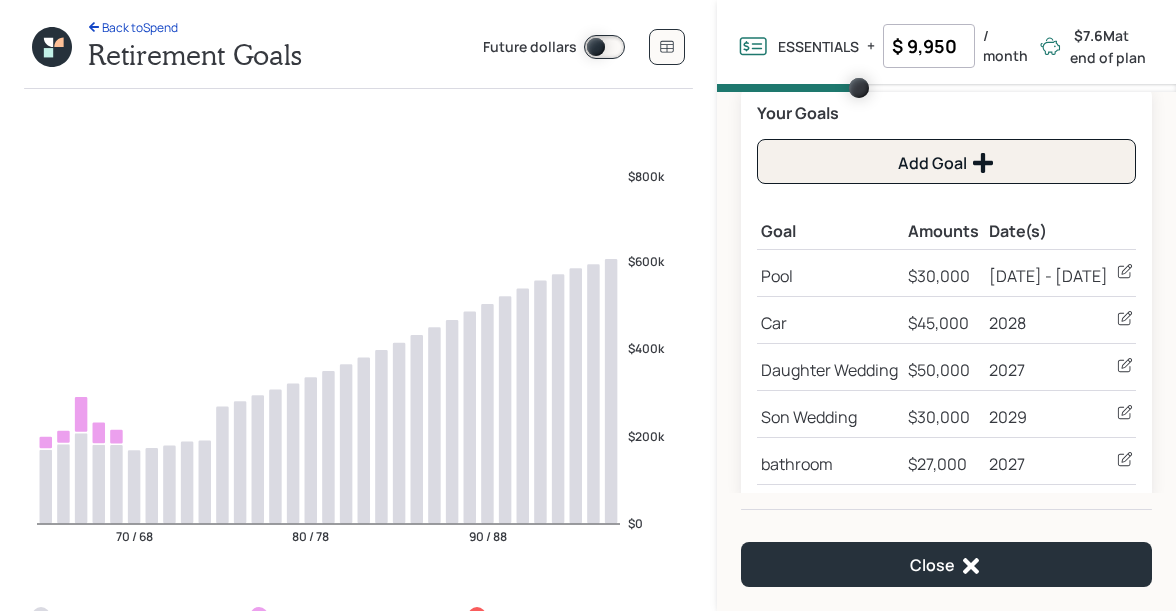 scroll, scrollTop: 262, scrollLeft: 0, axis: vertical 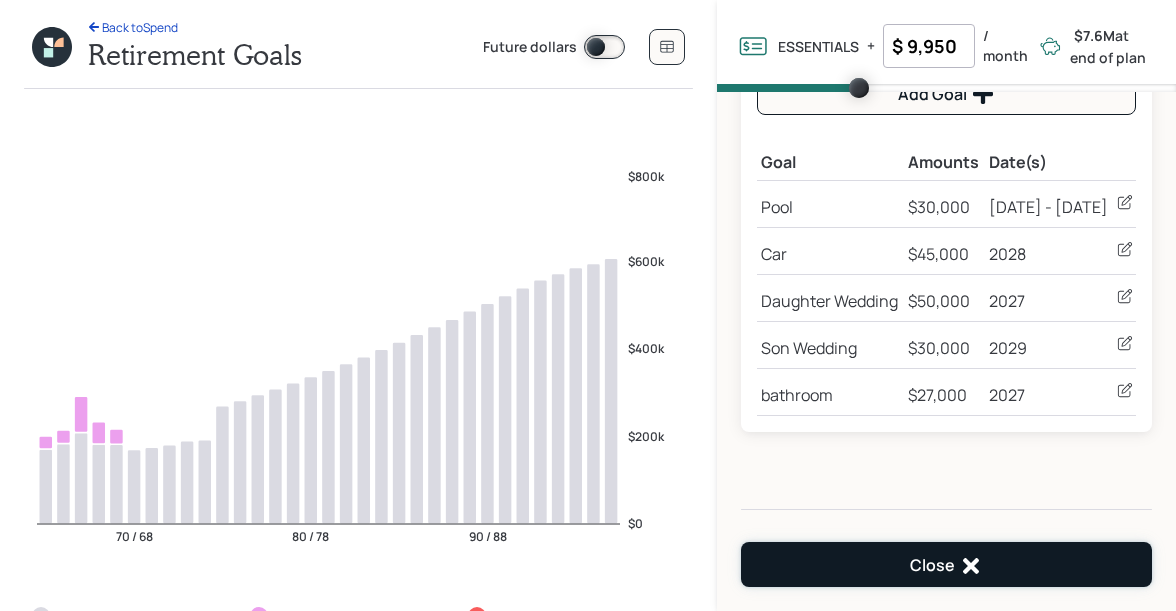 click on "Close" at bounding box center [946, 564] 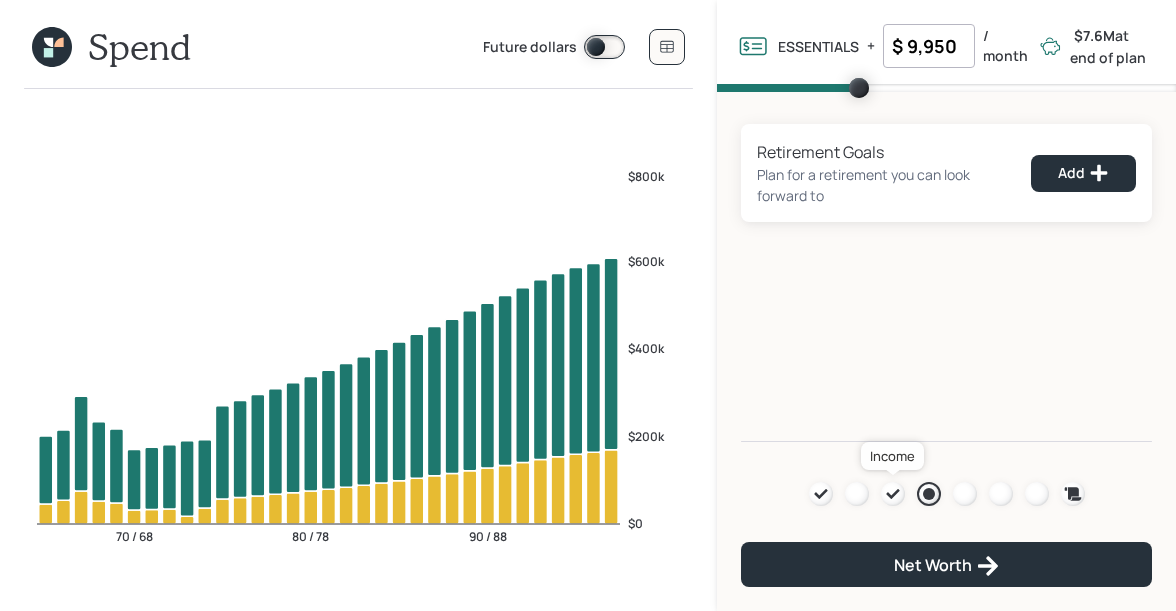 click 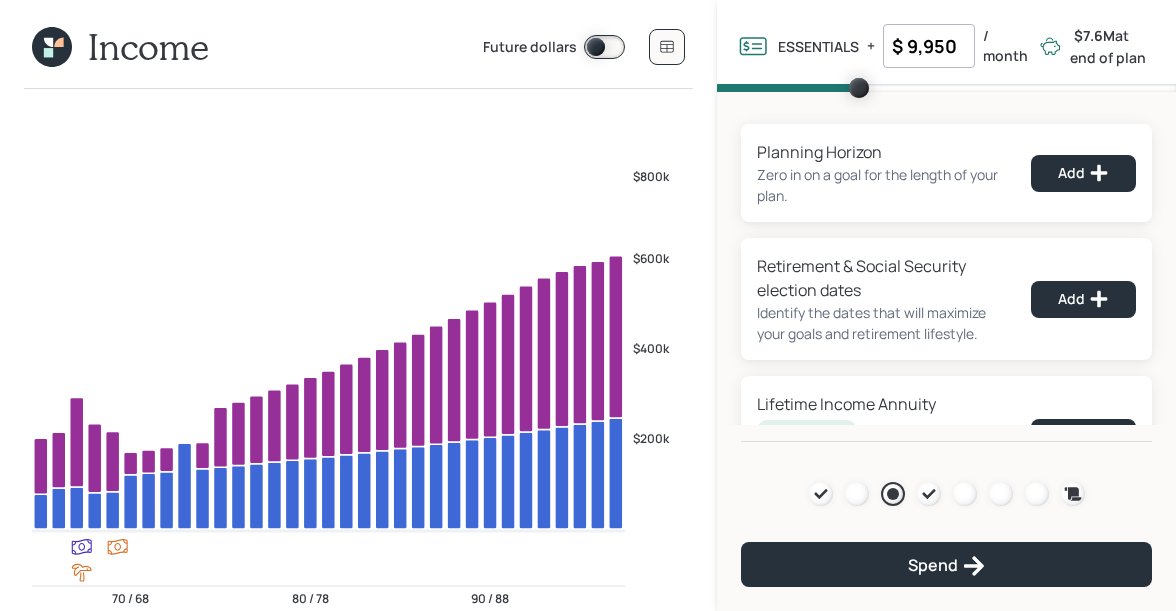 click on "$ 9,950" at bounding box center [929, 46] 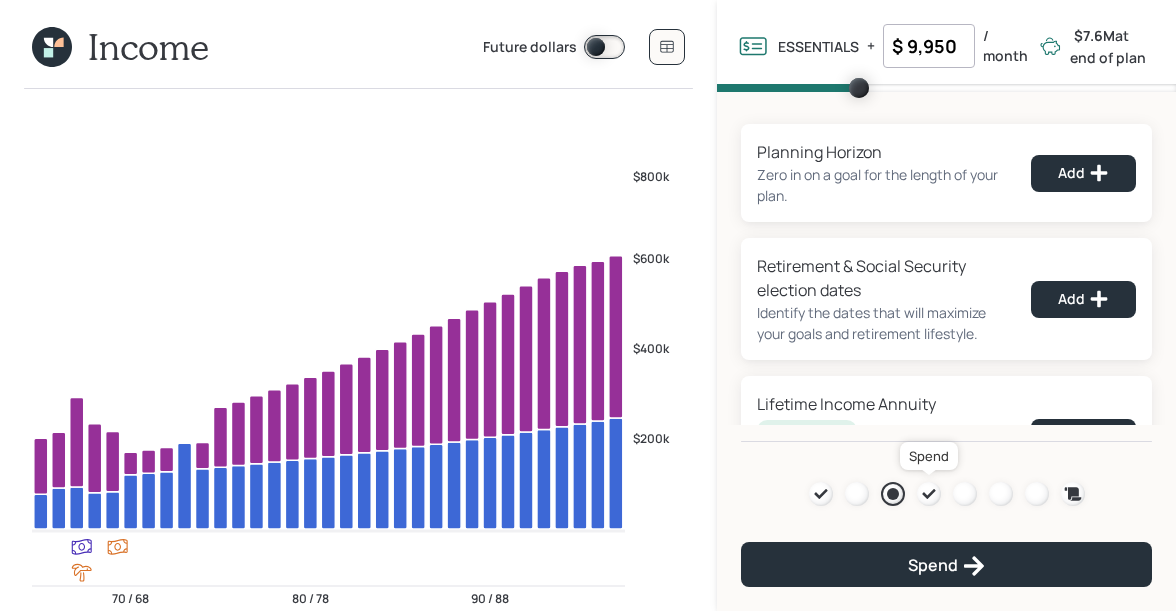 click 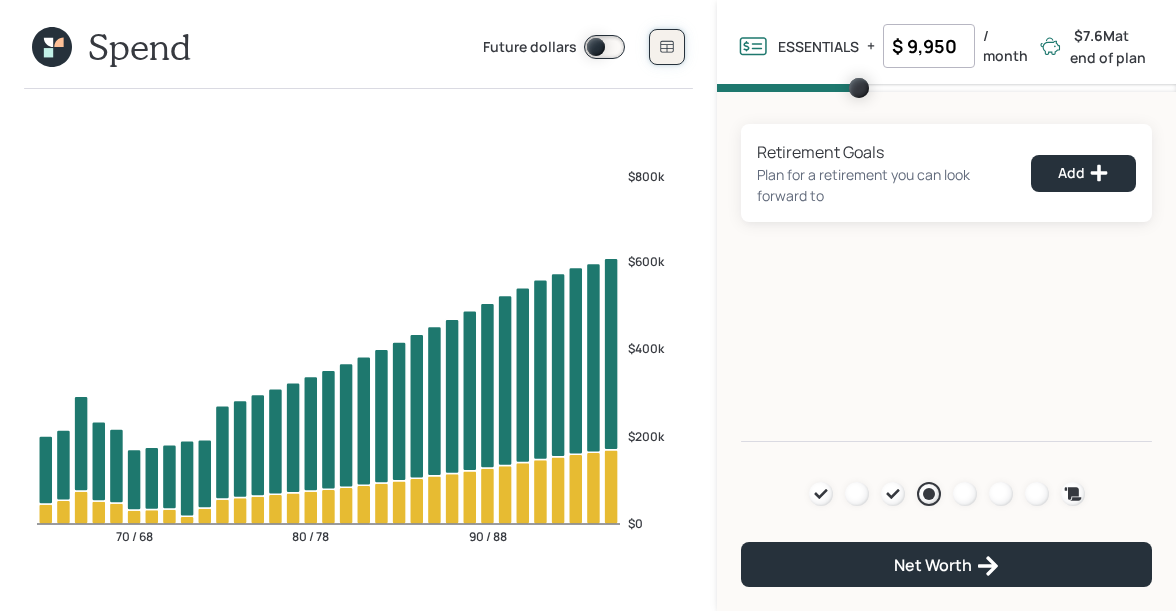 click 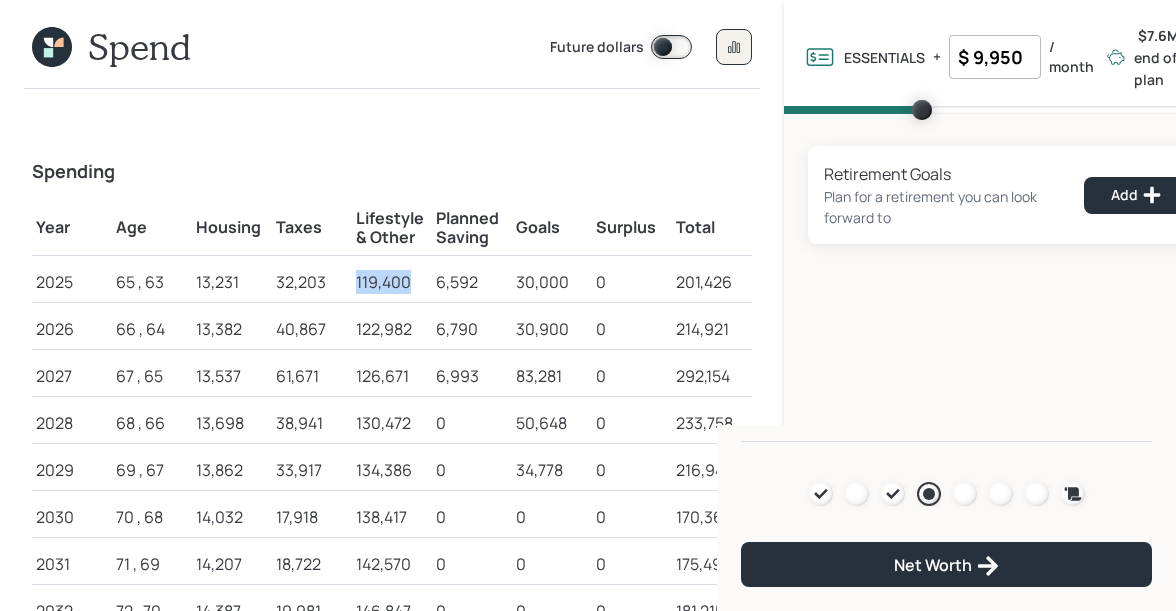 drag, startPoint x: 412, startPoint y: 286, endPoint x: 353, endPoint y: 285, distance: 59.008472 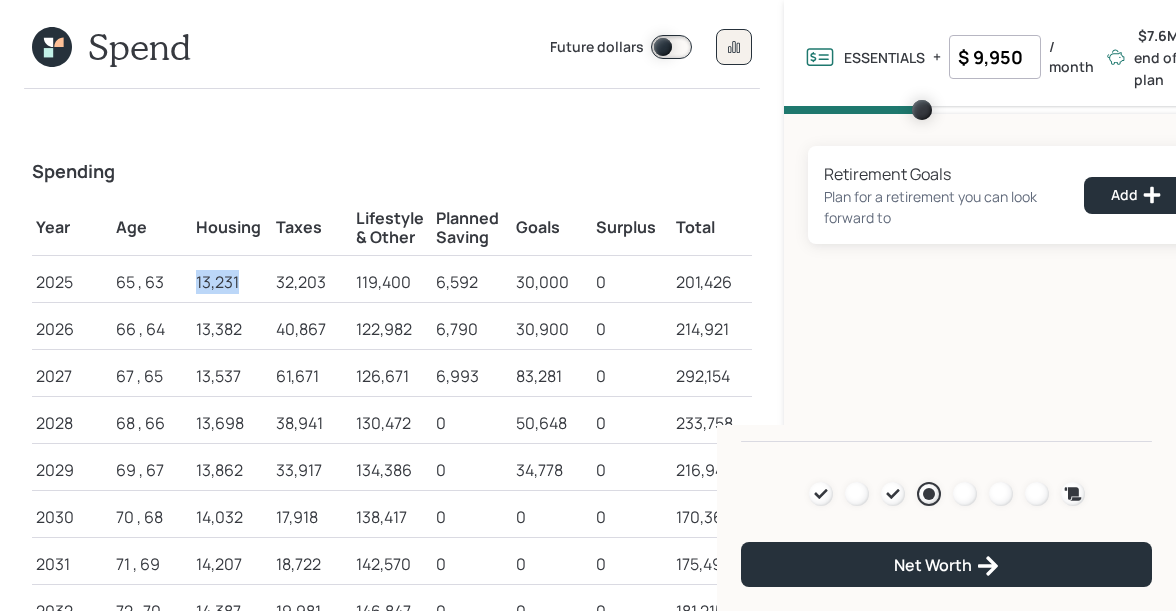 drag, startPoint x: 242, startPoint y: 282, endPoint x: 181, endPoint y: 280, distance: 61.03278 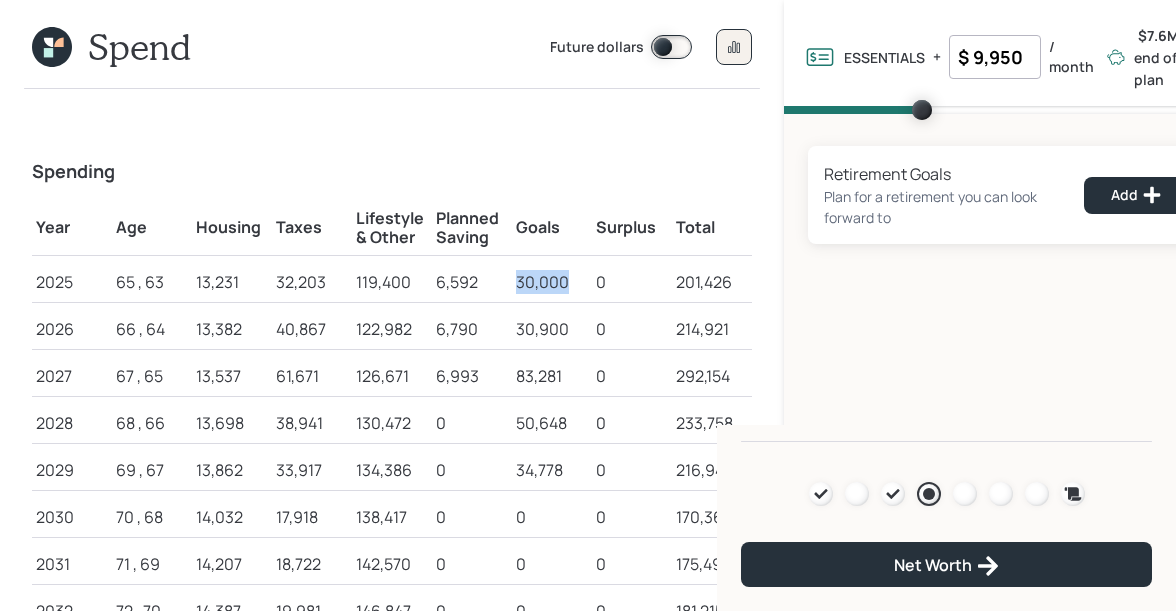 drag, startPoint x: 516, startPoint y: 281, endPoint x: 579, endPoint y: 277, distance: 63.126858 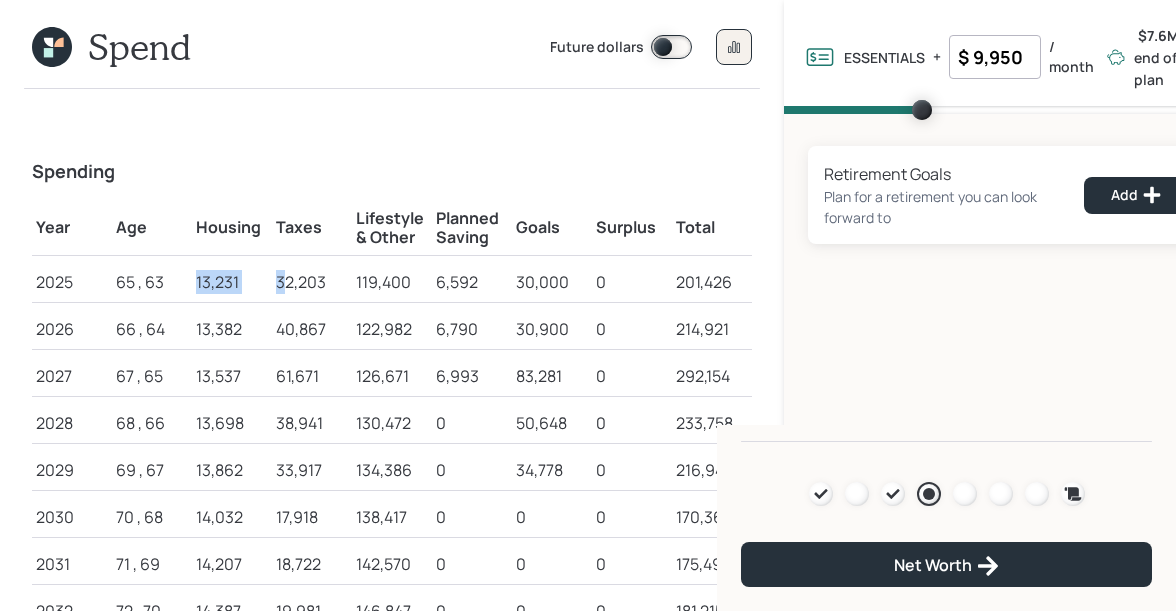 drag, startPoint x: 196, startPoint y: 282, endPoint x: 280, endPoint y: 282, distance: 84 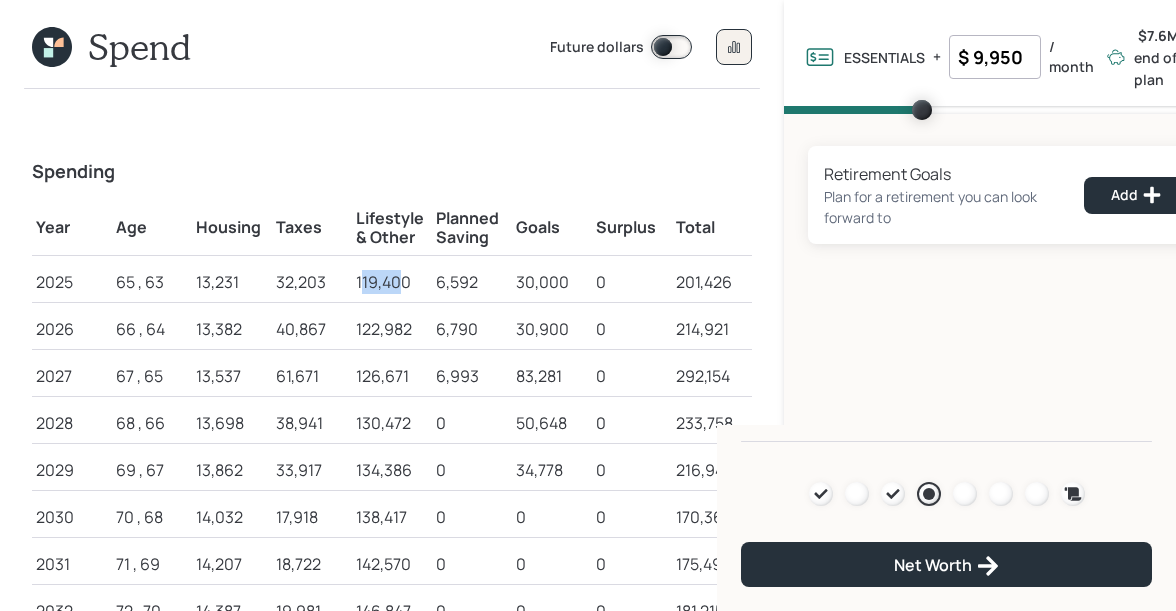 drag, startPoint x: 359, startPoint y: 280, endPoint x: 403, endPoint y: 280, distance: 44 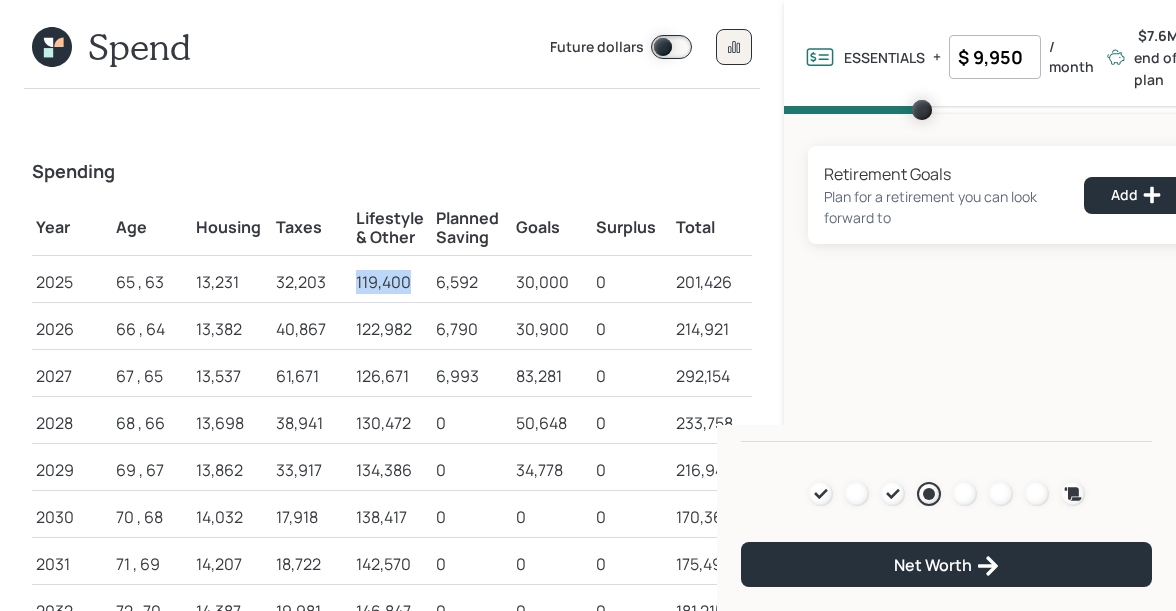 click on "119,400" at bounding box center (392, 282) 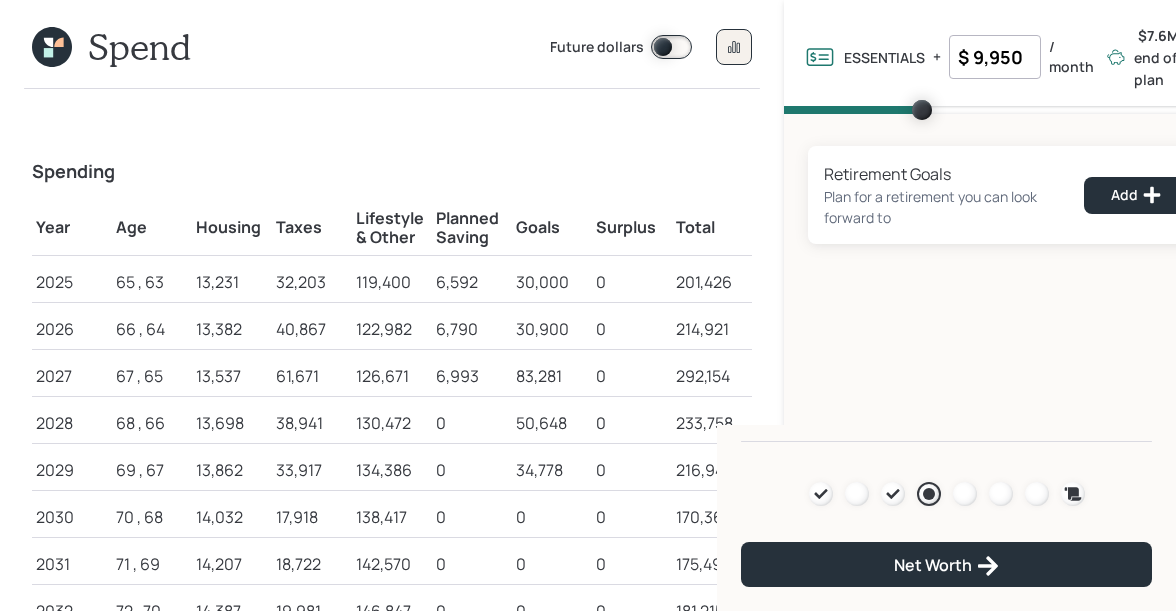 click on "13,231" at bounding box center (232, 282) 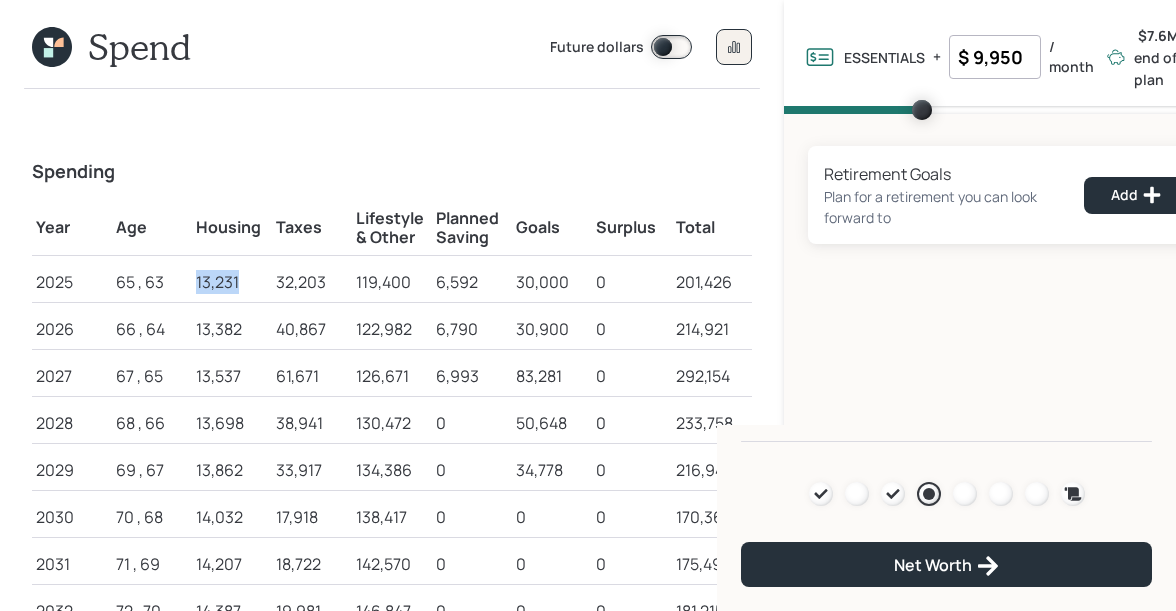 click on "13,231" at bounding box center [232, 282] 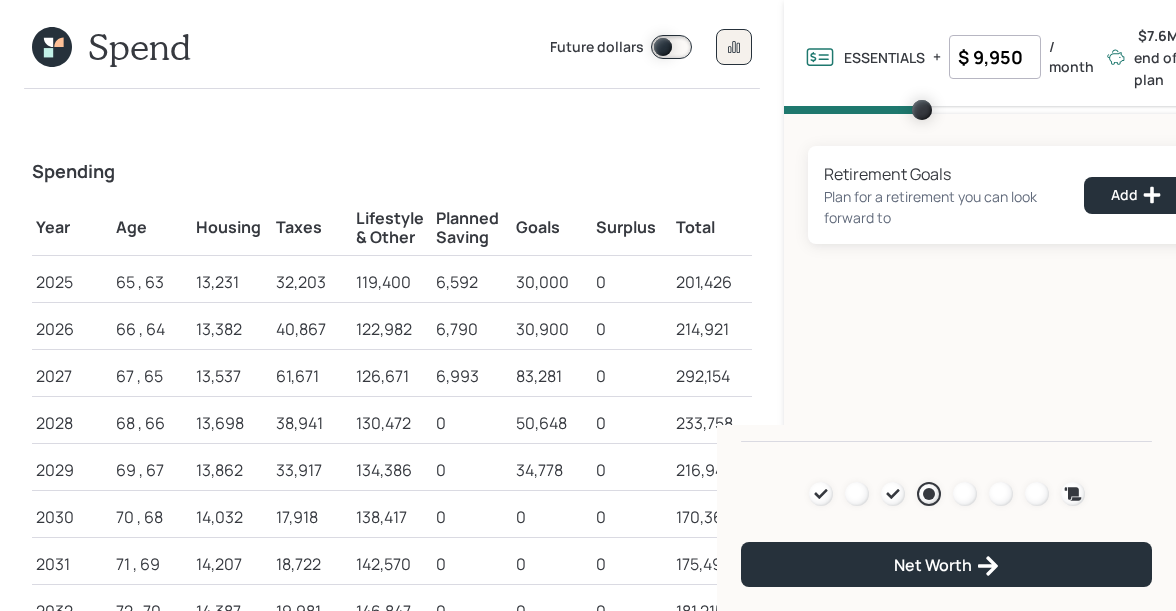 click on "$ 9,950" at bounding box center [995, 57] 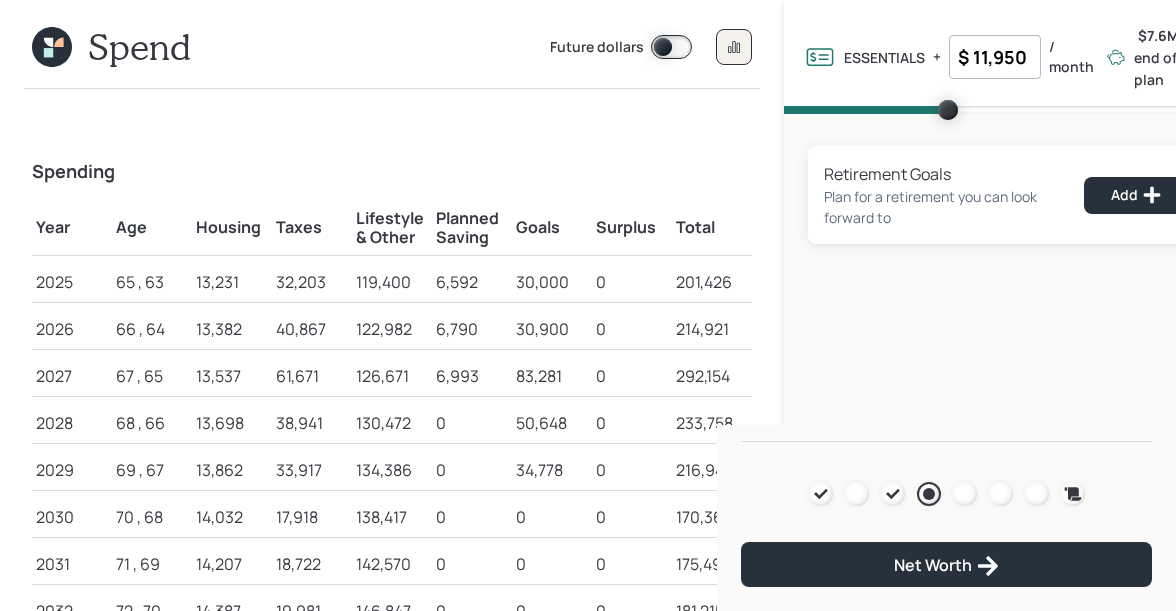 type on "$ 11,950" 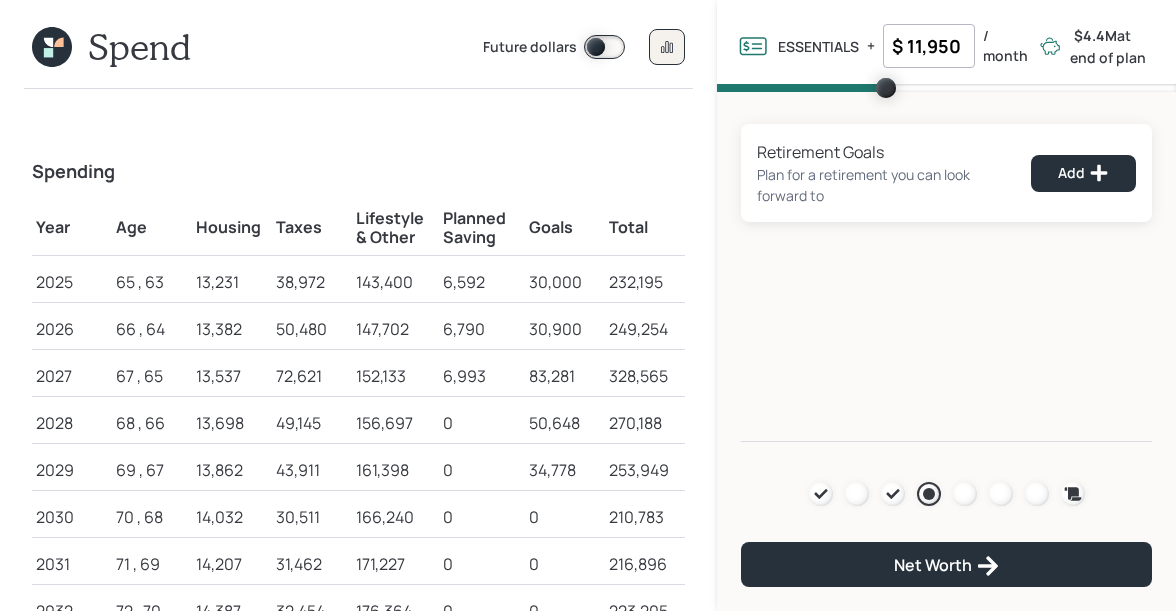 click on "143,400" at bounding box center (395, 282) 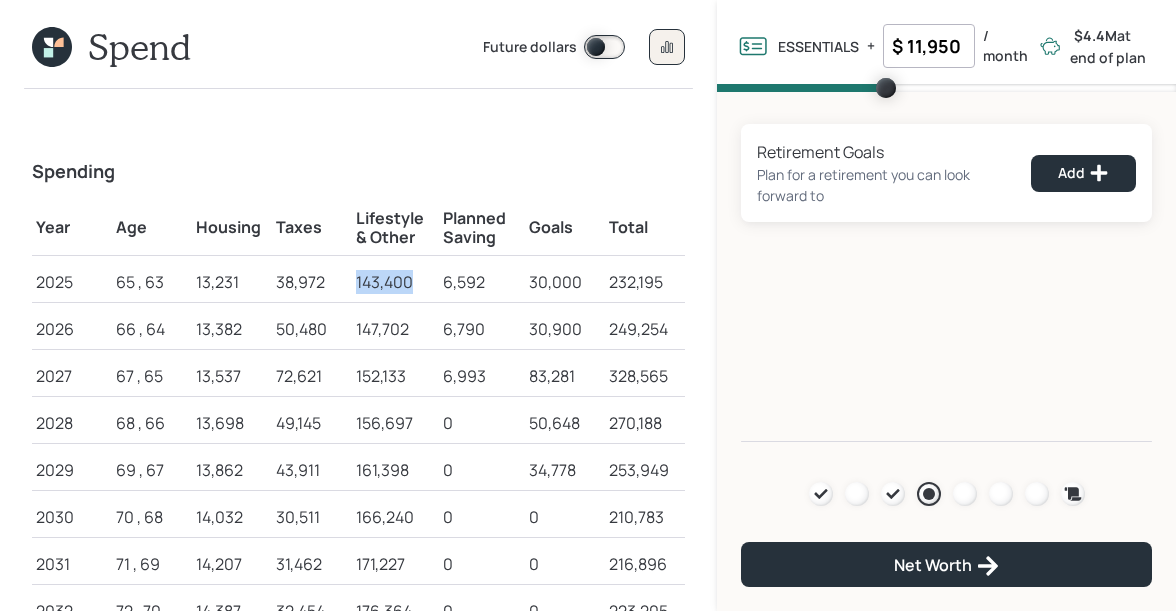 click on "143,400" at bounding box center [395, 282] 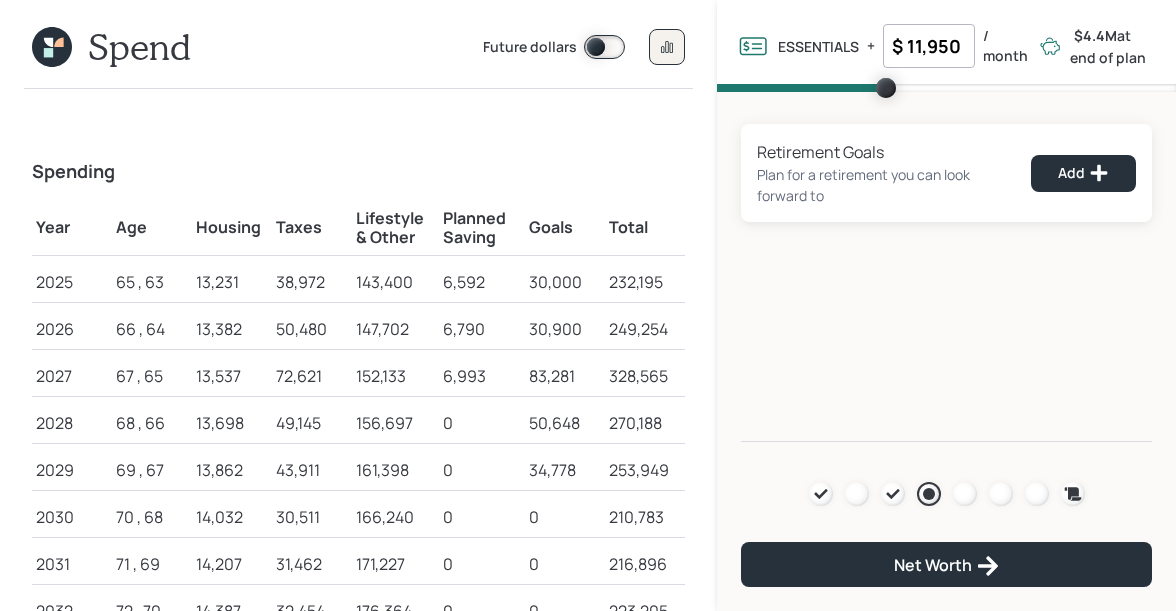 click on "13,231" at bounding box center [232, 282] 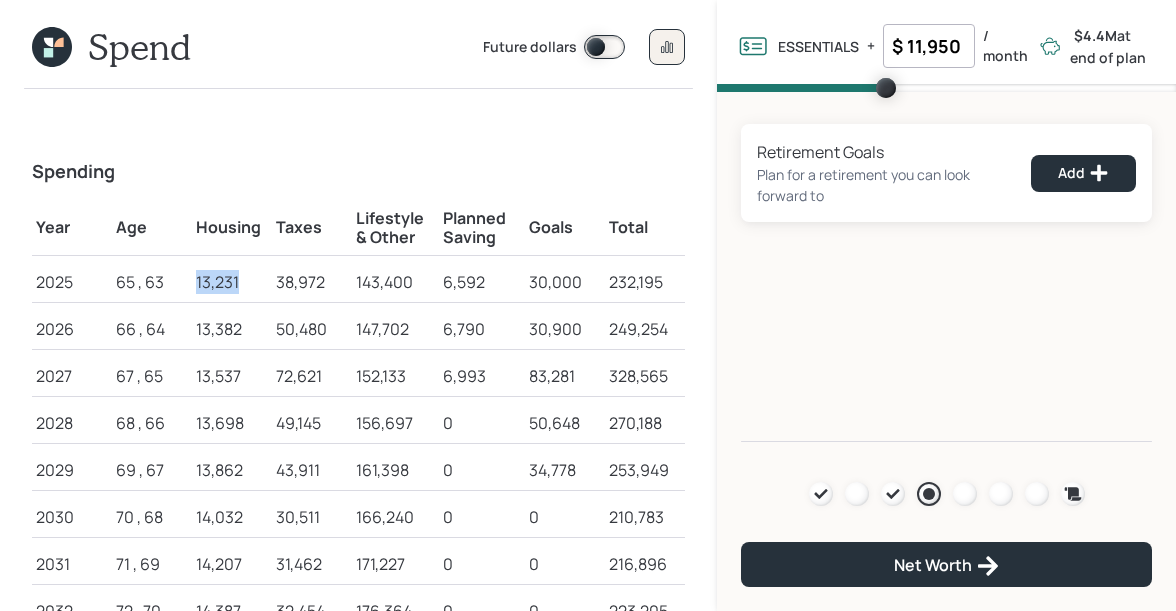 click on "13,231" at bounding box center [232, 282] 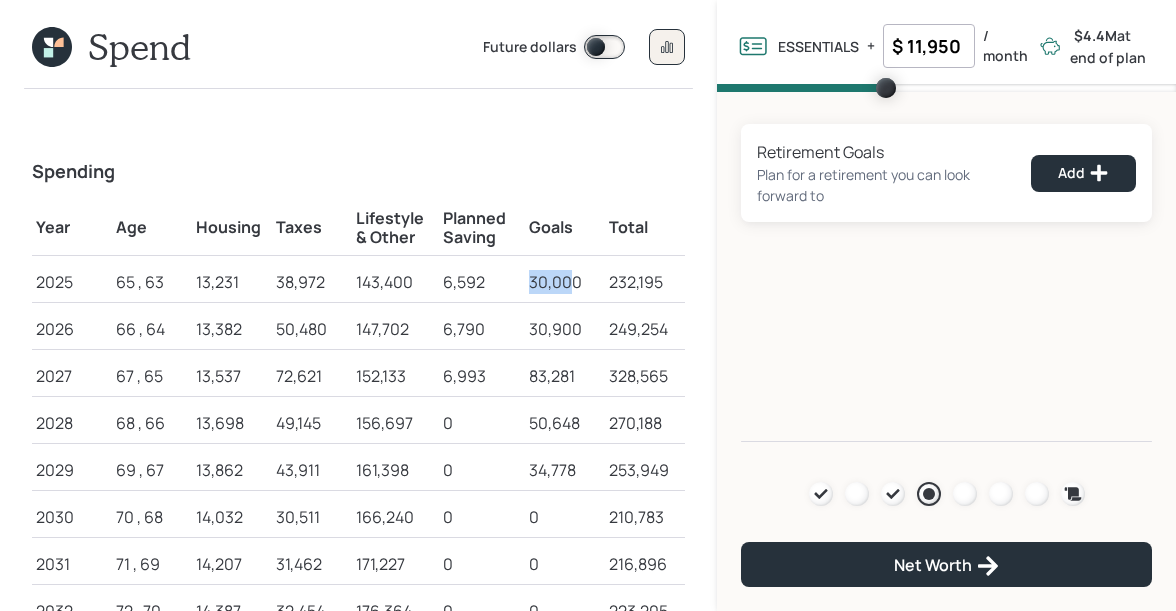 drag, startPoint x: 531, startPoint y: 283, endPoint x: 573, endPoint y: 283, distance: 42 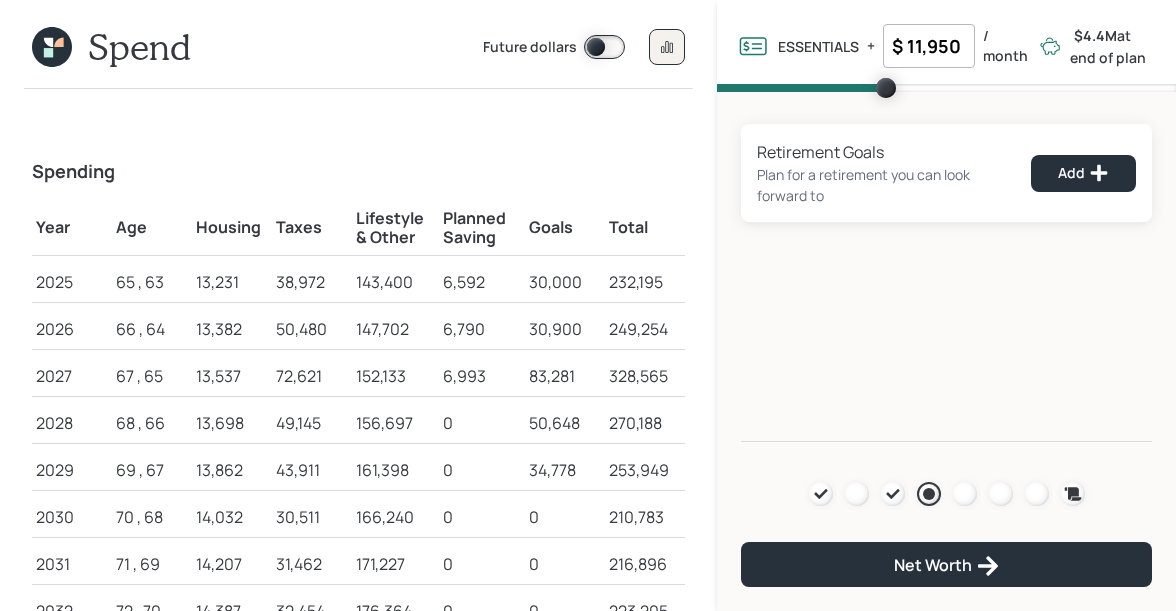 click on "30,000" at bounding box center [565, 282] 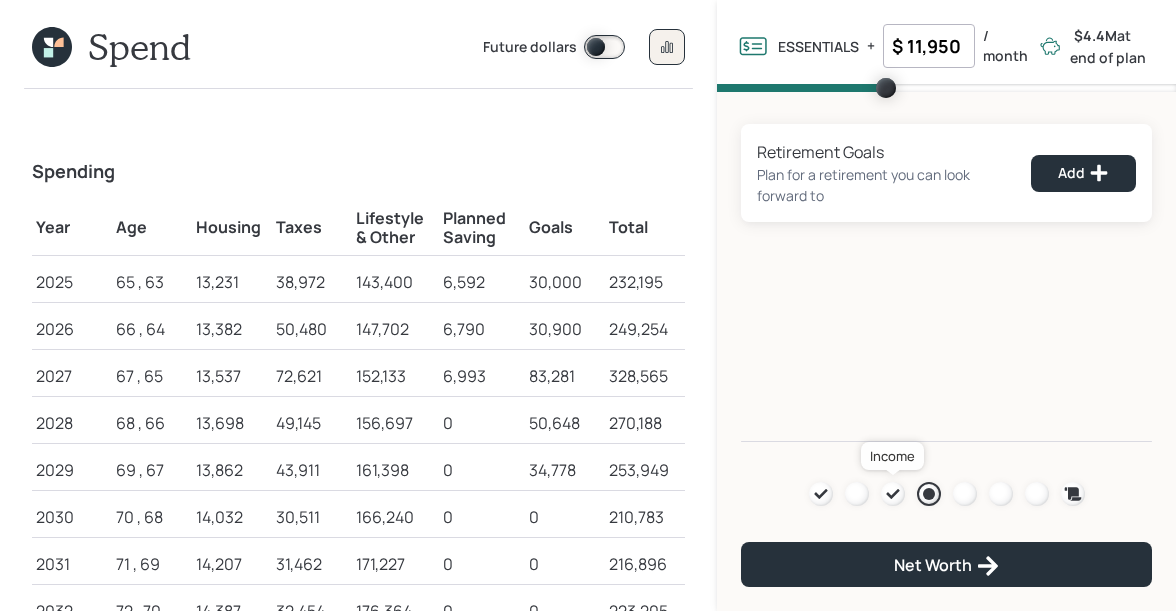 click 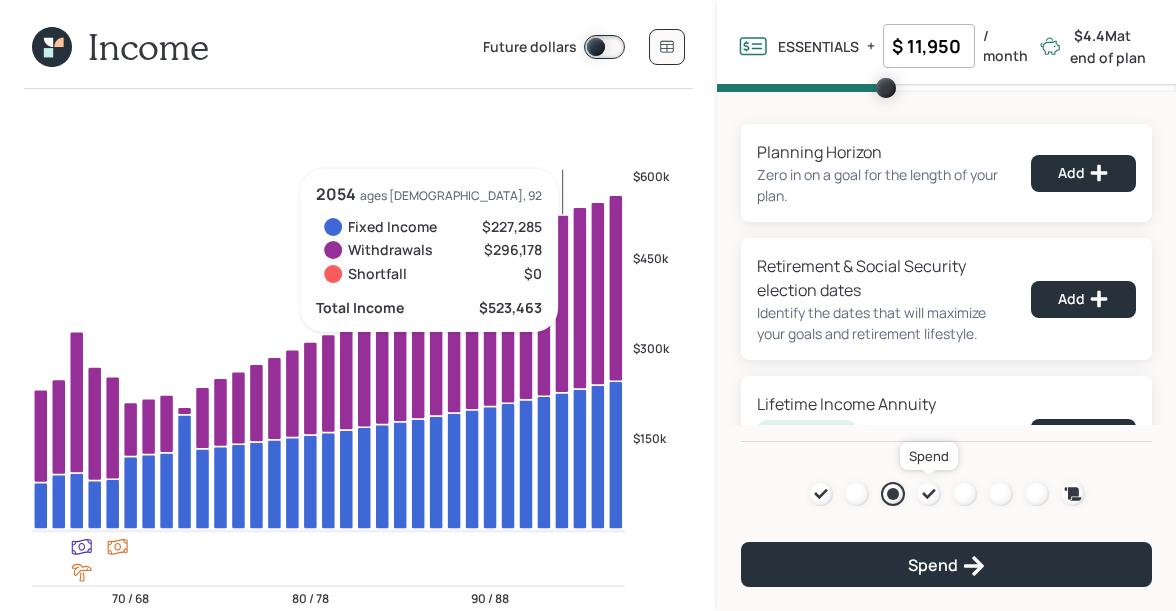 click 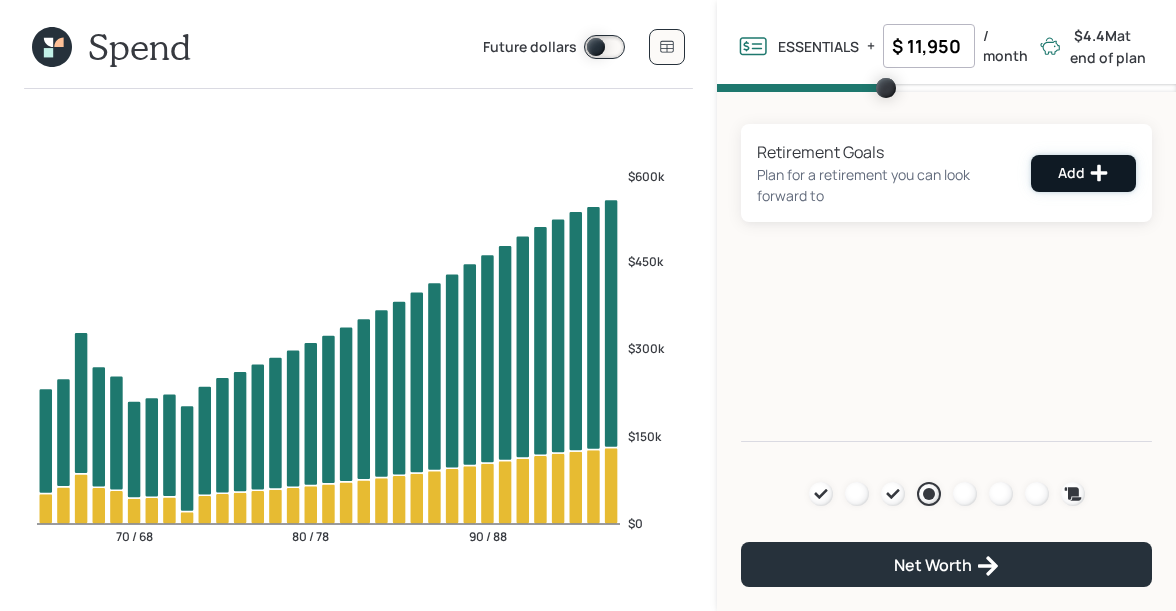 click on "Add" at bounding box center [1083, 173] 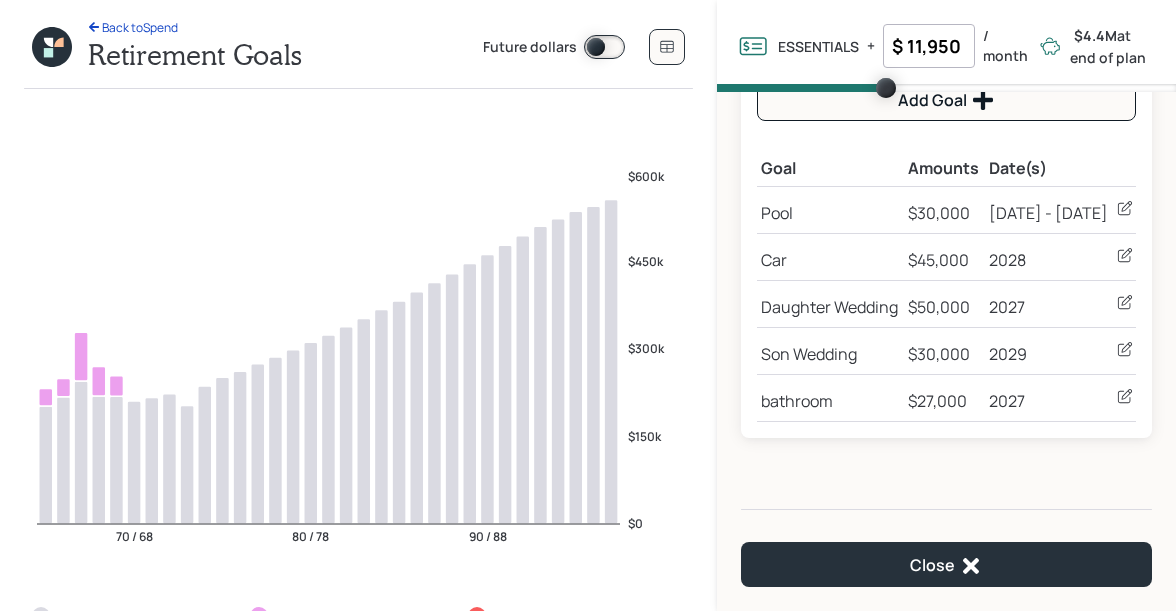 scroll, scrollTop: 257, scrollLeft: 0, axis: vertical 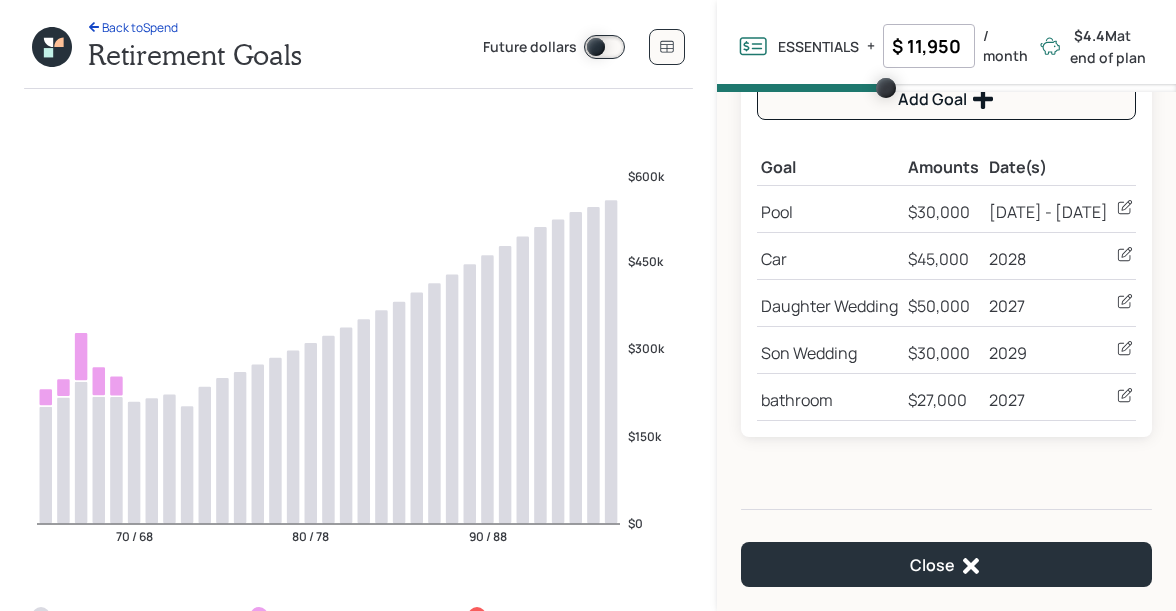 click on "bathroom" at bounding box center [830, 400] 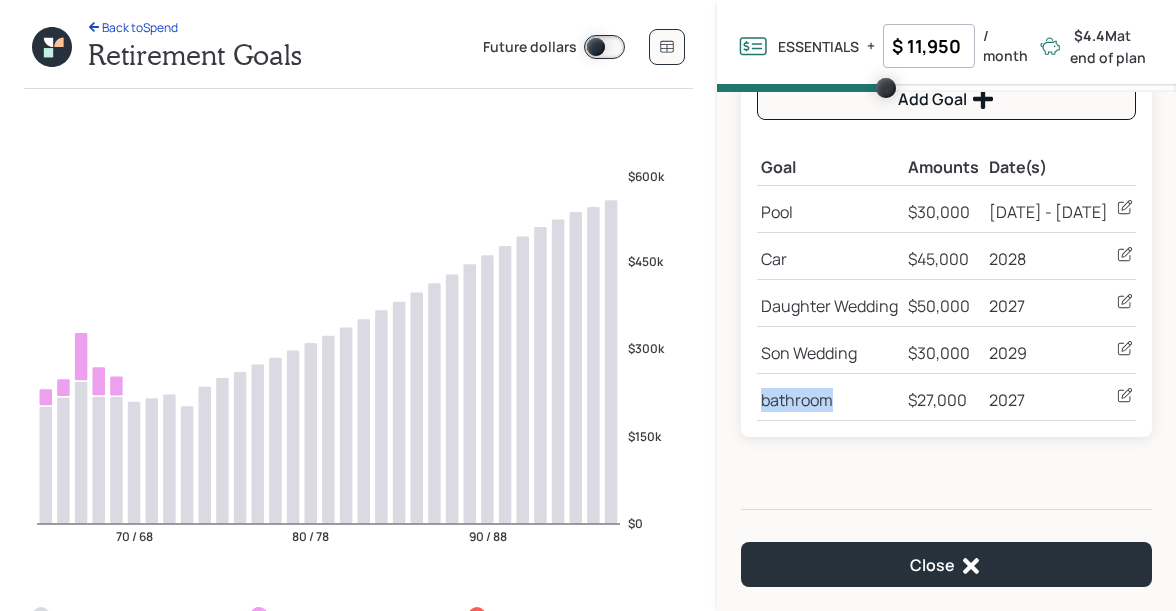 click on "bathroom" at bounding box center [830, 400] 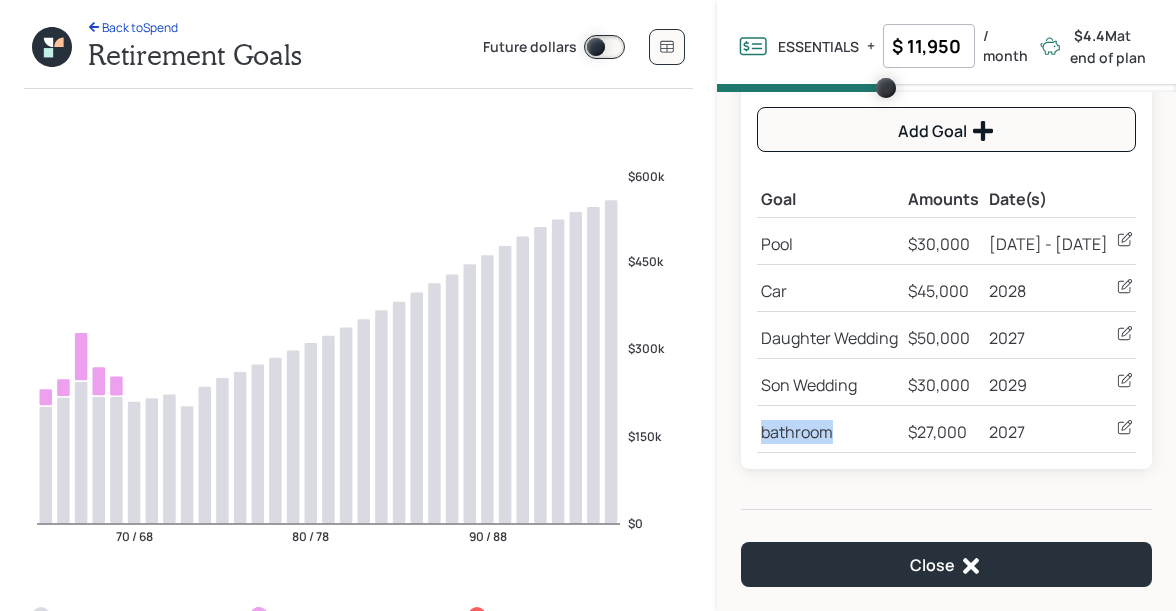 scroll, scrollTop: 224, scrollLeft: 0, axis: vertical 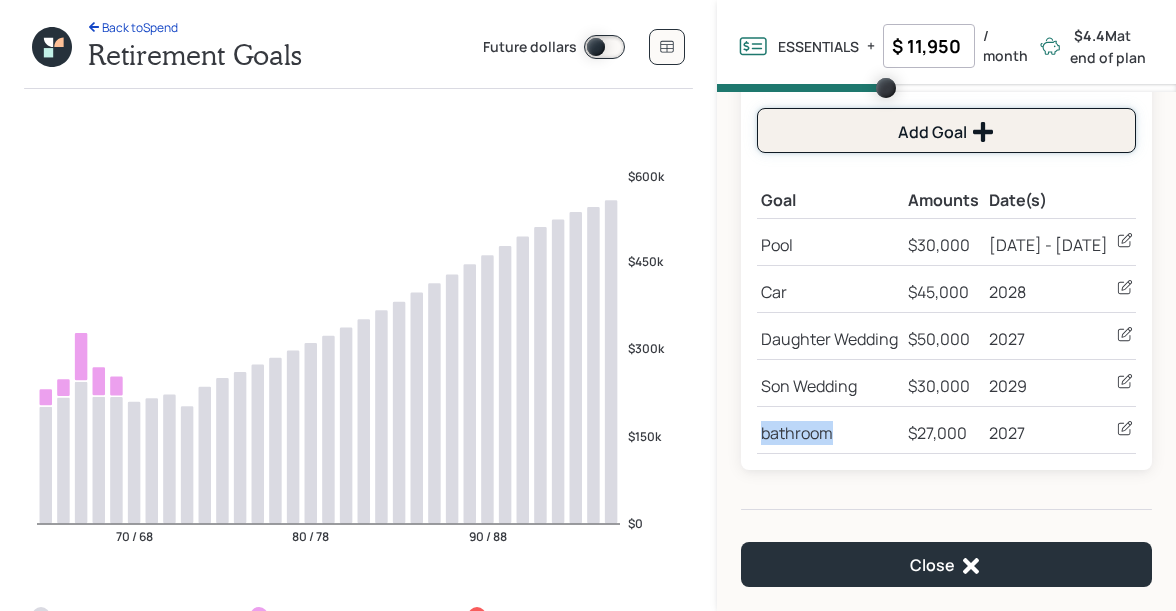 click on "Add Goal" at bounding box center [946, 132] 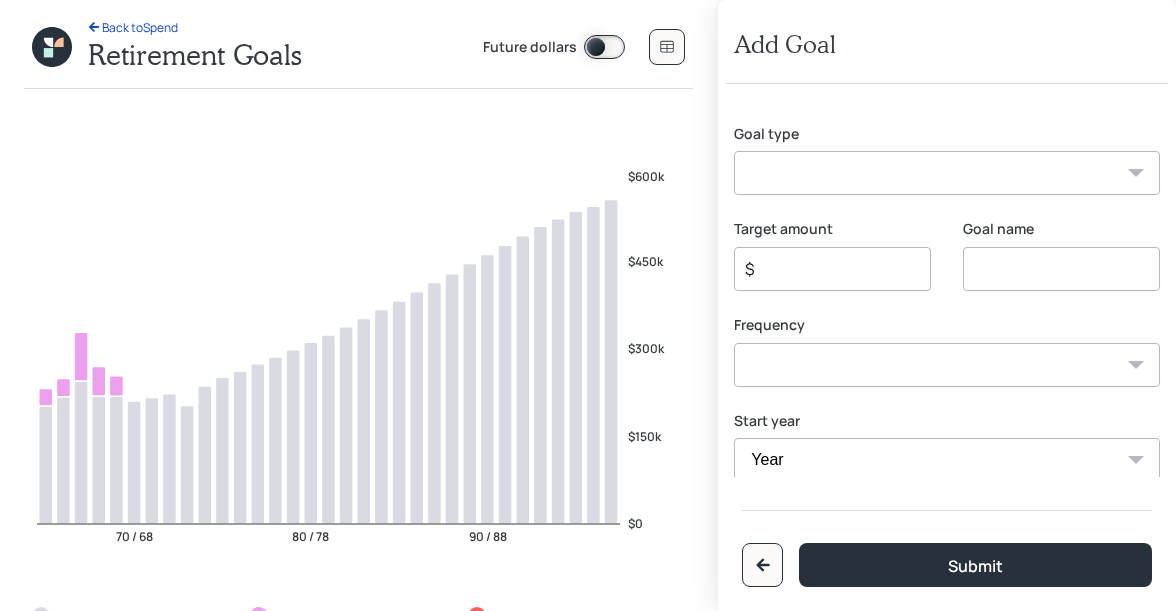 click on "Create an emergency fund Donate to charity Purchase a home Make a purchase Support a dependent Plan for travel Purchase a car Leave an inheritance Other" at bounding box center (947, 173) 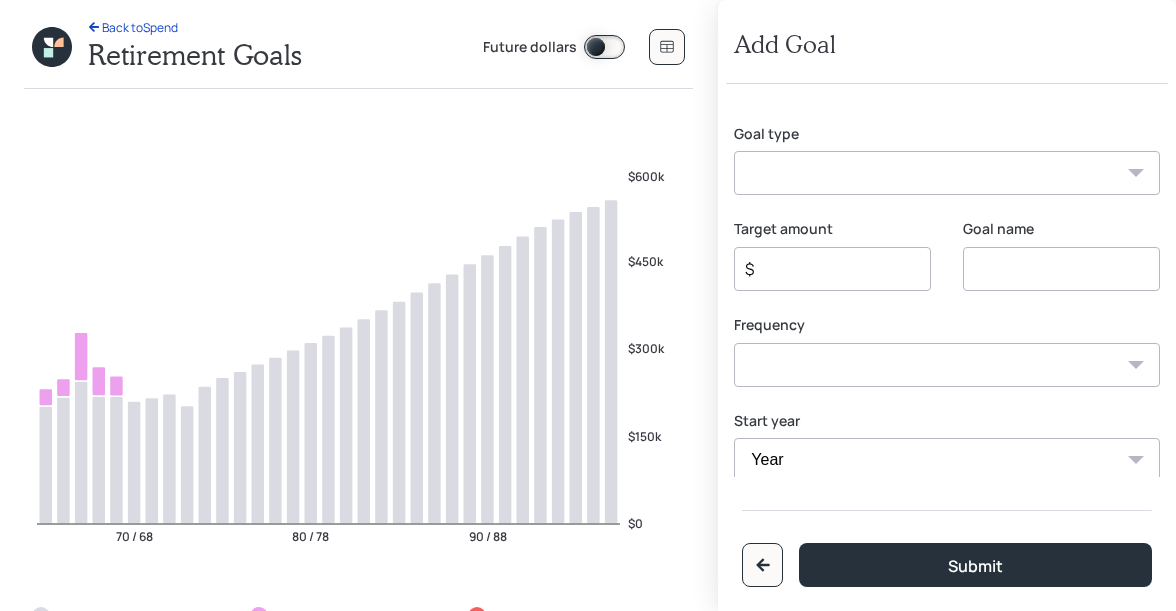 select on "other" 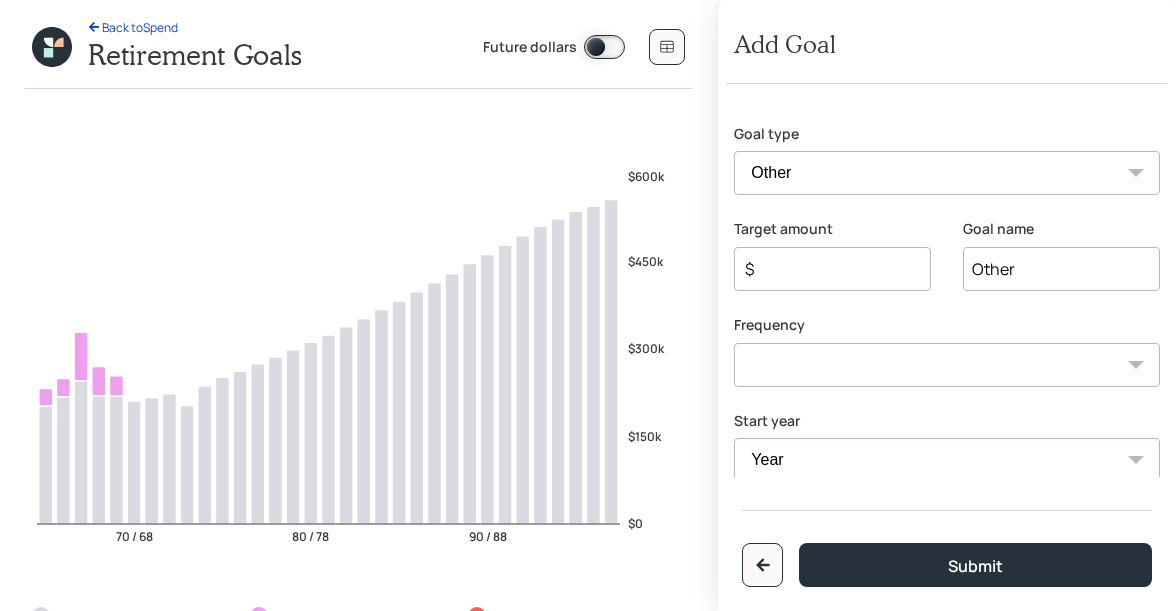 click on "Other" at bounding box center (1061, 269) 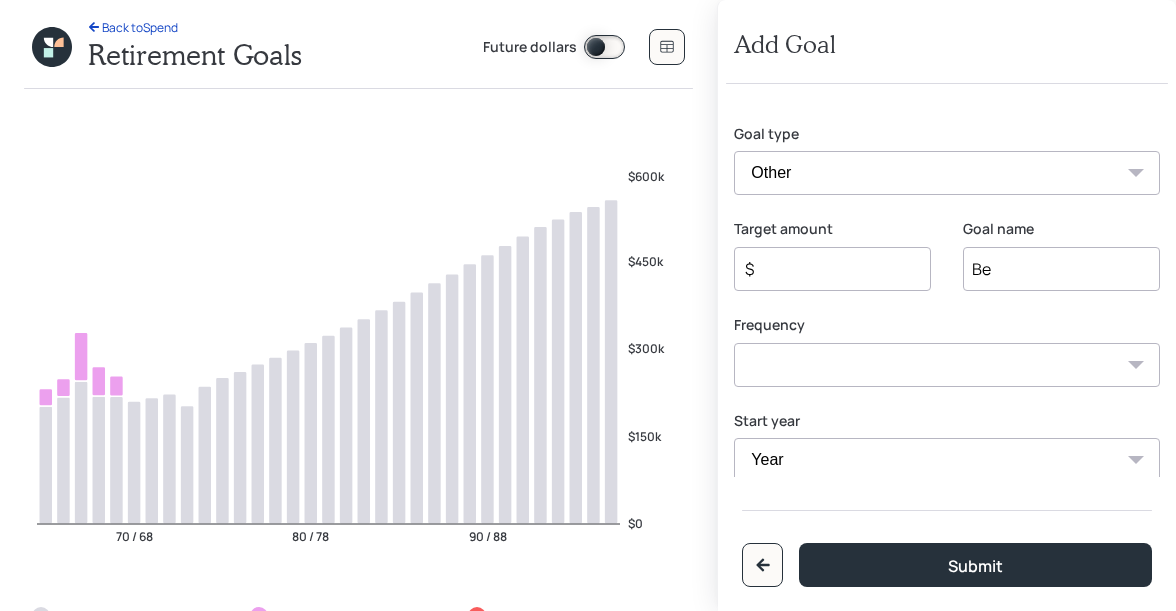 type on "B" 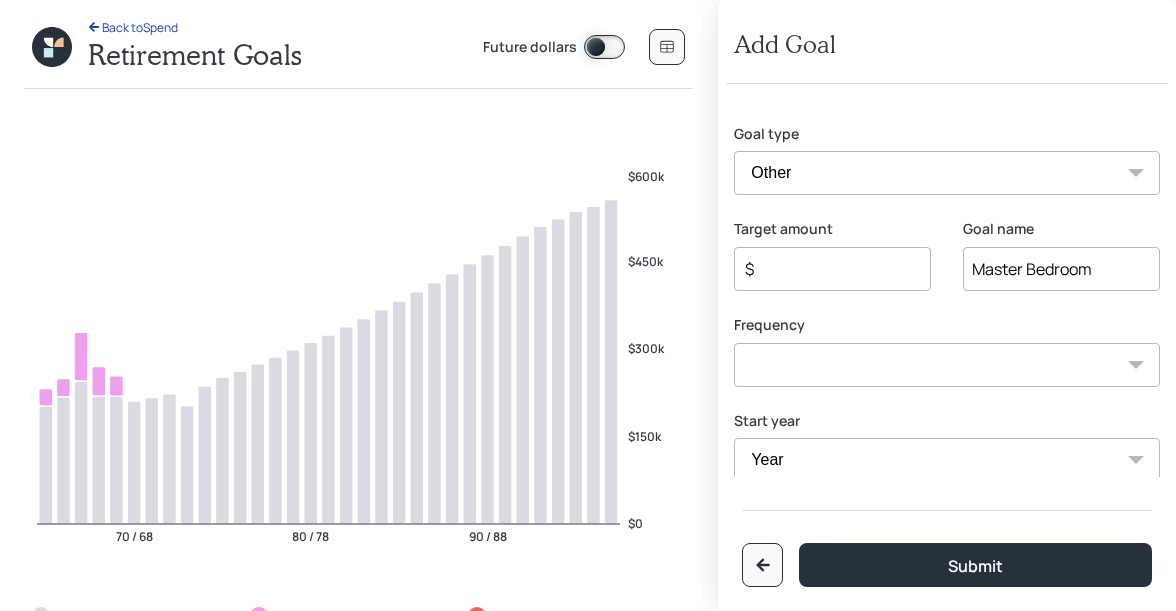 type on "Master Bedroom" 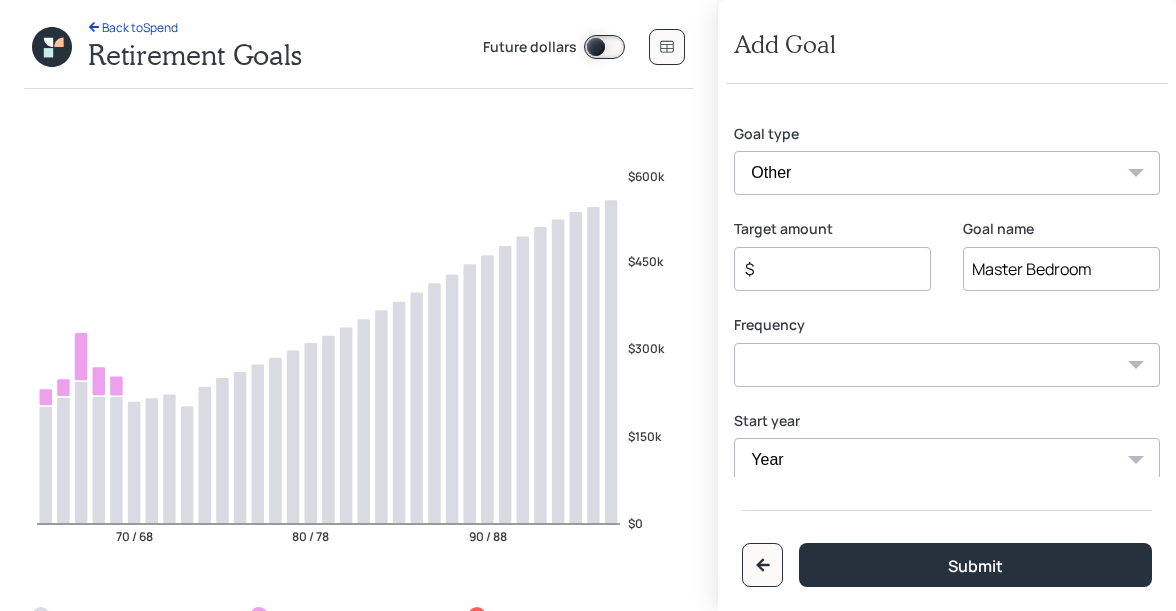 click on "One time Every 1 year Every 2 years Every 3 years Every 4 years Every 5 years Every 6 years Every 7 years Every 8 years Every 9 years" at bounding box center [947, 365] 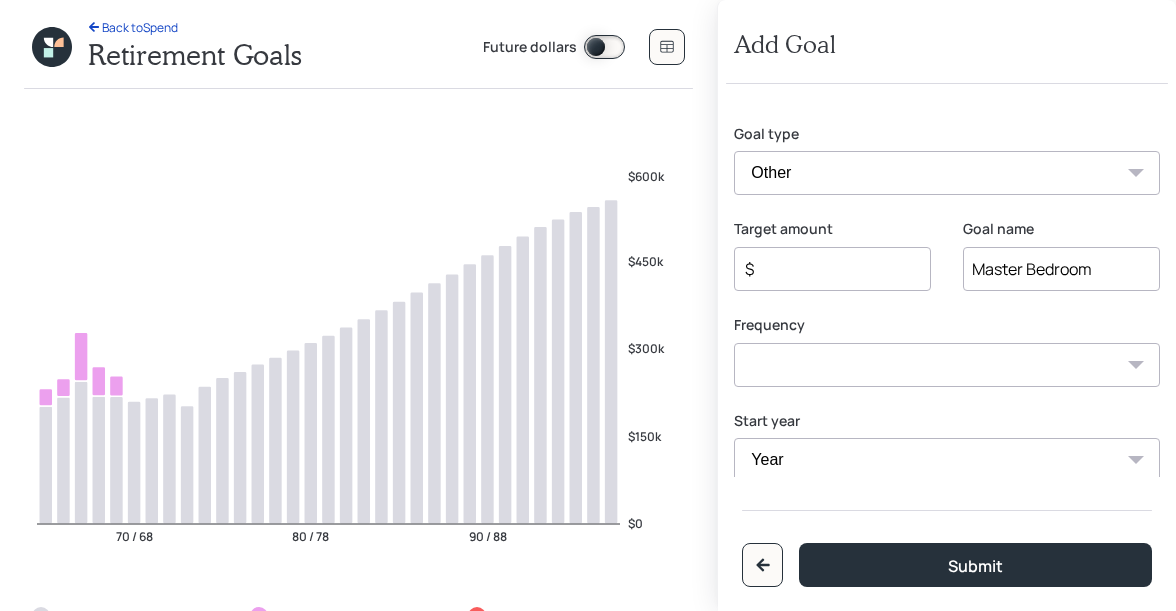 select on "0" 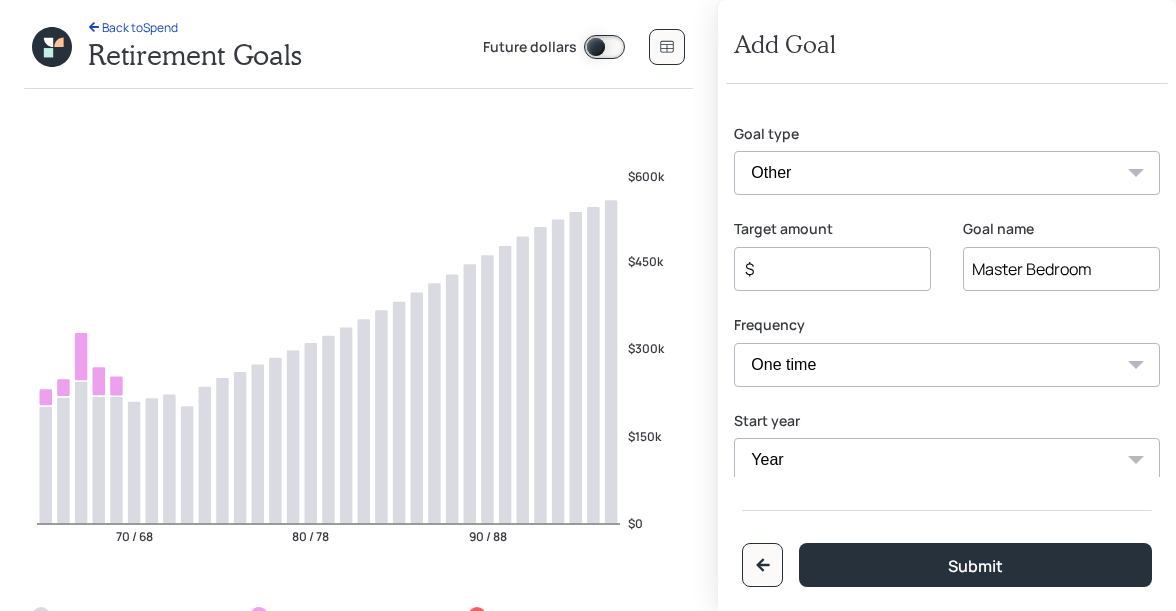 scroll, scrollTop: 29, scrollLeft: 0, axis: vertical 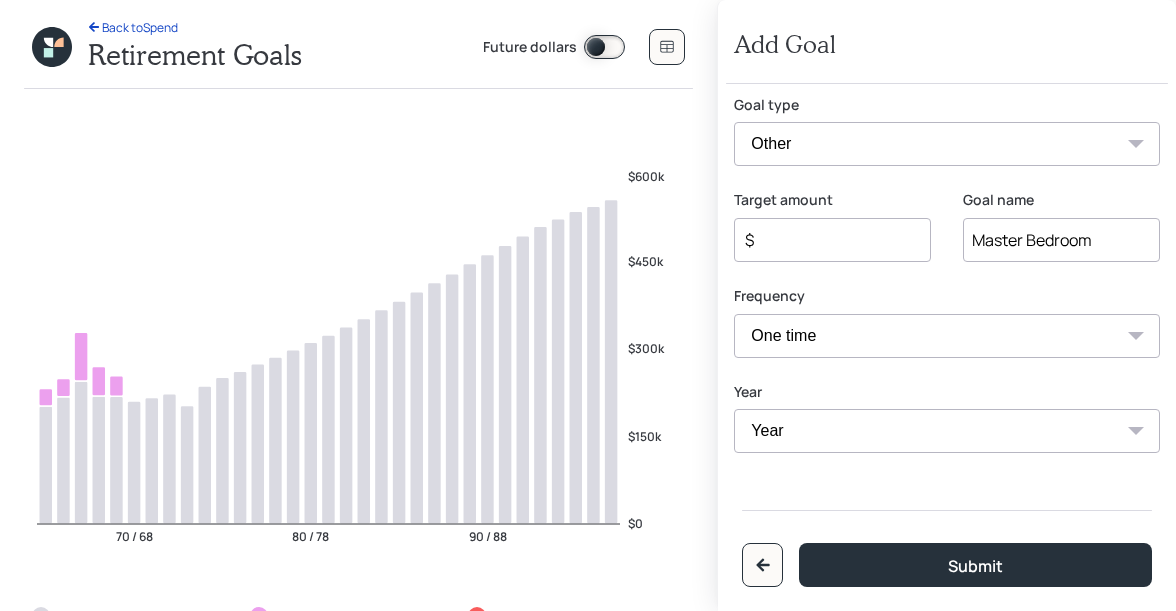 click on "$" at bounding box center (824, 240) 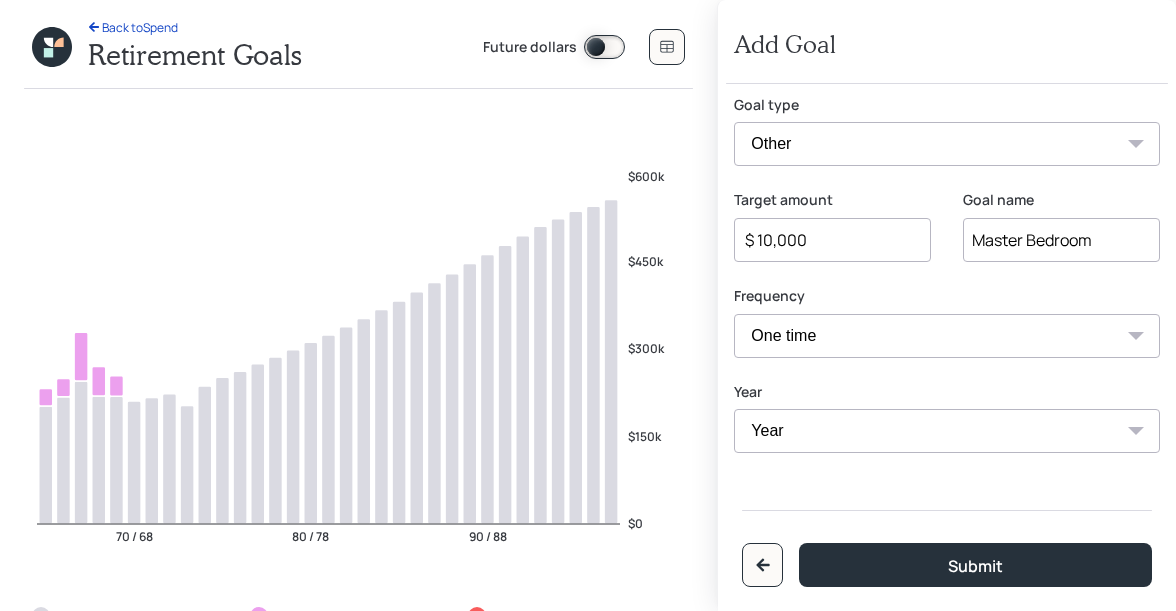 click on "$ 10,000" at bounding box center (824, 240) 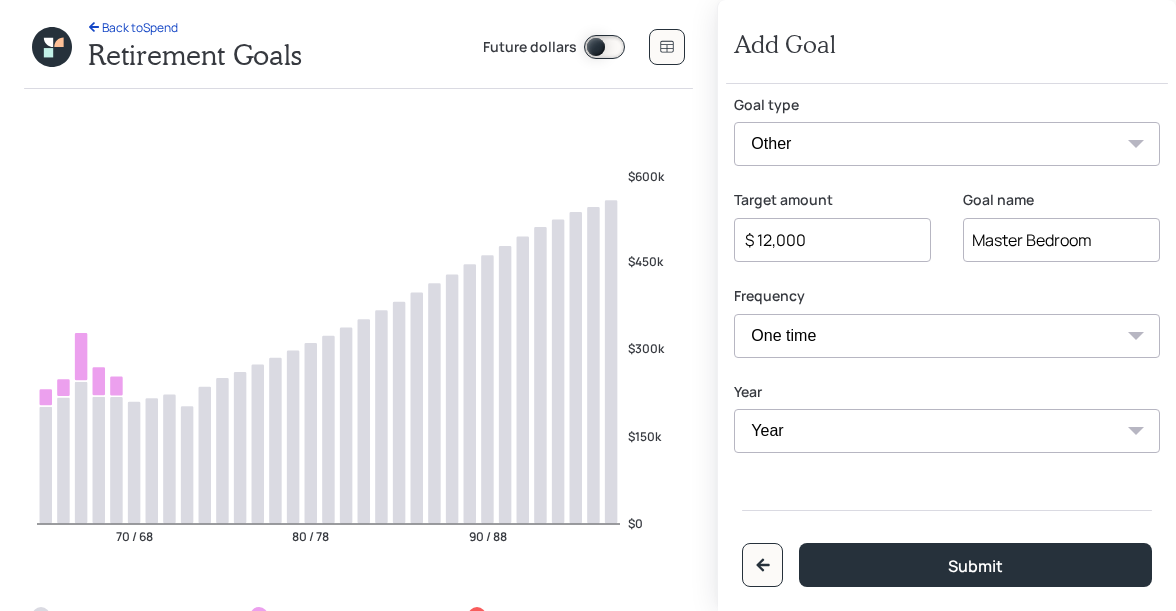 type on "$ 12,000" 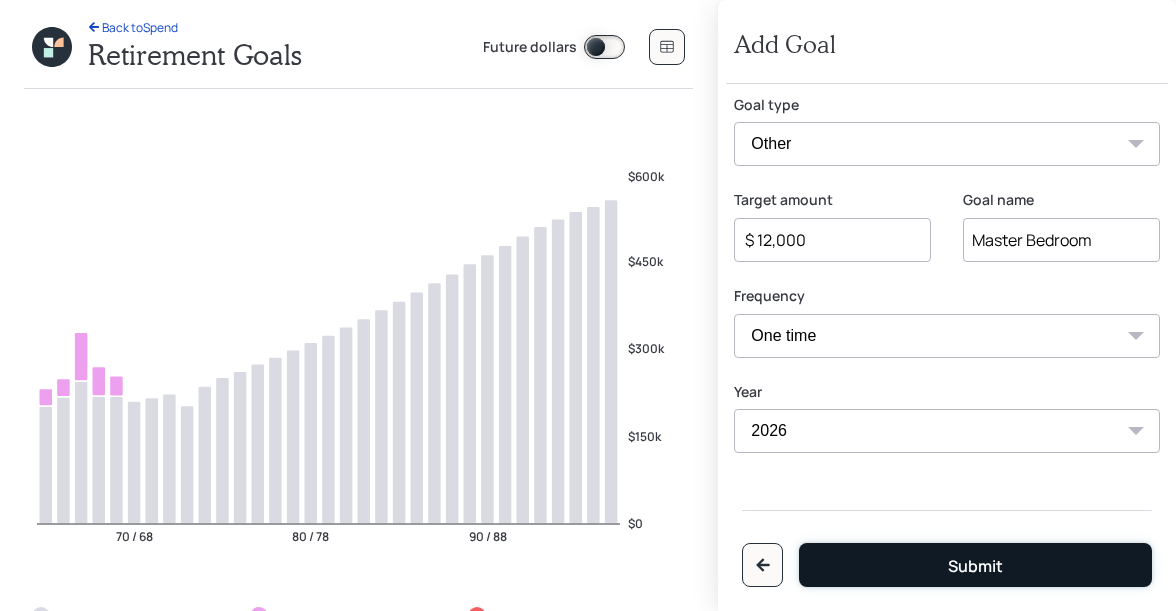 click on "Submit" at bounding box center (975, 565) 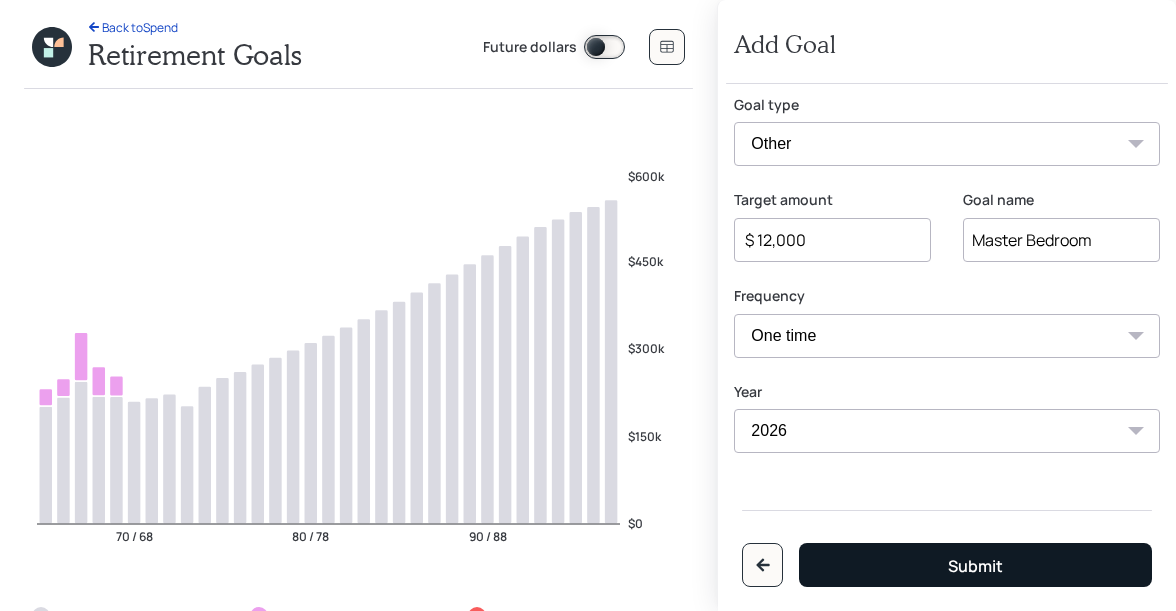type on "$" 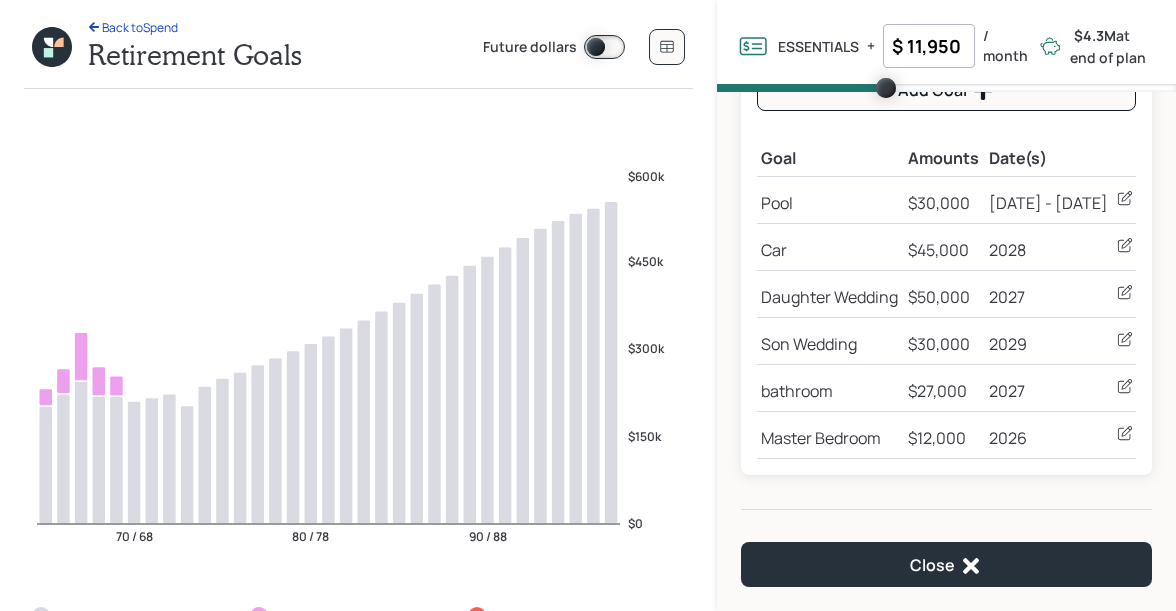 scroll, scrollTop: 288, scrollLeft: 0, axis: vertical 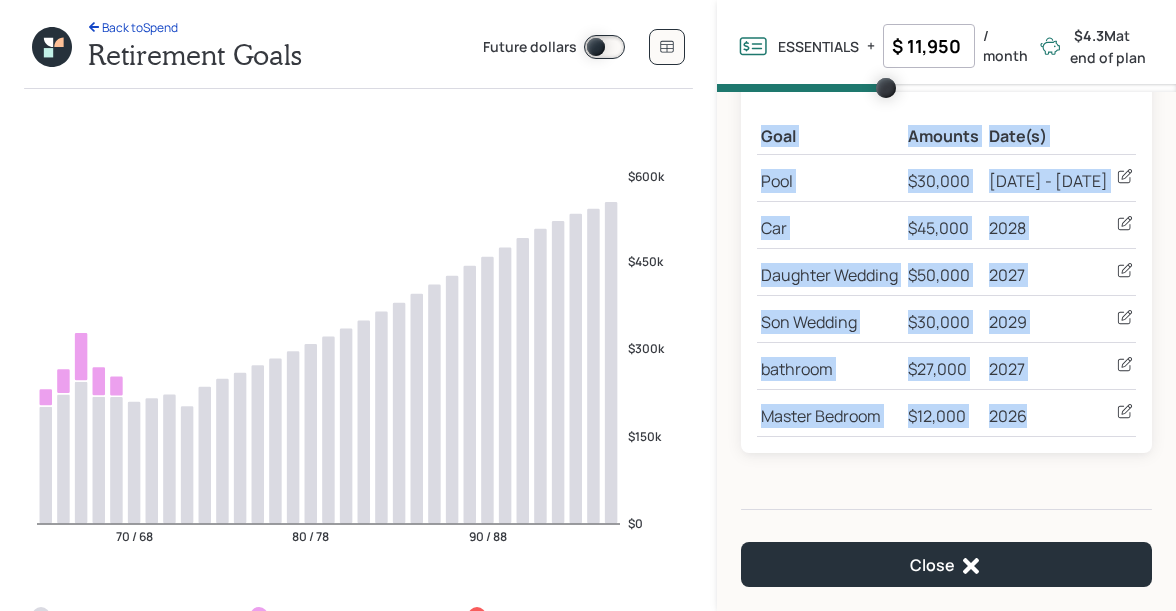 drag, startPoint x: 1049, startPoint y: 412, endPoint x: 745, endPoint y: 414, distance: 304.0066 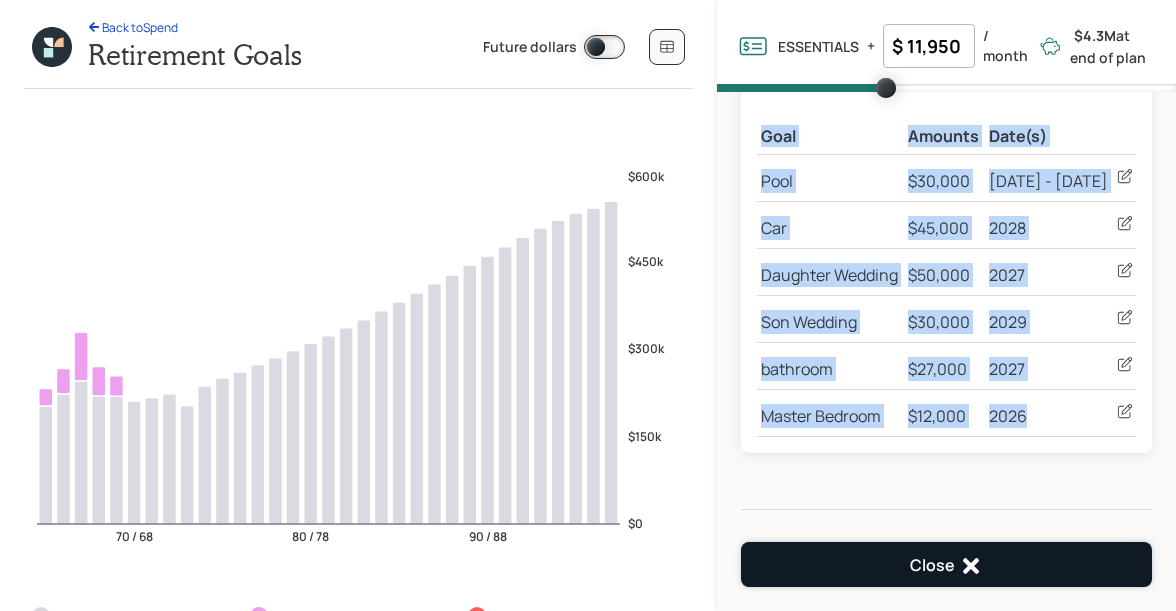 click on "Close" at bounding box center (946, 564) 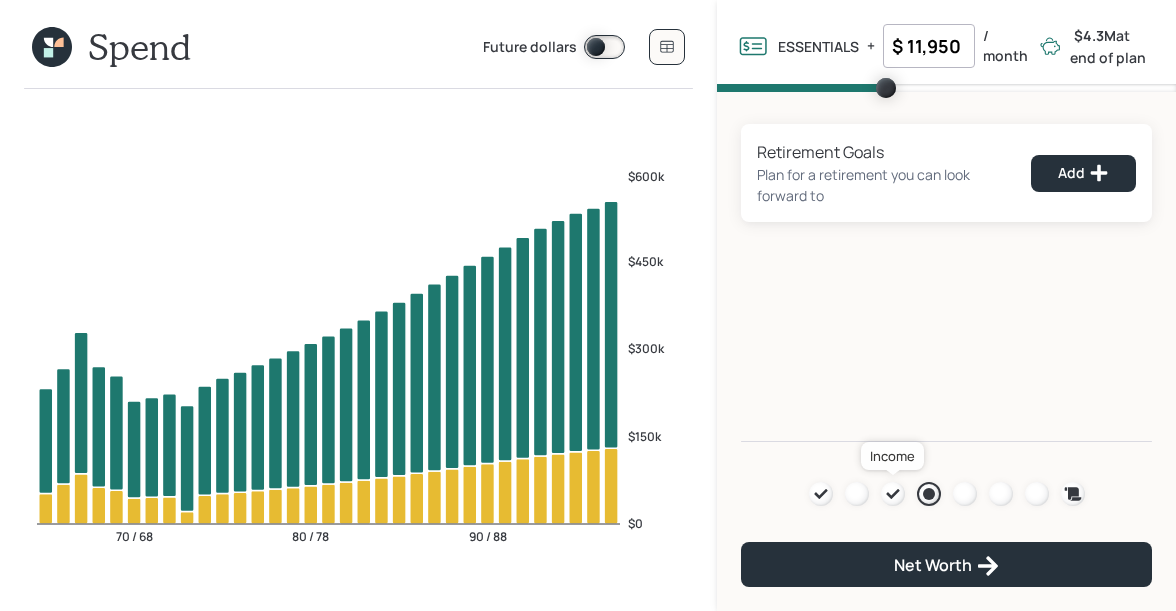 click at bounding box center [893, 494] 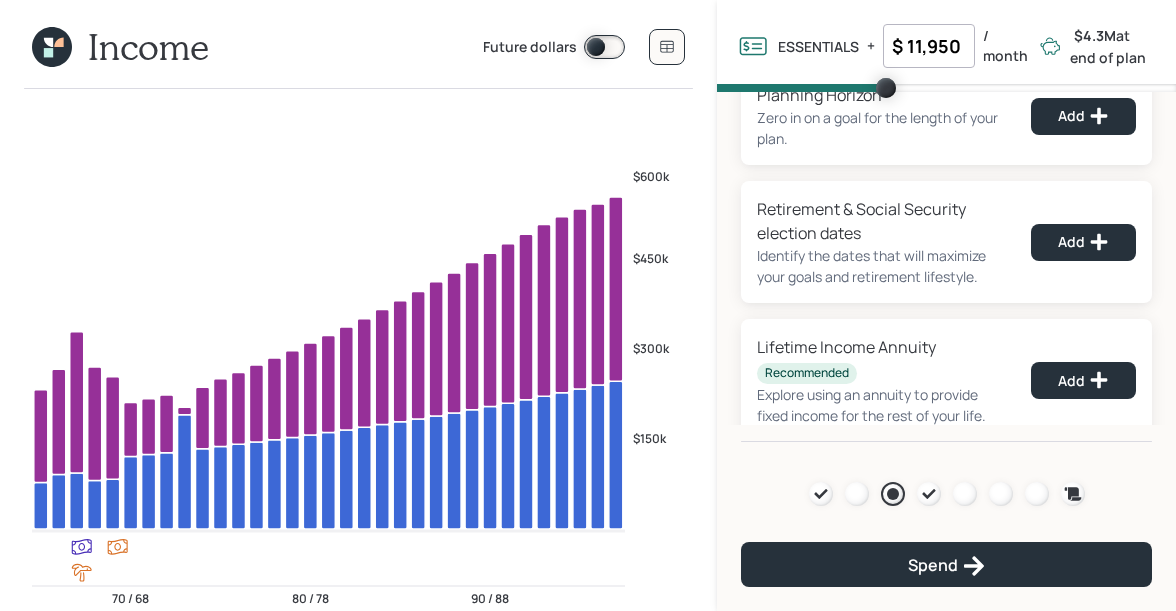 scroll, scrollTop: 60, scrollLeft: 0, axis: vertical 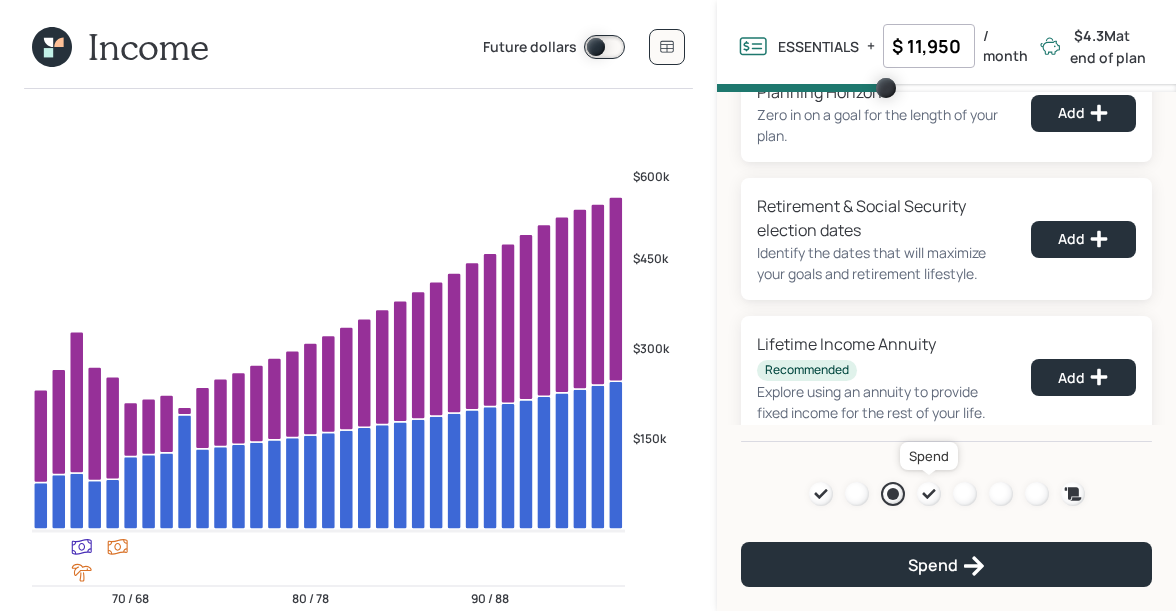 click 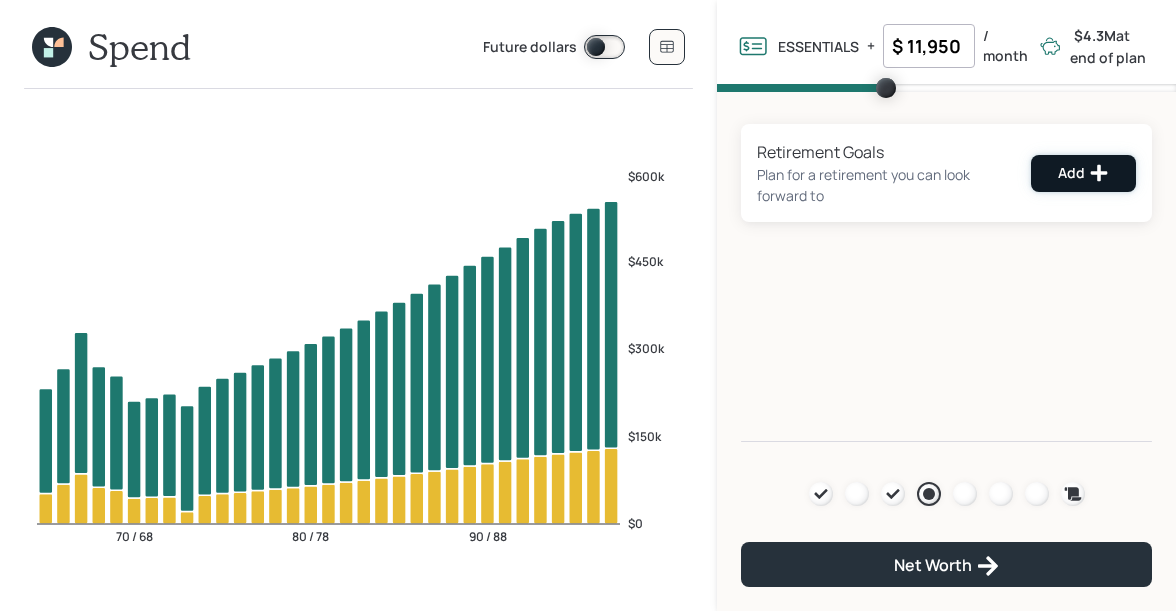 click on "Add" at bounding box center [1083, 173] 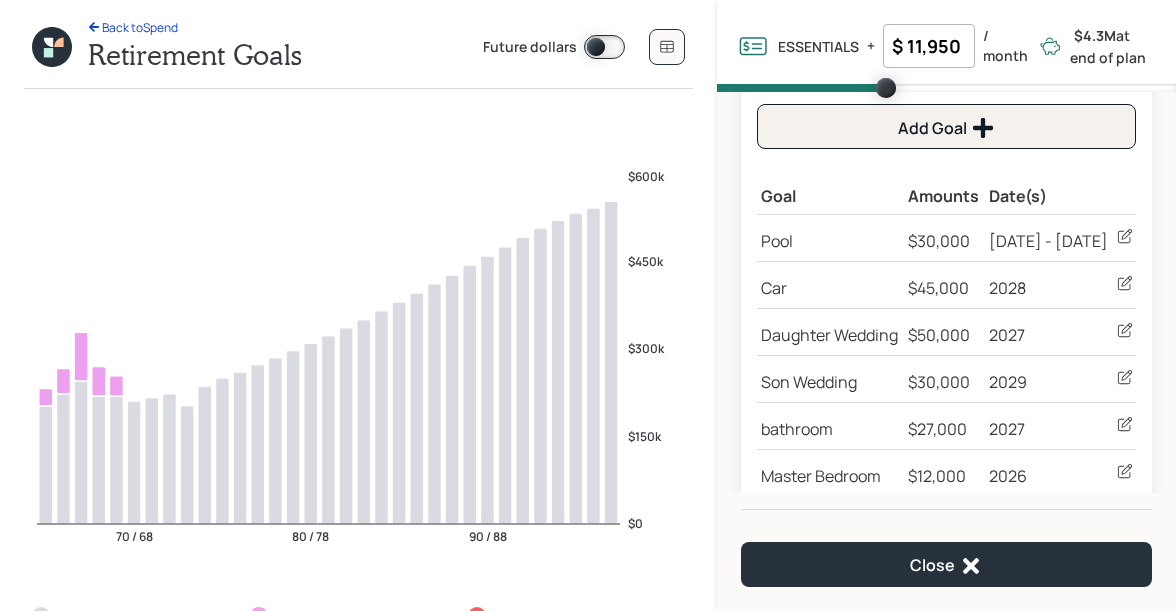 scroll, scrollTop: 233, scrollLeft: 0, axis: vertical 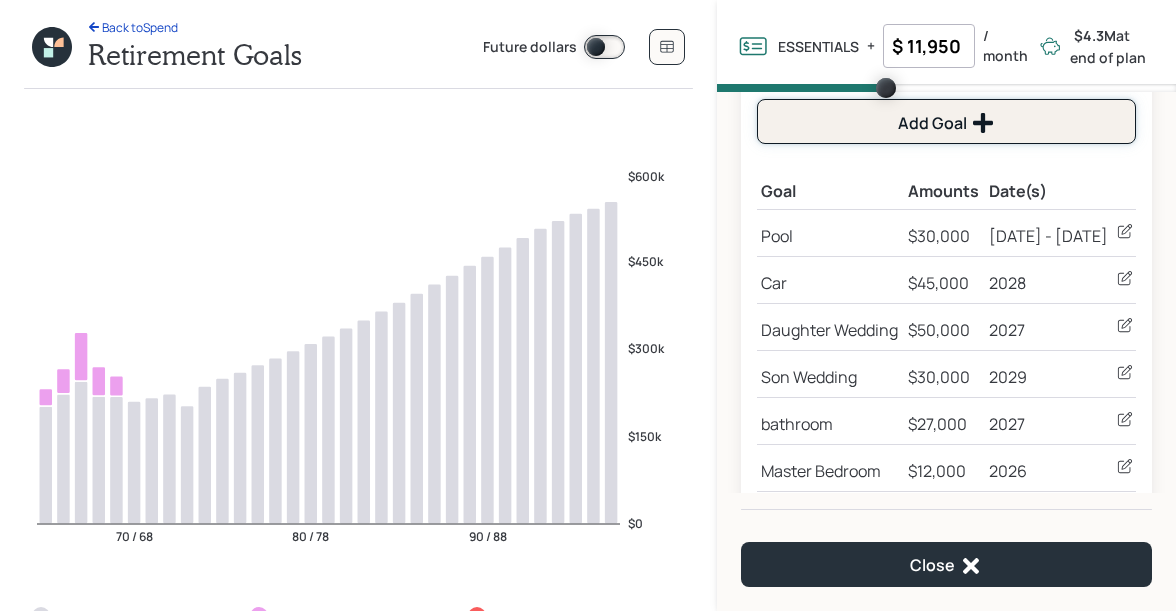 click 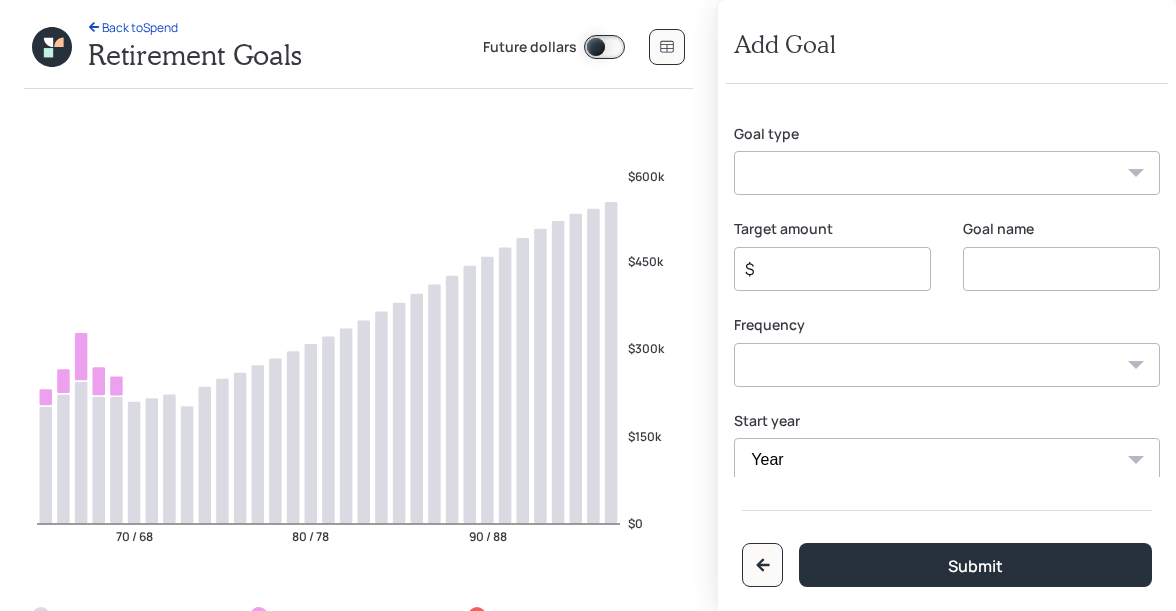 click on "Create an emergency fund Donate to charity Purchase a home Make a purchase Support a dependent Plan for travel Purchase a car Leave an inheritance Other" at bounding box center (947, 173) 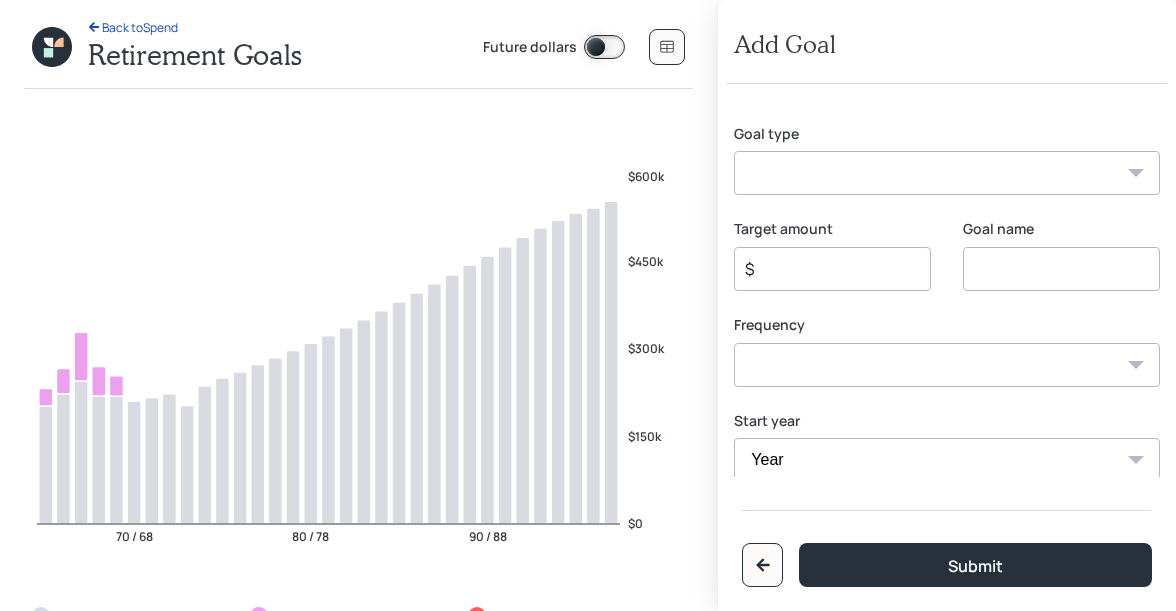 select on "other" 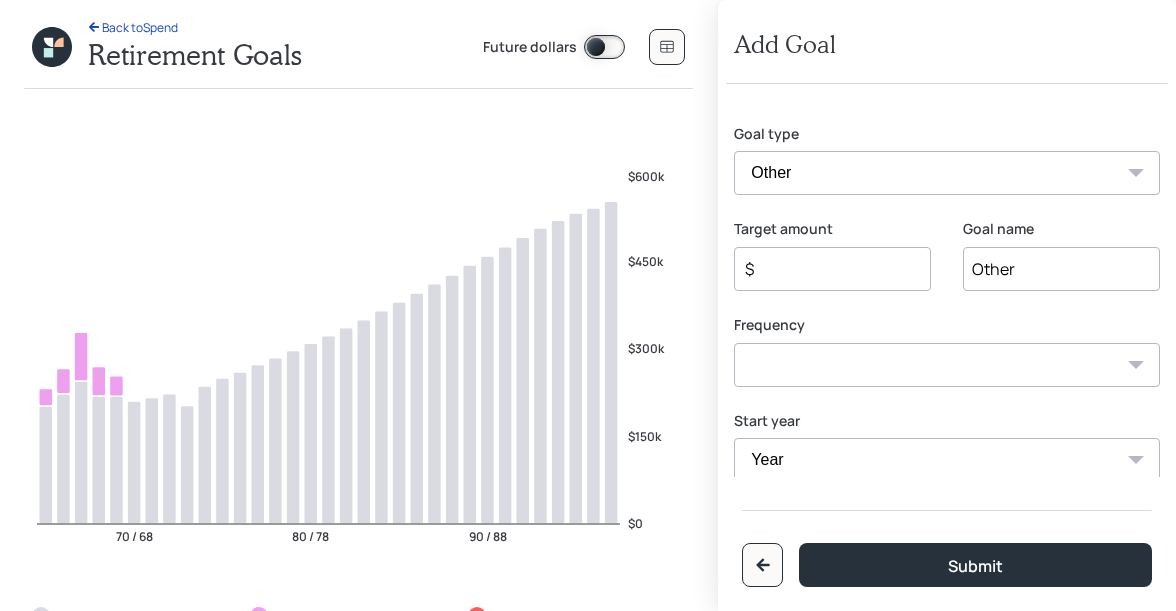 click on "Other" at bounding box center [1061, 269] 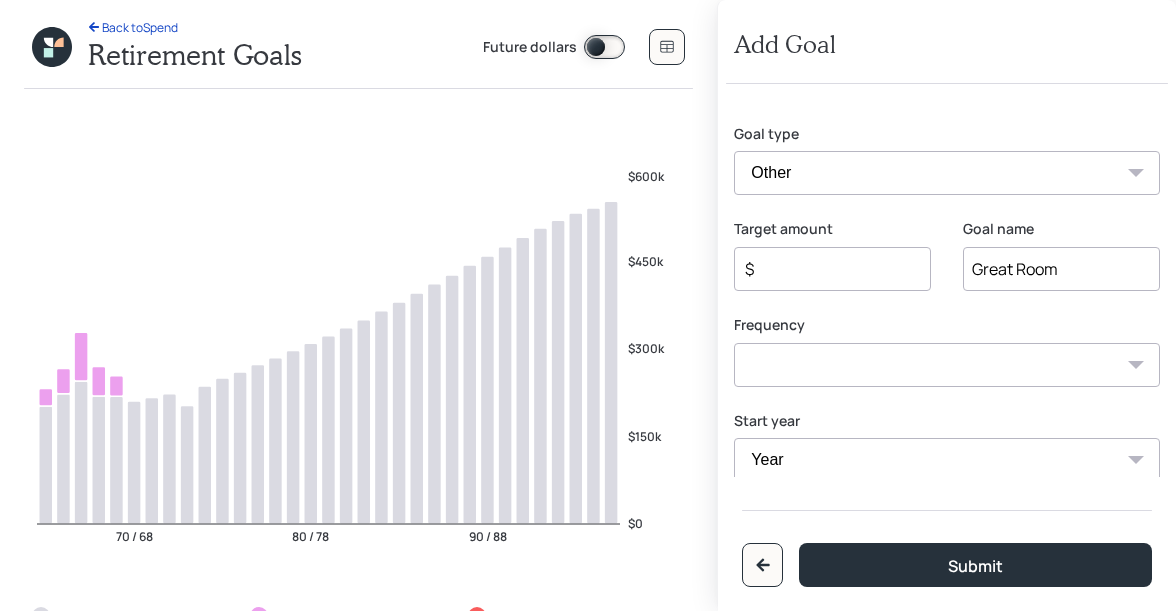 type on "Great Room" 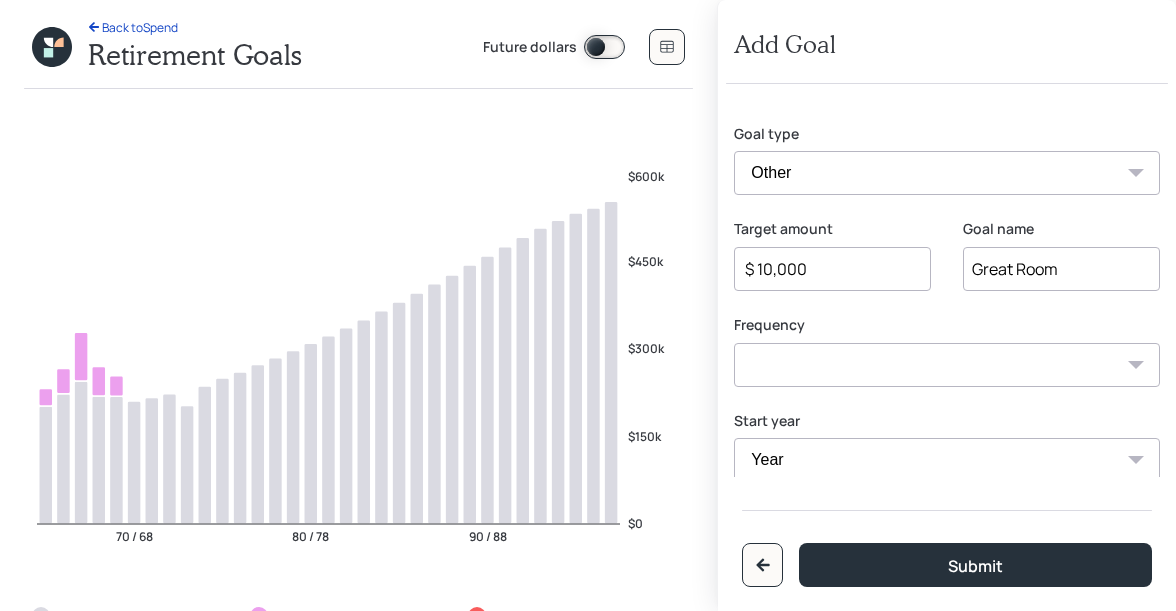 type on "$ 10,000" 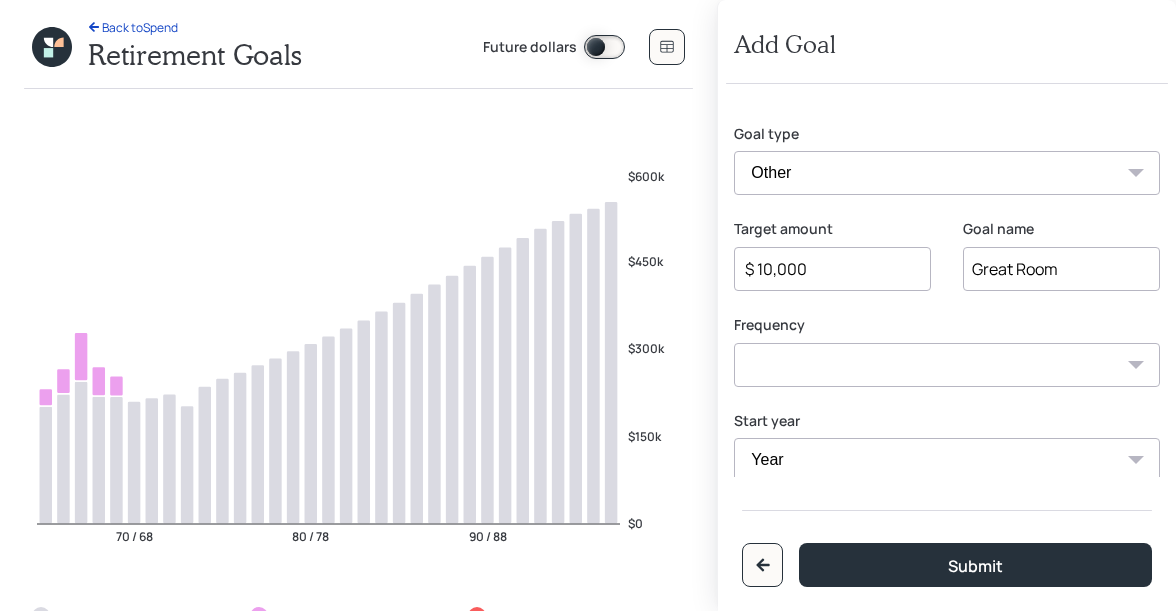 click on "One time Every 1 year Every 2 years Every 3 years Every 4 years Every 5 years Every 6 years Every 7 years Every 8 years Every 9 years" at bounding box center [947, 365] 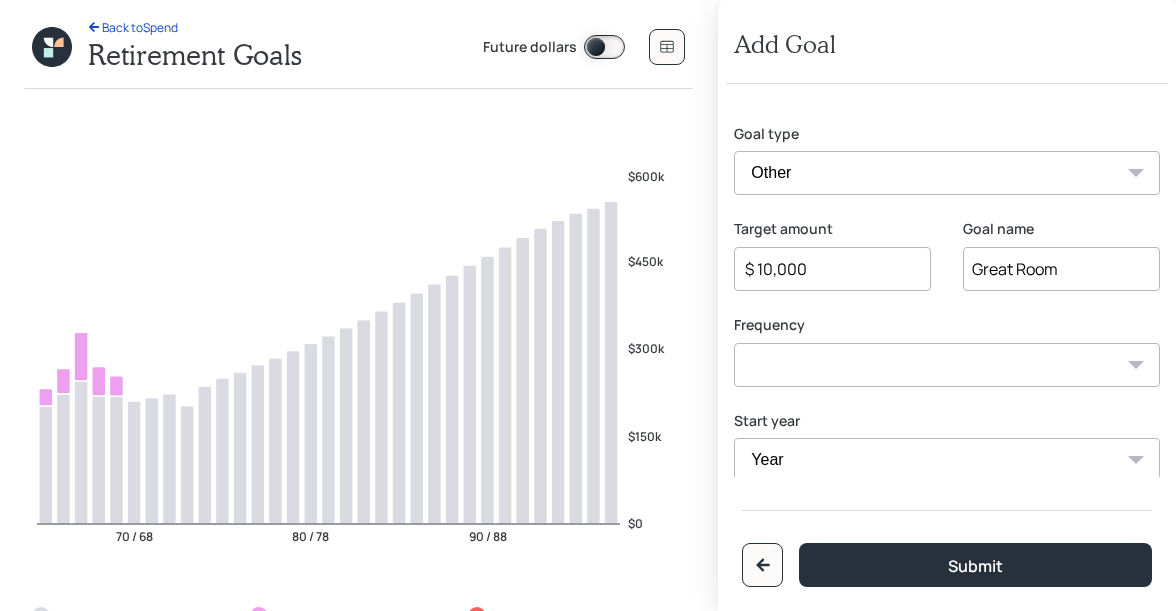 select on "0" 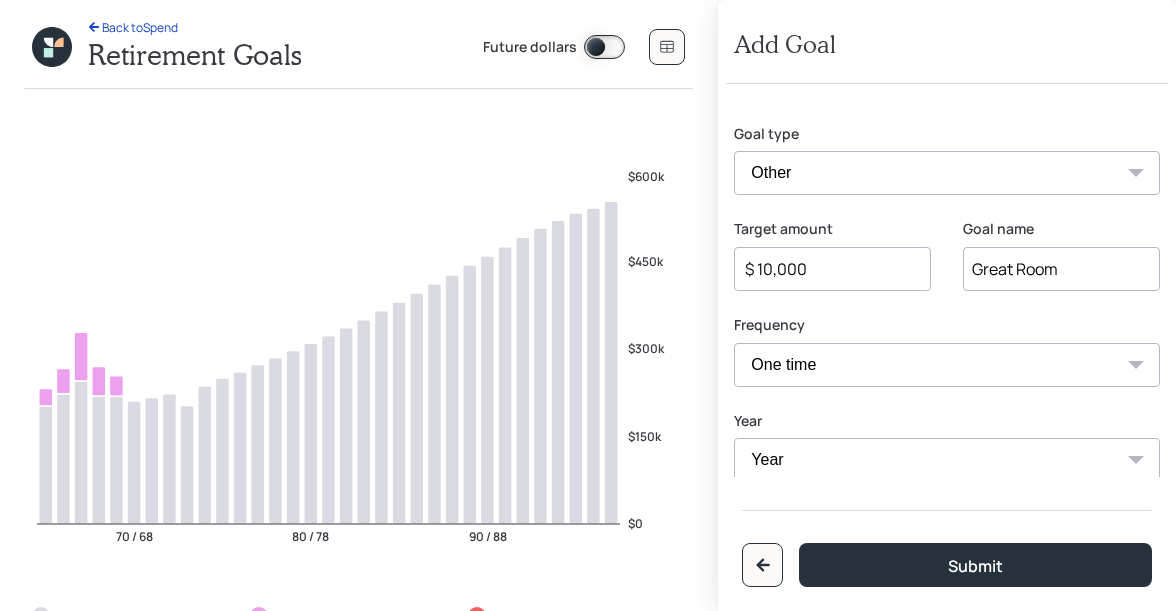 scroll, scrollTop: 29, scrollLeft: 0, axis: vertical 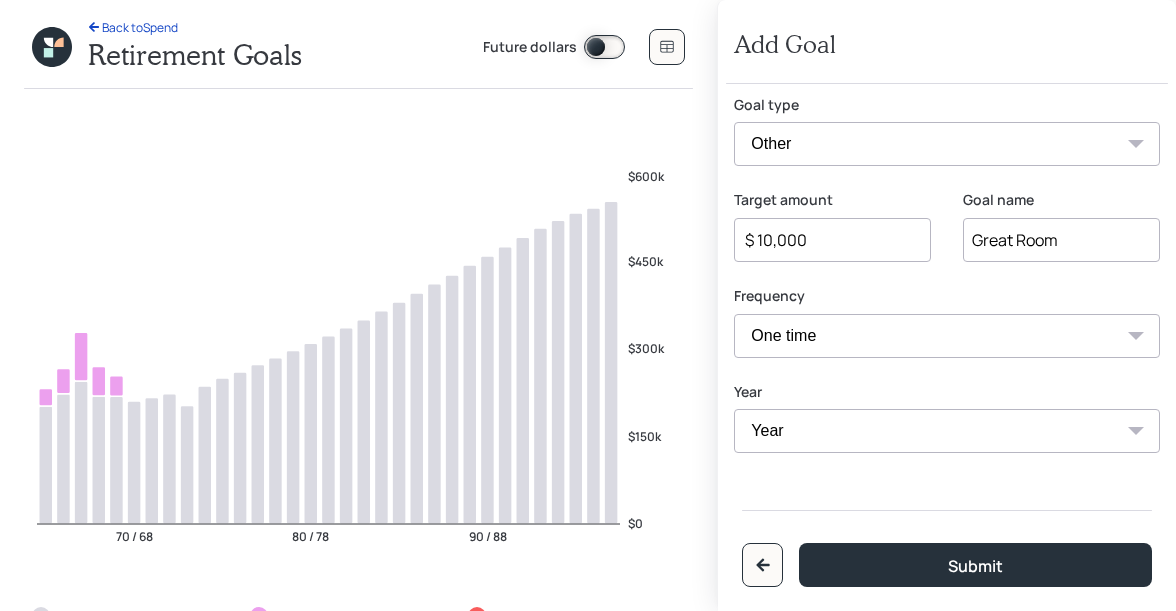 click on "Year [DATE] 2026 2027 2028 2029 2030 2031 2032 2033 2034 2035 2036 2037 2038 2039 2040 2041 2042 2043 2044 2045 2046 2047 2048 2049 2050 2051 2052 2053 2054" at bounding box center (947, 431) 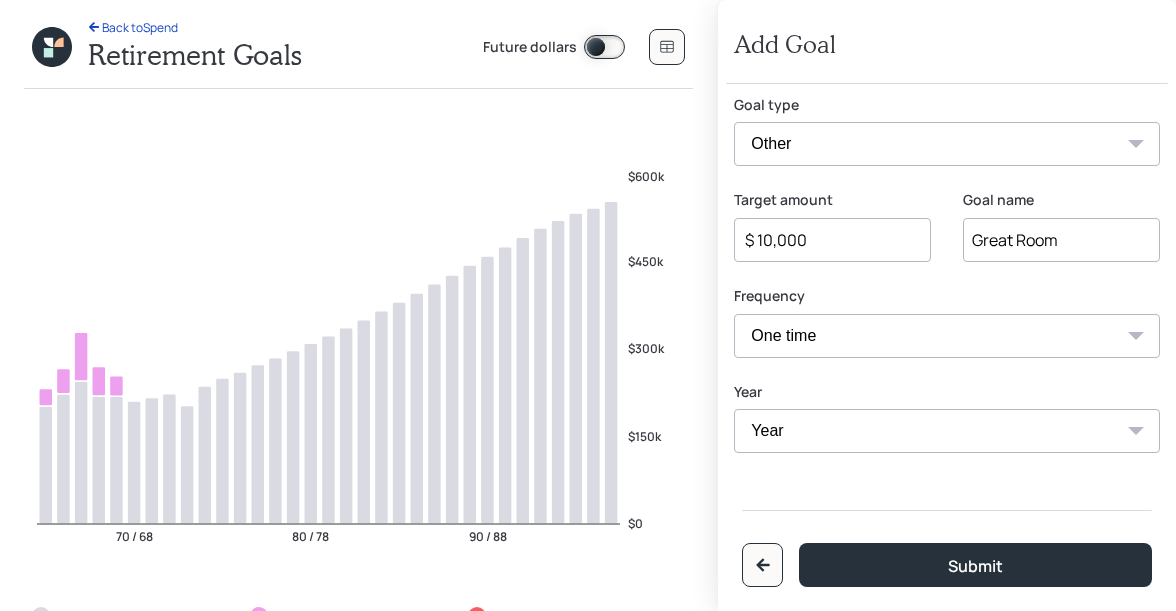 select on "2026" 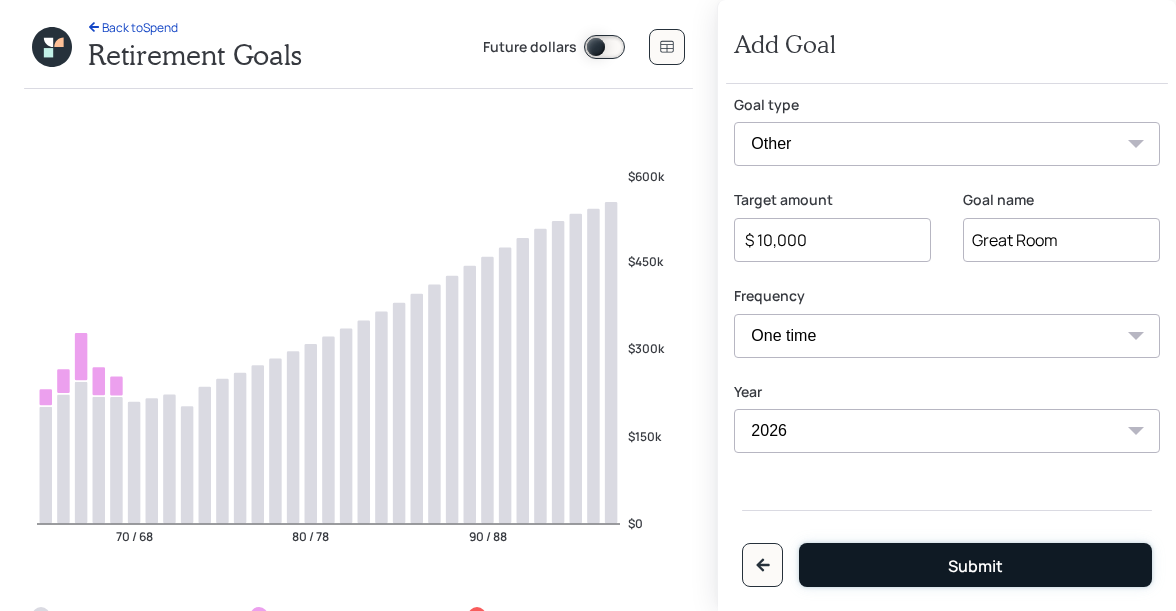click on "Submit" at bounding box center [975, 565] 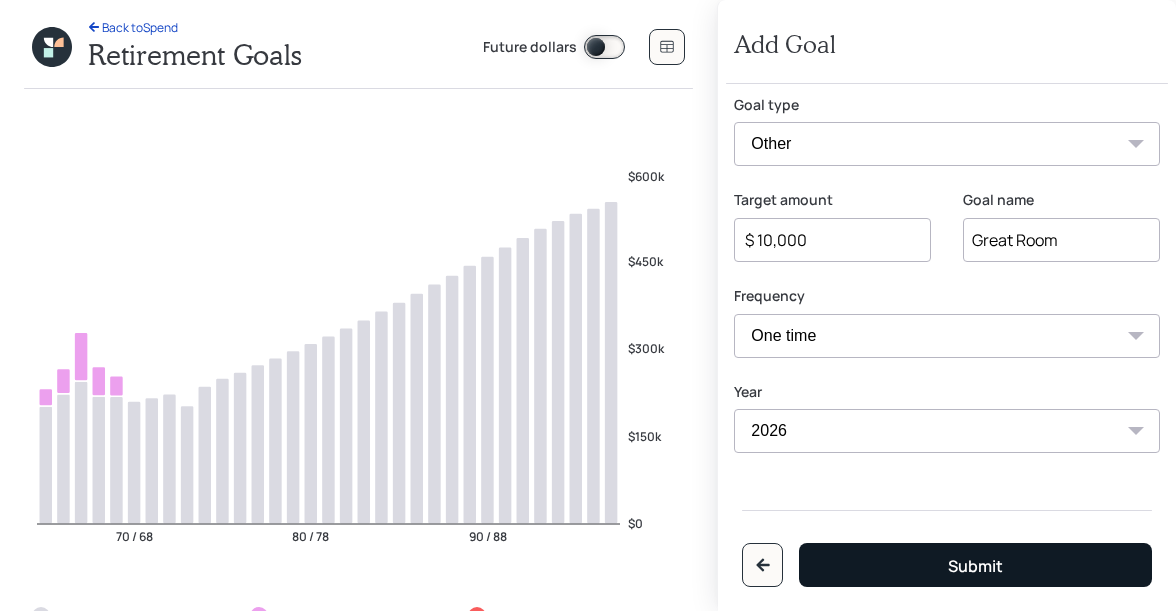 type on "$" 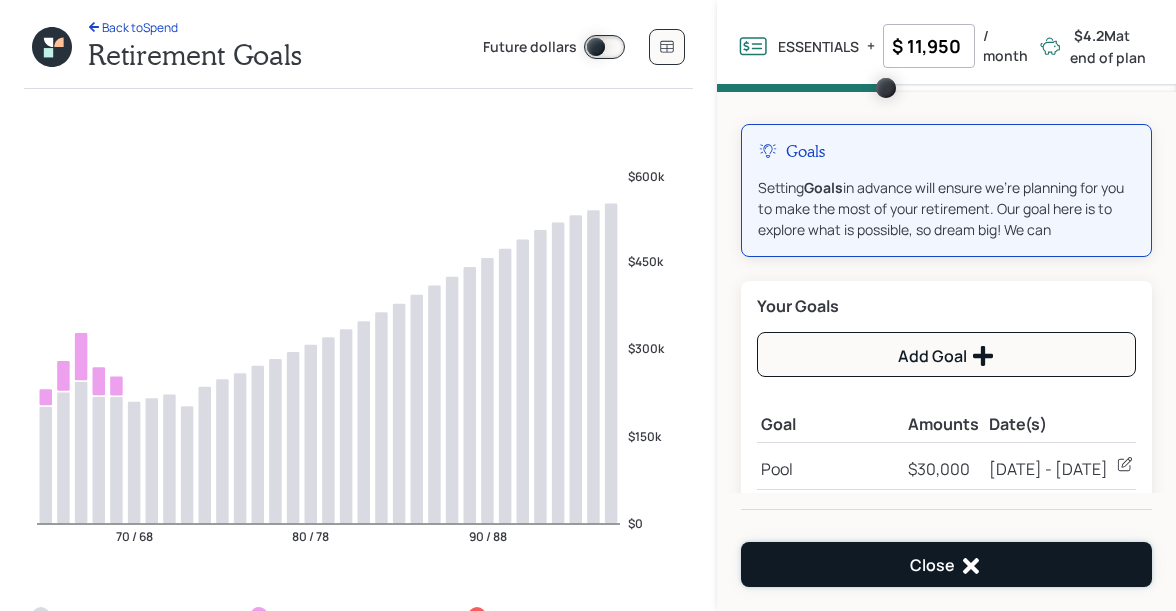 click on "Close" at bounding box center [946, 564] 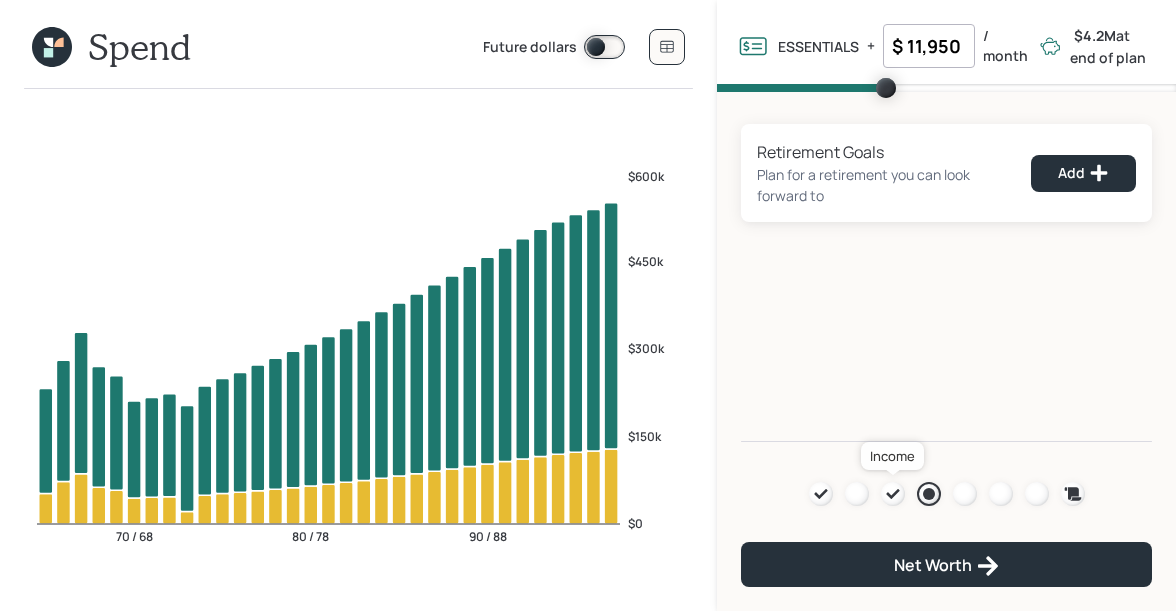 click 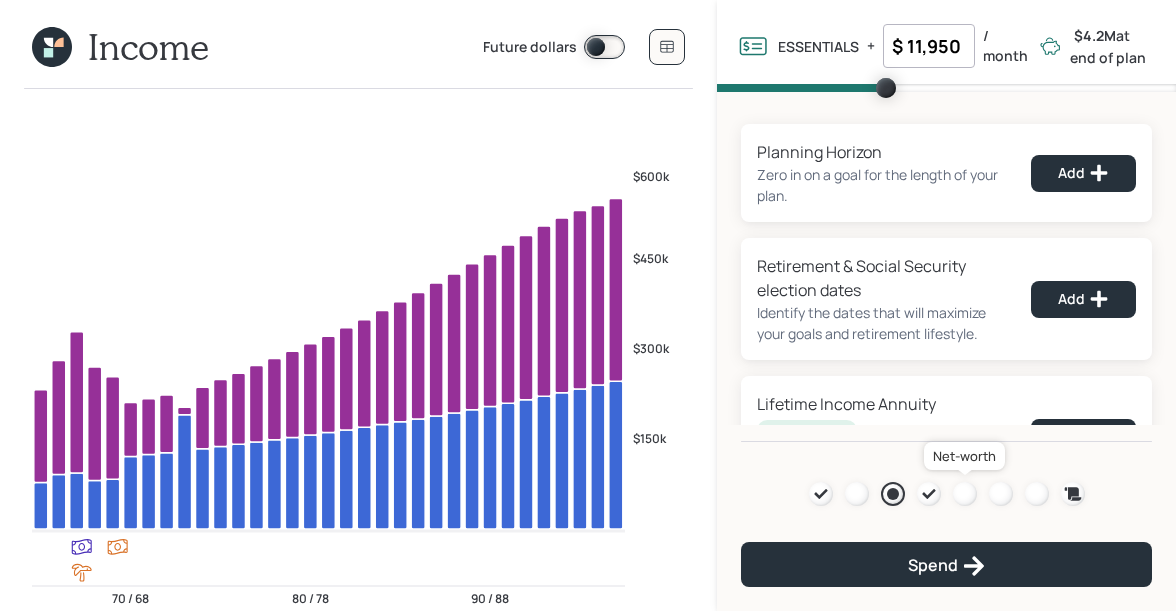 click at bounding box center [965, 494] 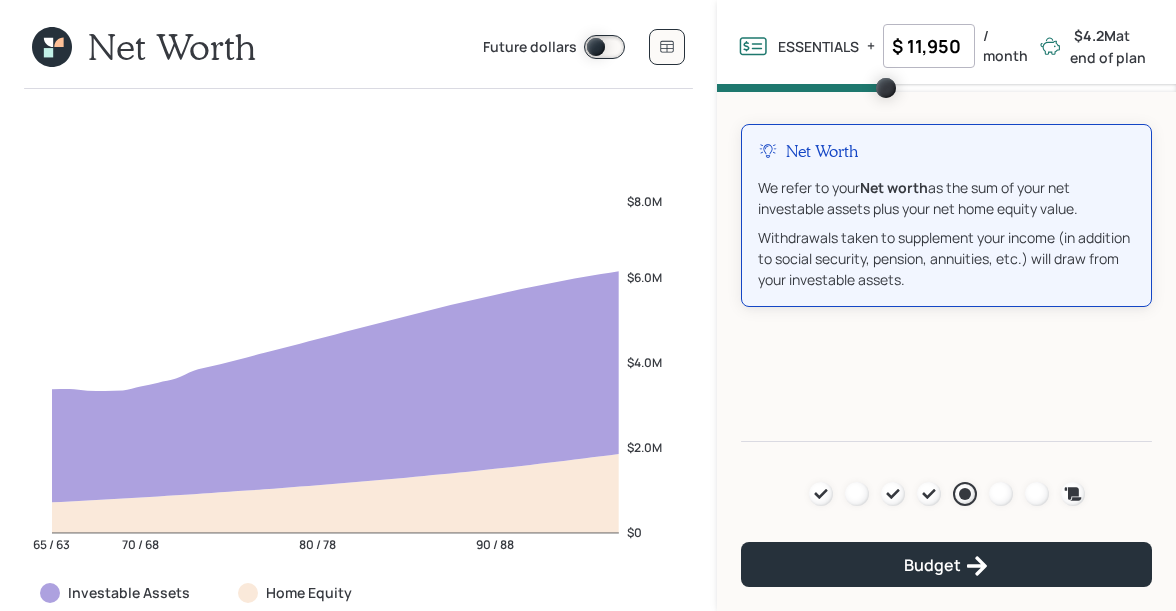click at bounding box center (604, 47) 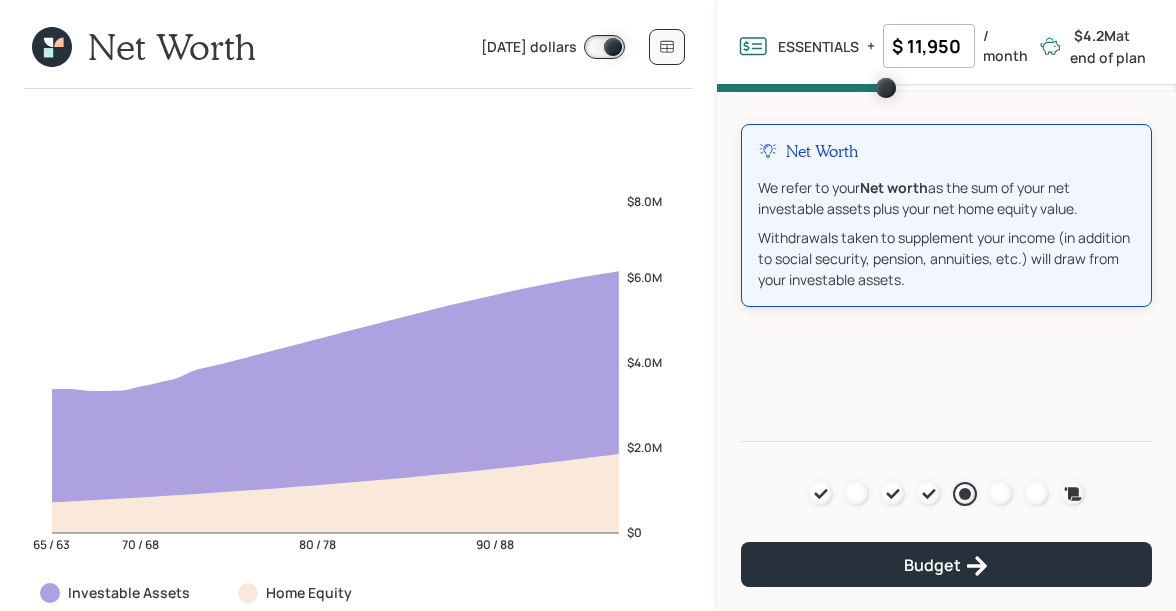 click on "[DATE] dollars" at bounding box center [529, 48] 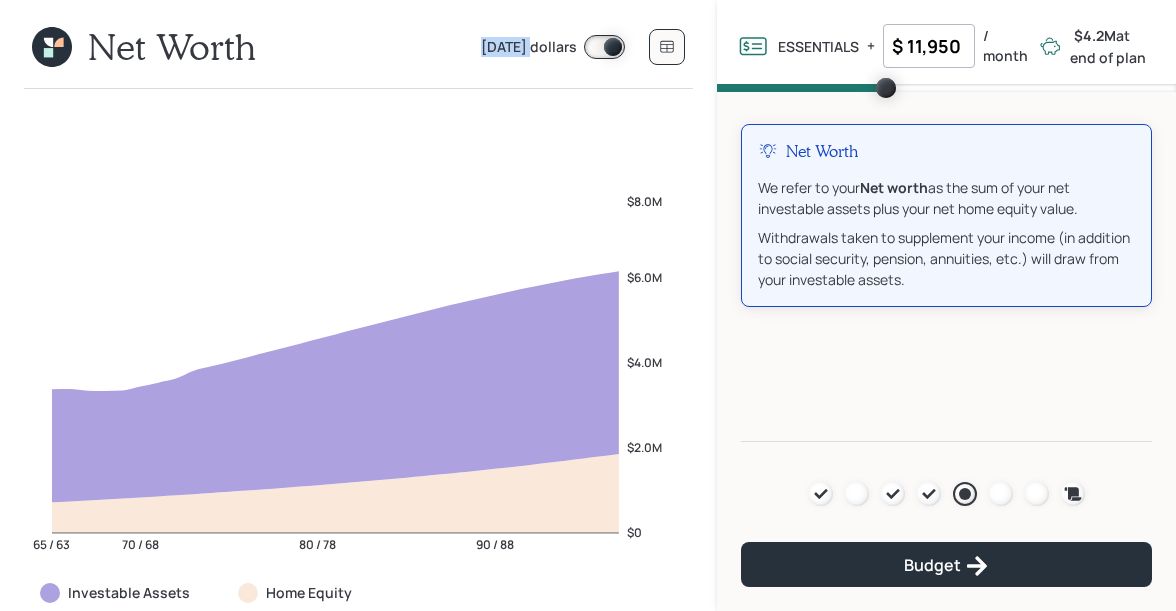 click on "[DATE] dollars" at bounding box center [529, 48] 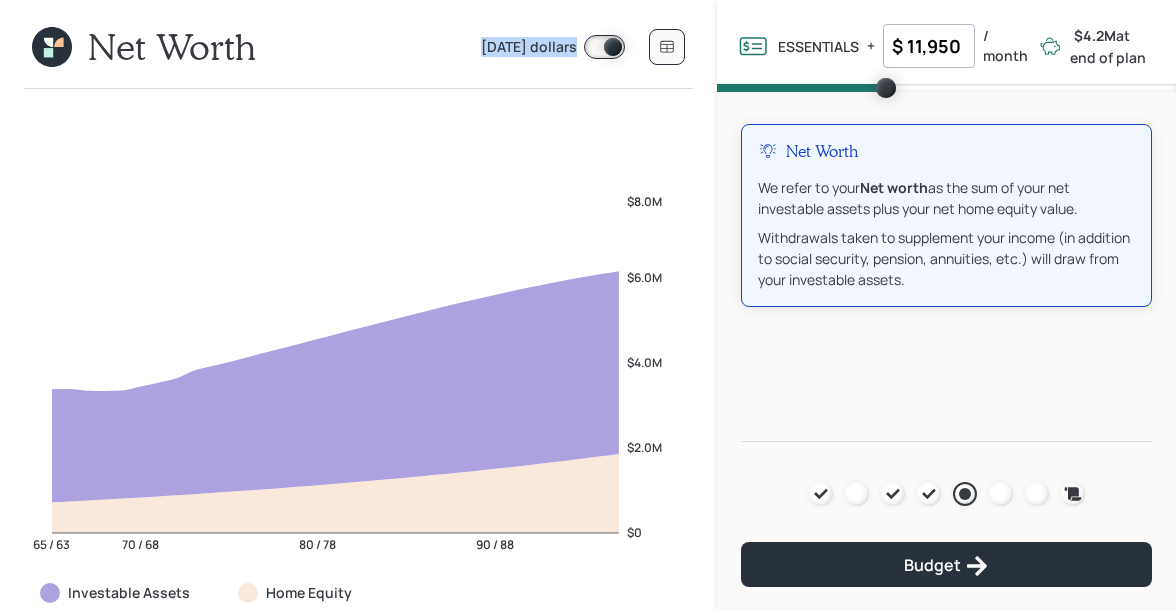 click on "[DATE] dollars" at bounding box center (529, 48) 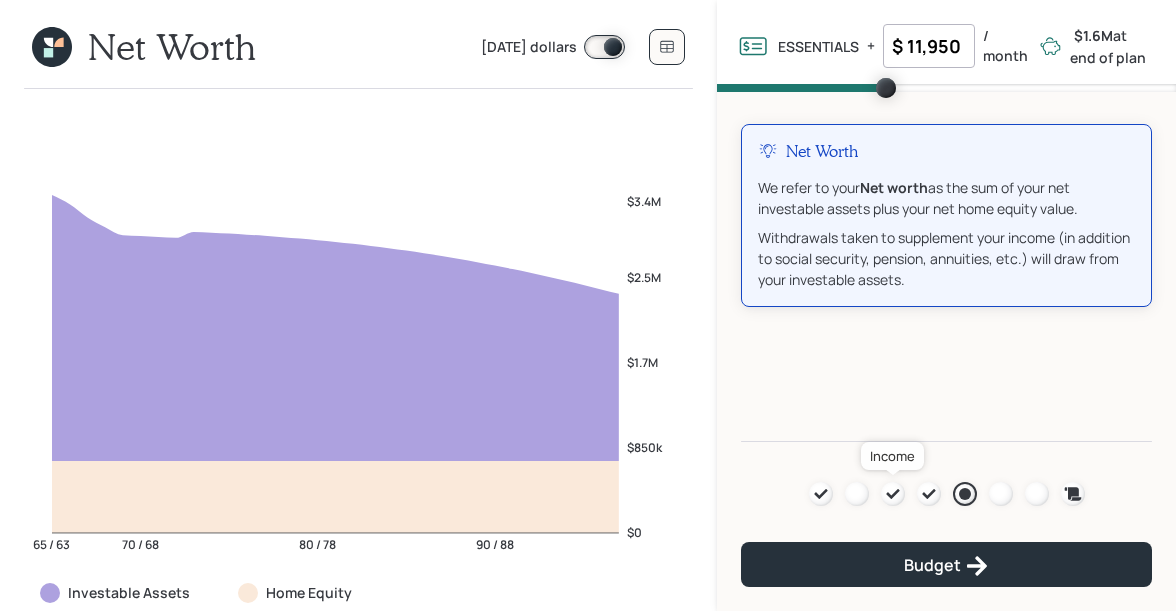 click 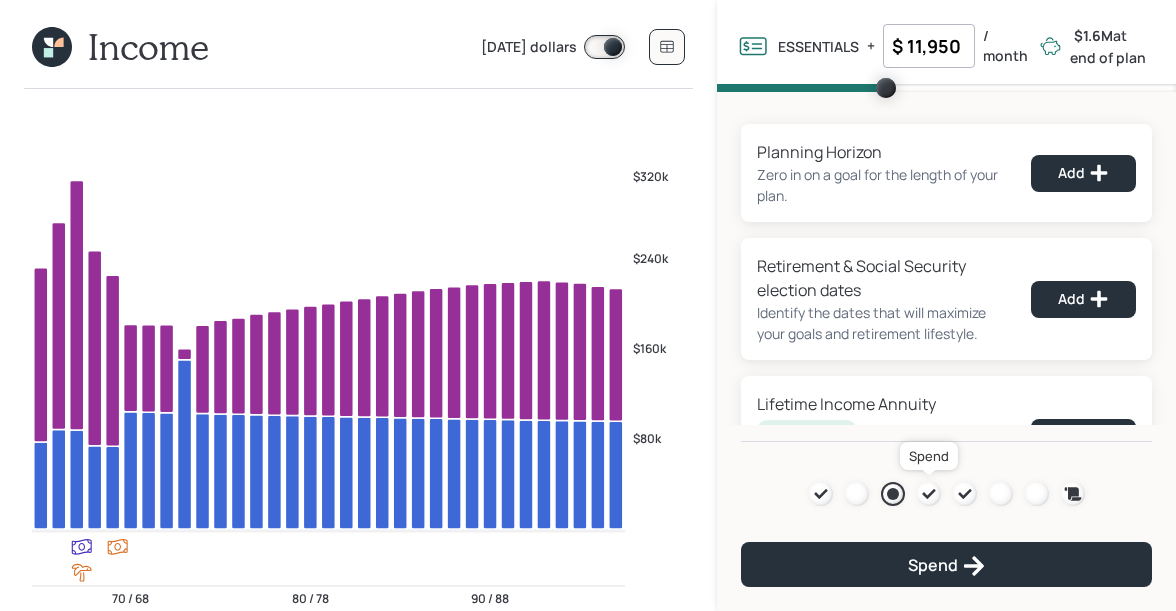 click 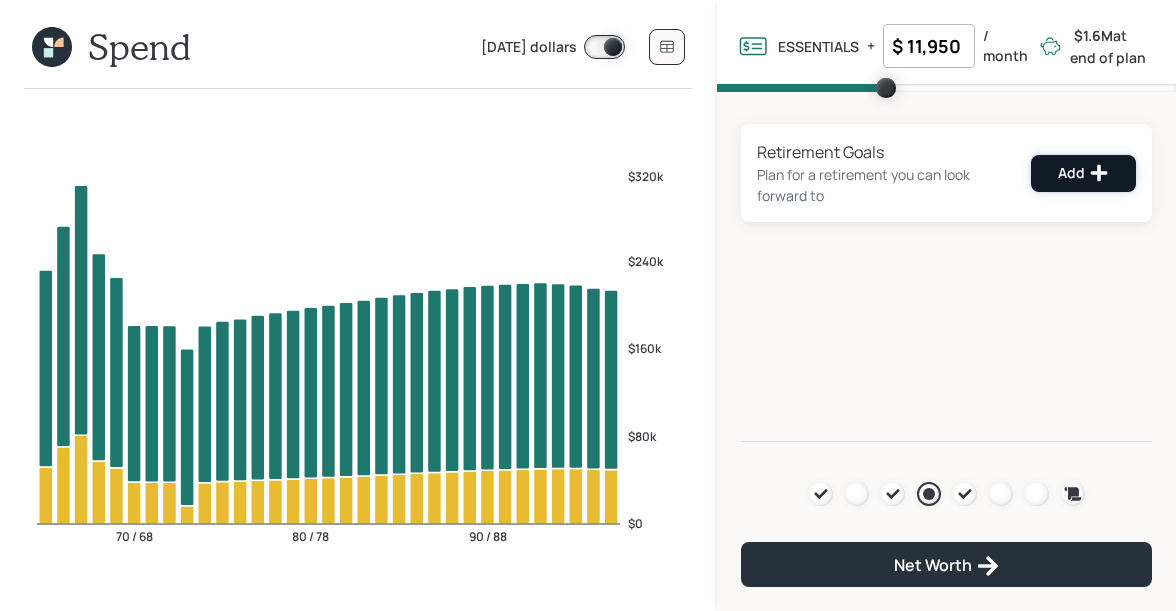 click on "Add" at bounding box center (1083, 173) 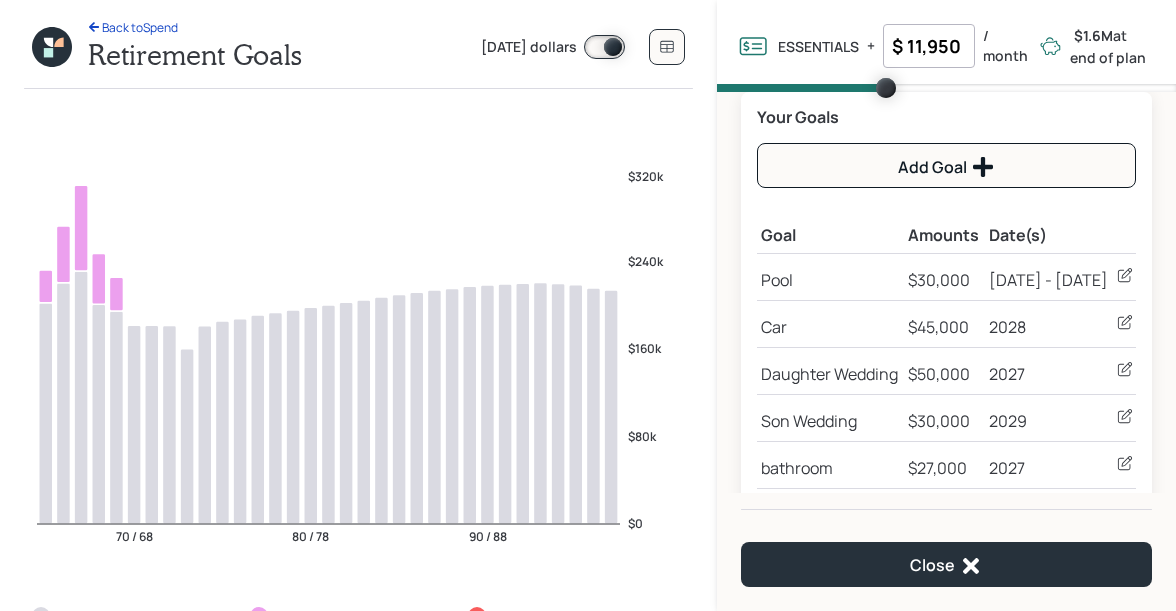 scroll, scrollTop: 201, scrollLeft: 0, axis: vertical 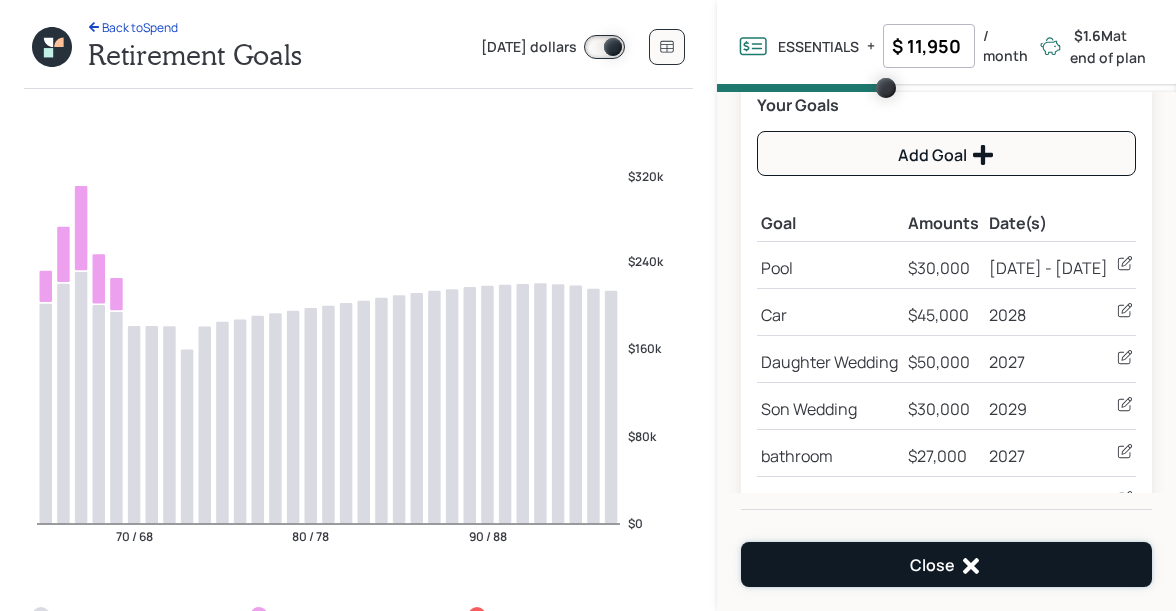 click on "Close" at bounding box center [946, 564] 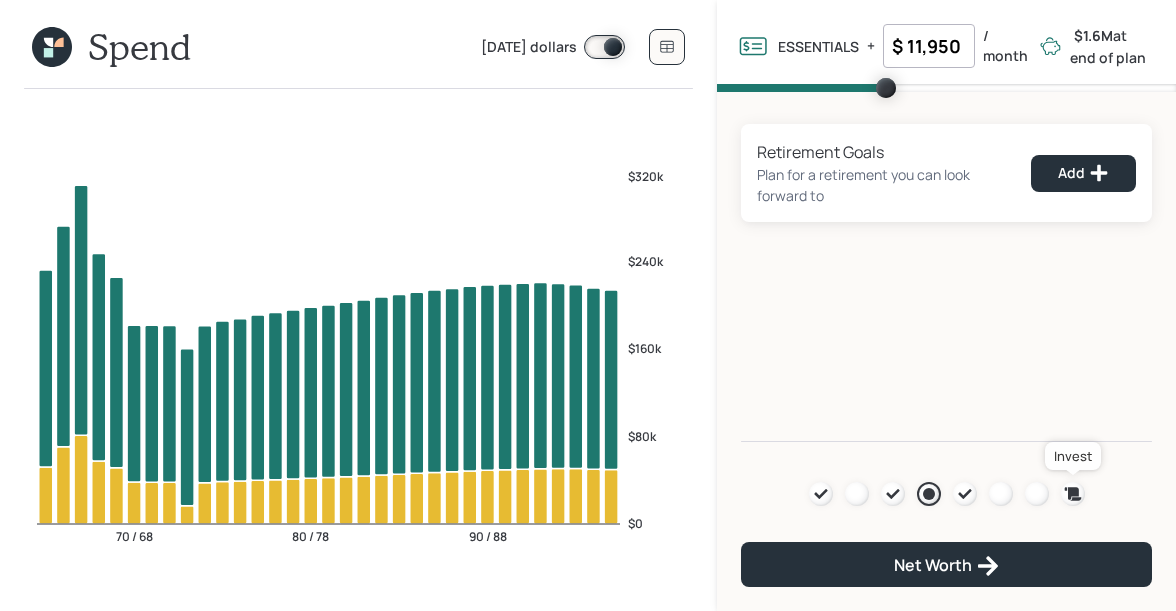 click 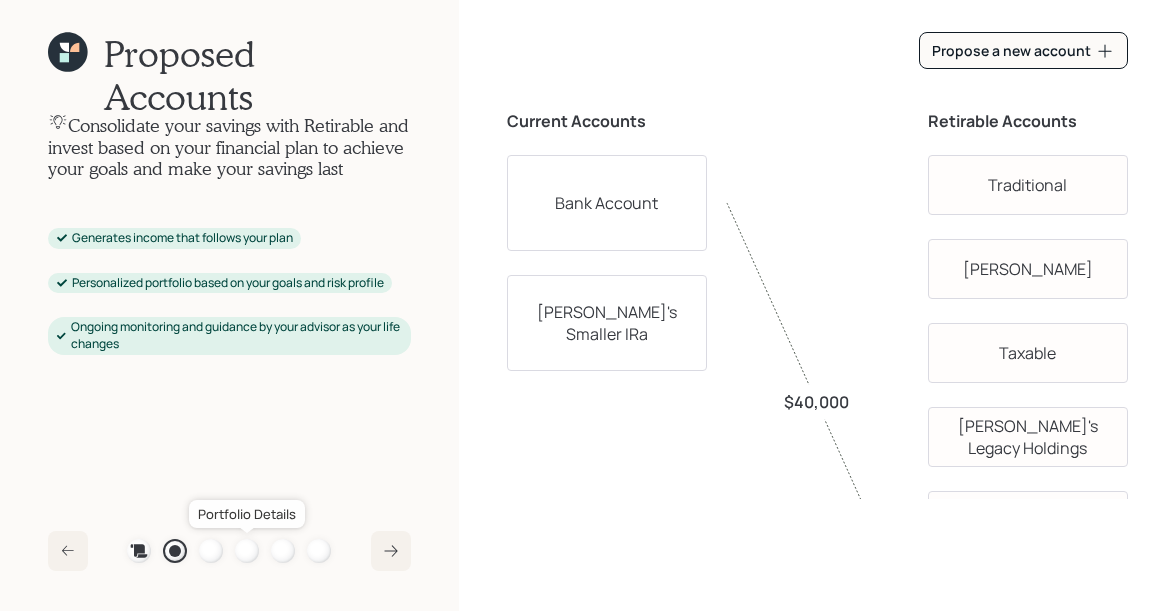 click at bounding box center (247, 551) 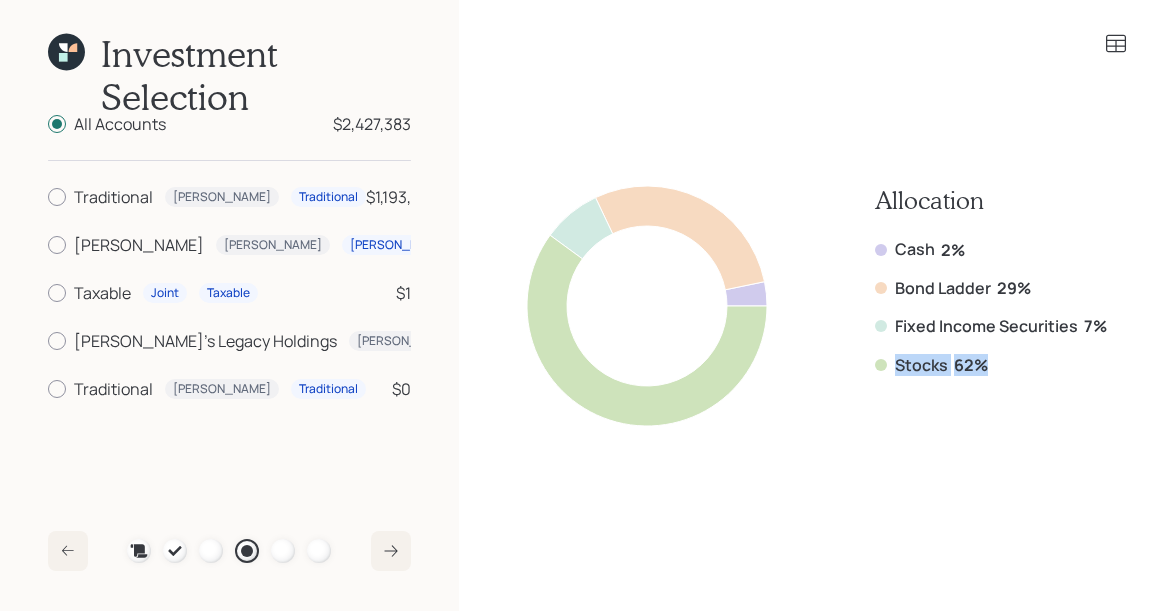 drag, startPoint x: 986, startPoint y: 358, endPoint x: 878, endPoint y: 350, distance: 108.29589 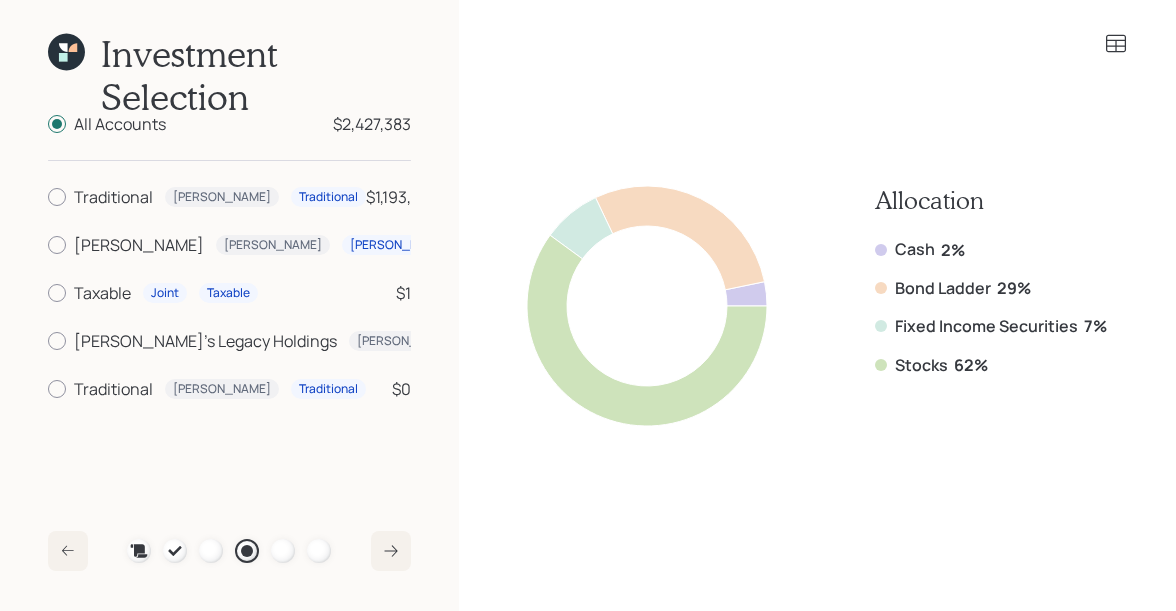 scroll, scrollTop: 0, scrollLeft: 33, axis: horizontal 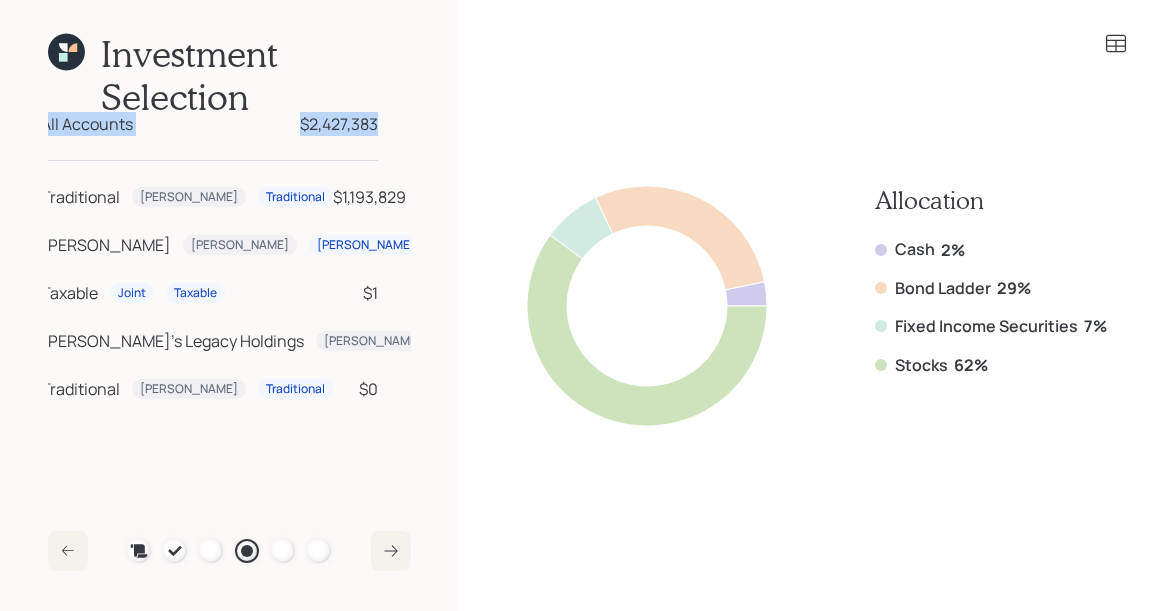 drag, startPoint x: 75, startPoint y: 127, endPoint x: 378, endPoint y: 129, distance: 303.0066 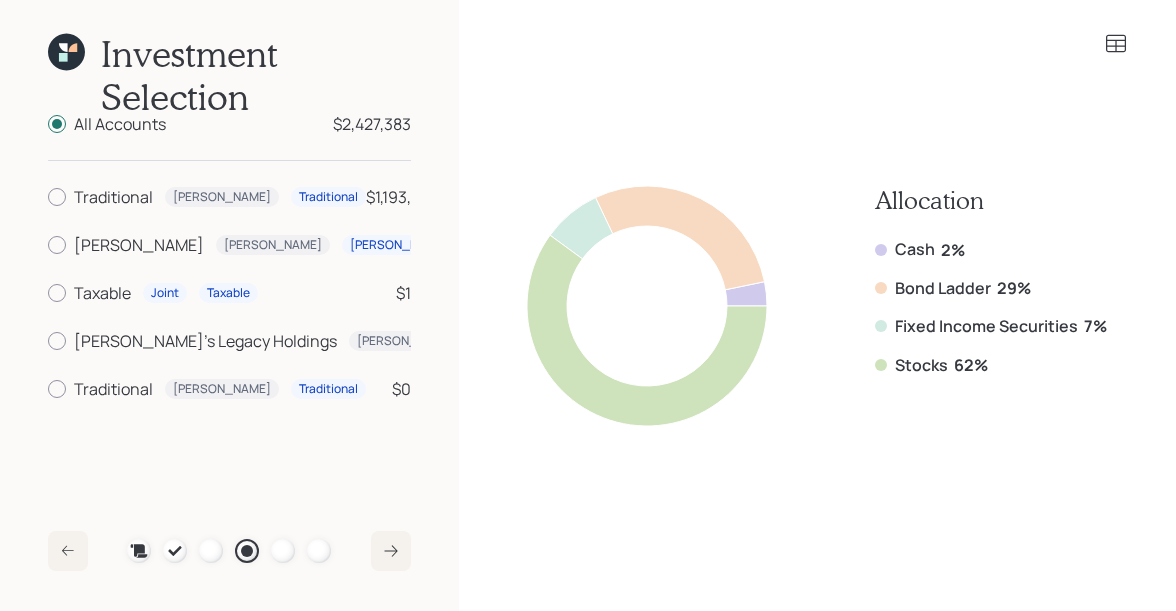 click 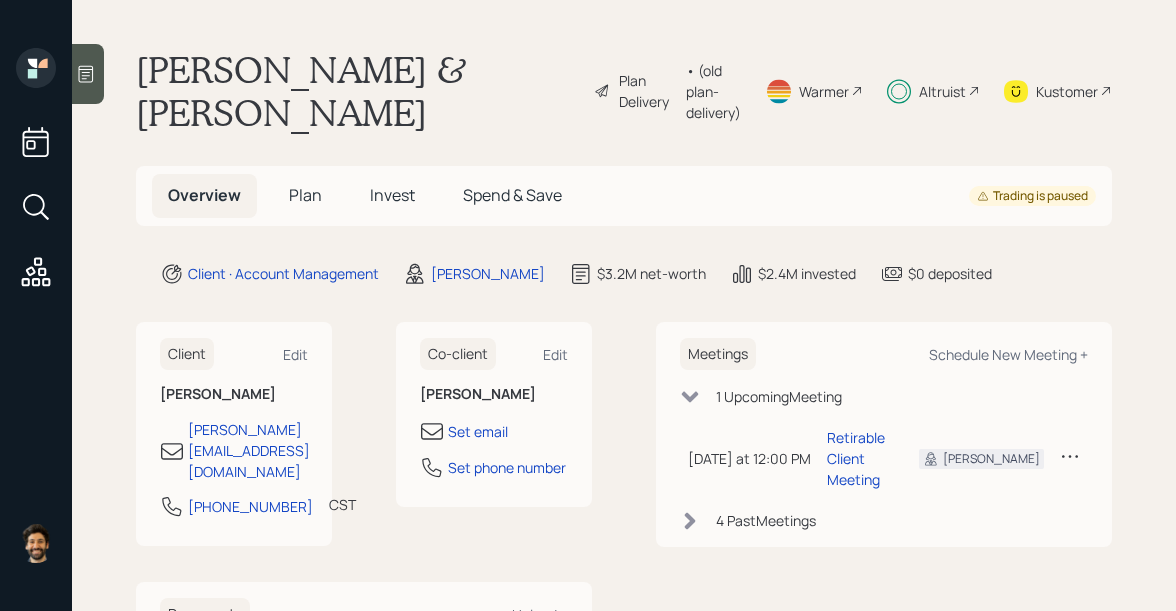 click on "Invest" at bounding box center [392, 195] 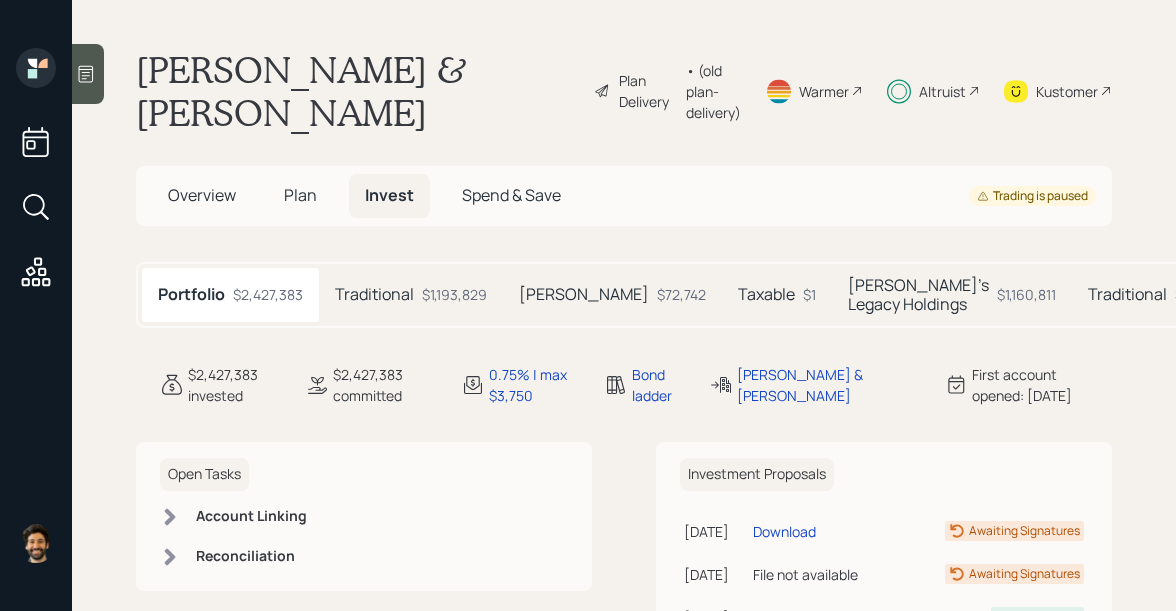 click on "Traditional" at bounding box center [374, 294] 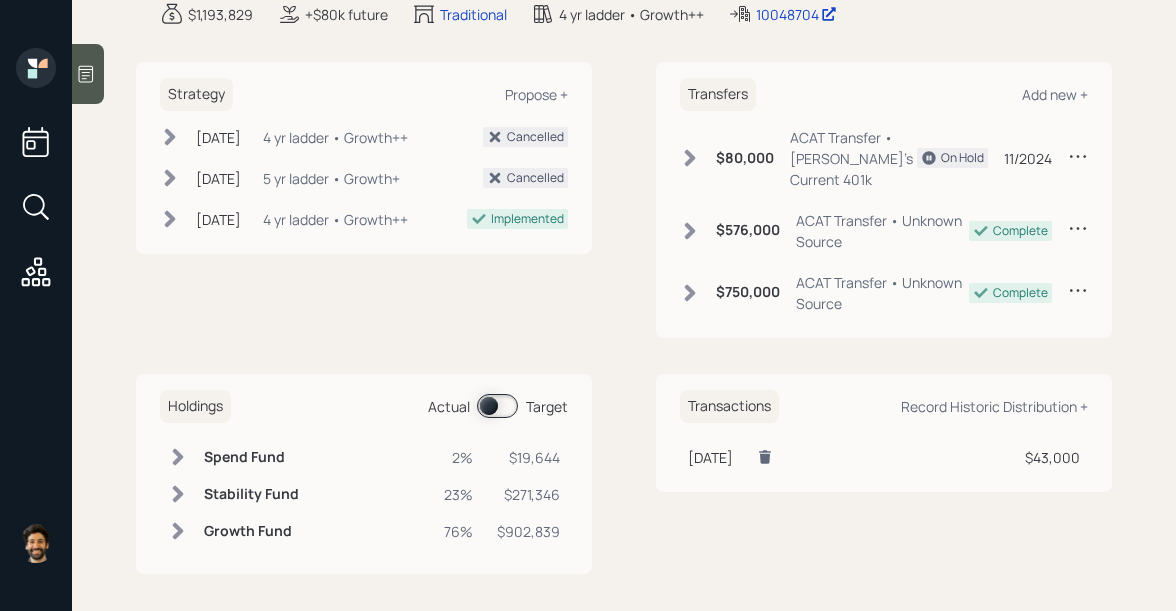 scroll, scrollTop: 370, scrollLeft: 0, axis: vertical 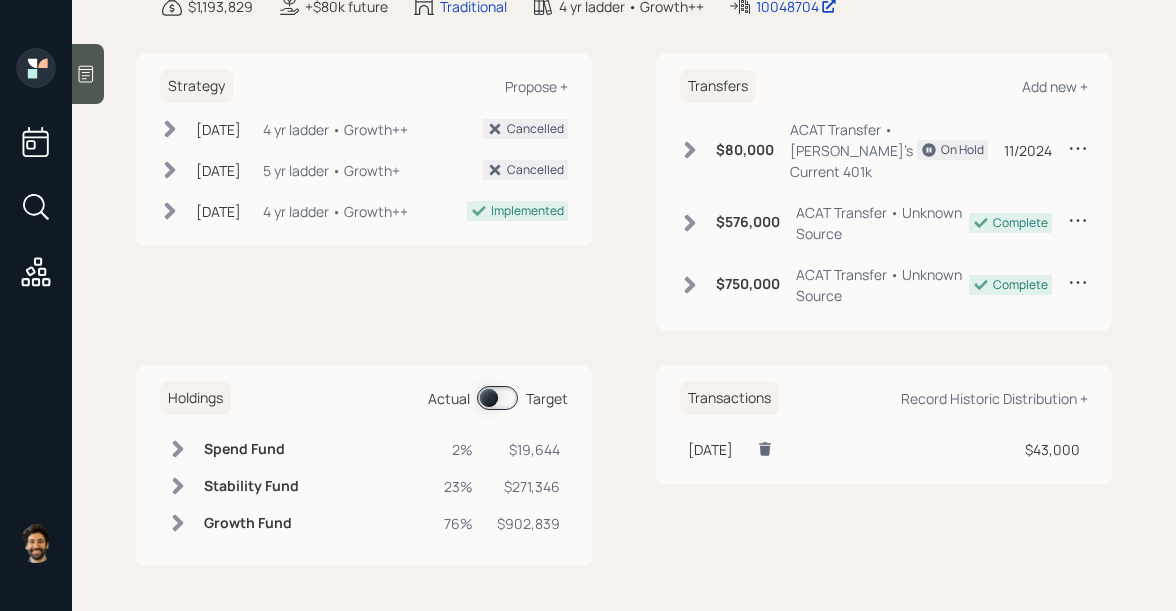 click on "Spend Fund" at bounding box center [251, 449] 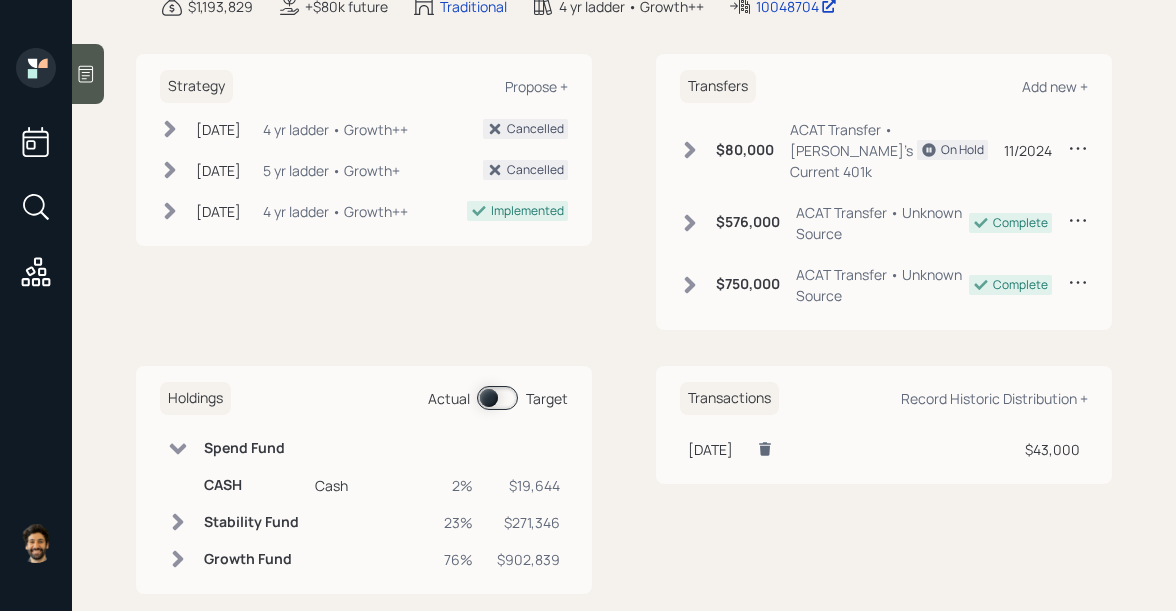 click at bounding box center (497, 398) 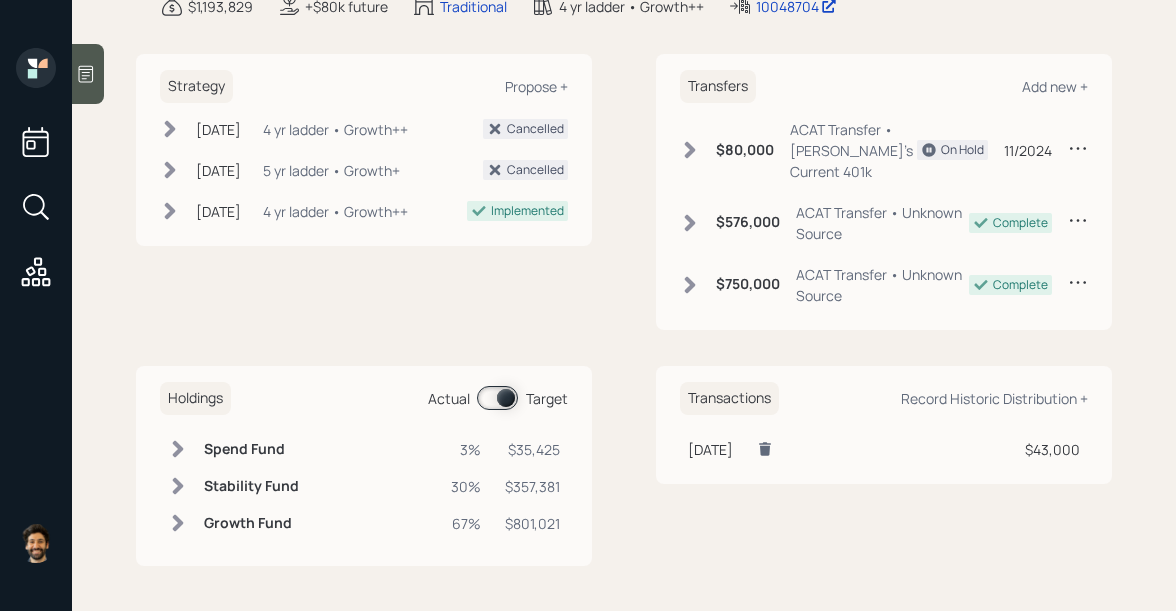 click on "Spend Fund" at bounding box center [251, 449] 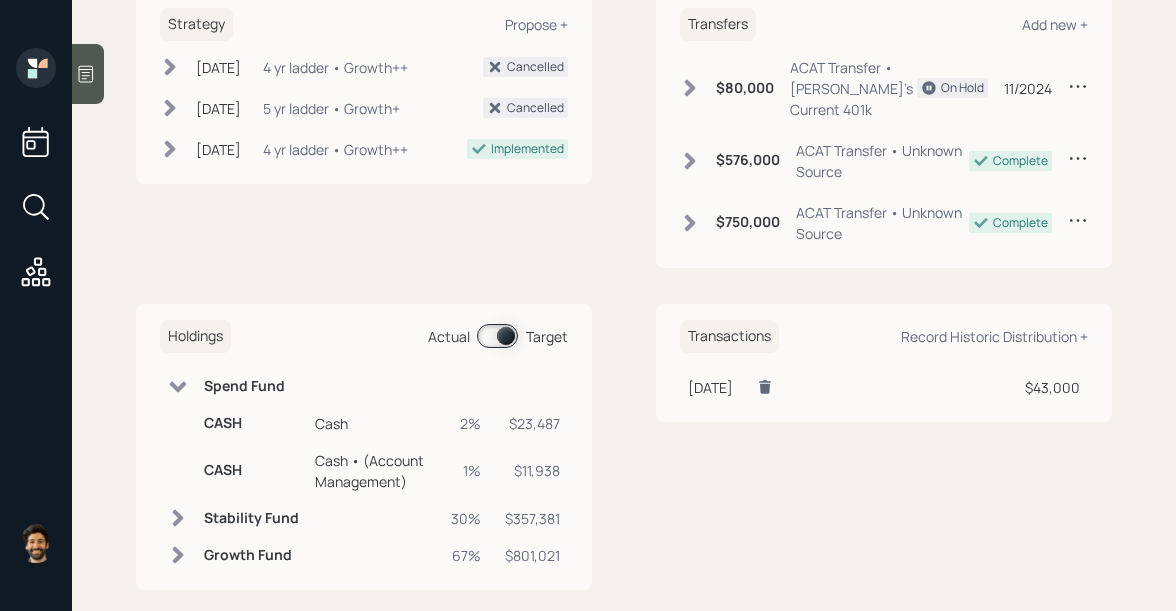 scroll, scrollTop: 454, scrollLeft: 0, axis: vertical 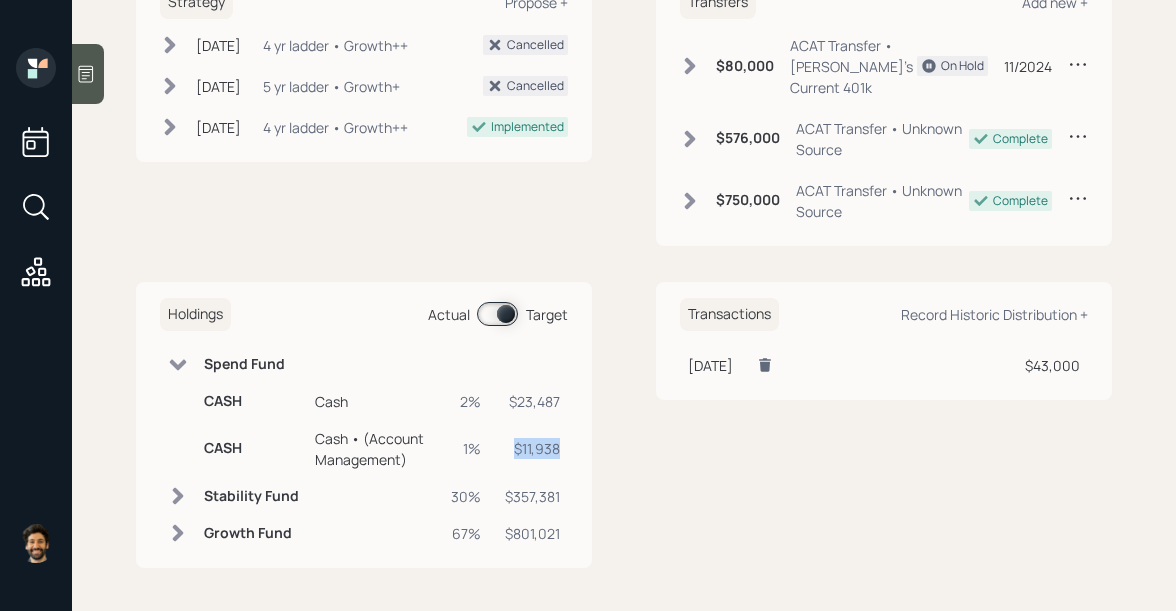 drag, startPoint x: 563, startPoint y: 445, endPoint x: 515, endPoint y: 445, distance: 48 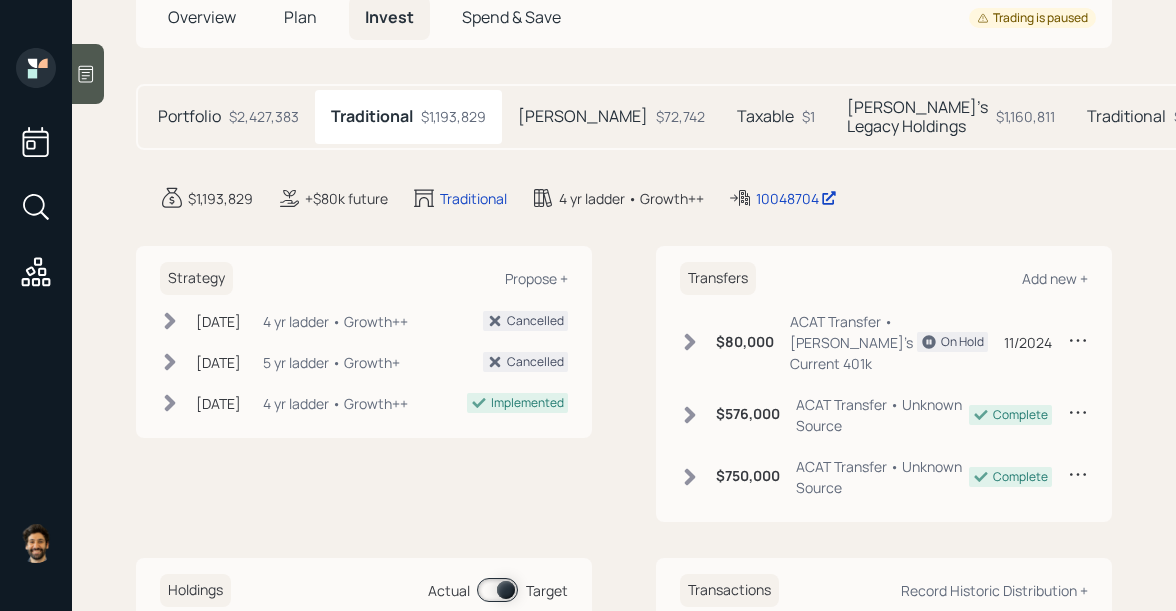 scroll, scrollTop: 0, scrollLeft: 0, axis: both 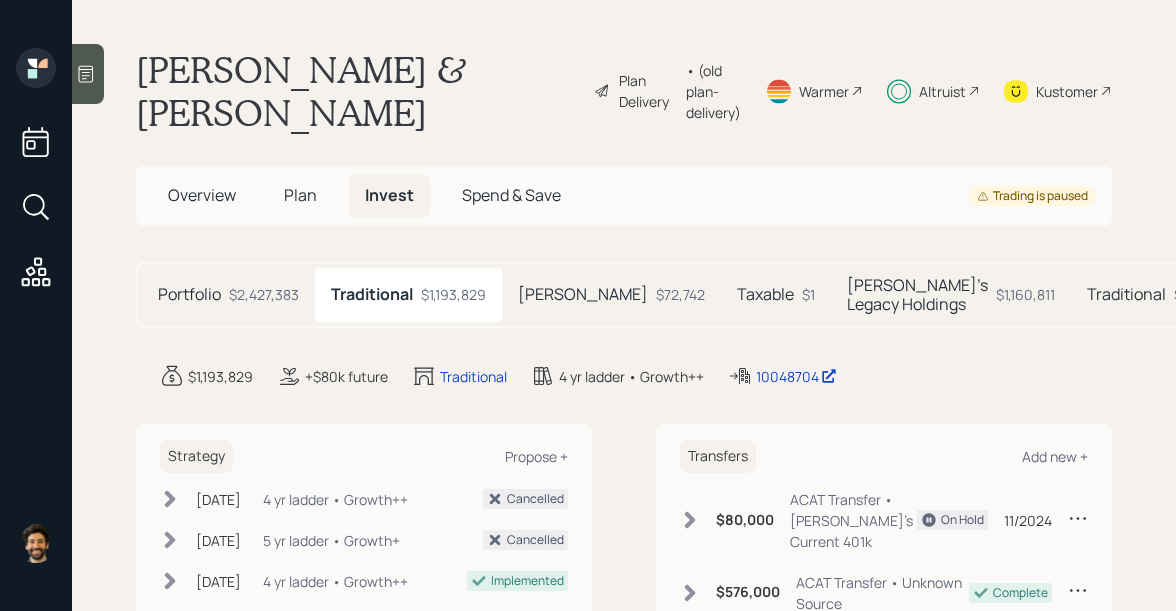 click on "Plan" at bounding box center (300, 195) 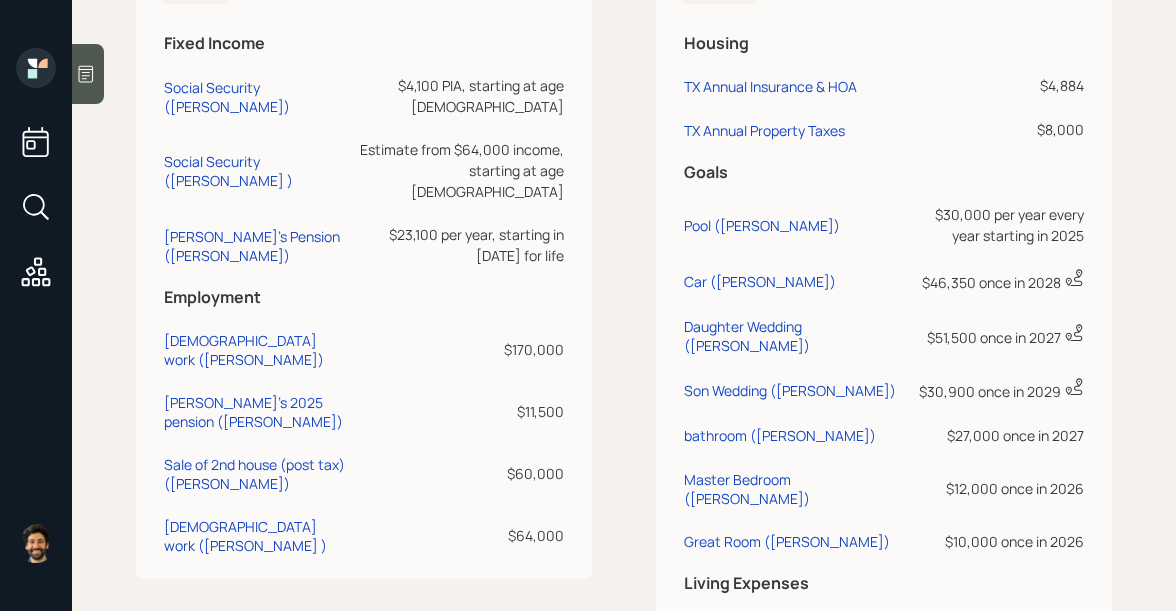 scroll, scrollTop: 1192, scrollLeft: 0, axis: vertical 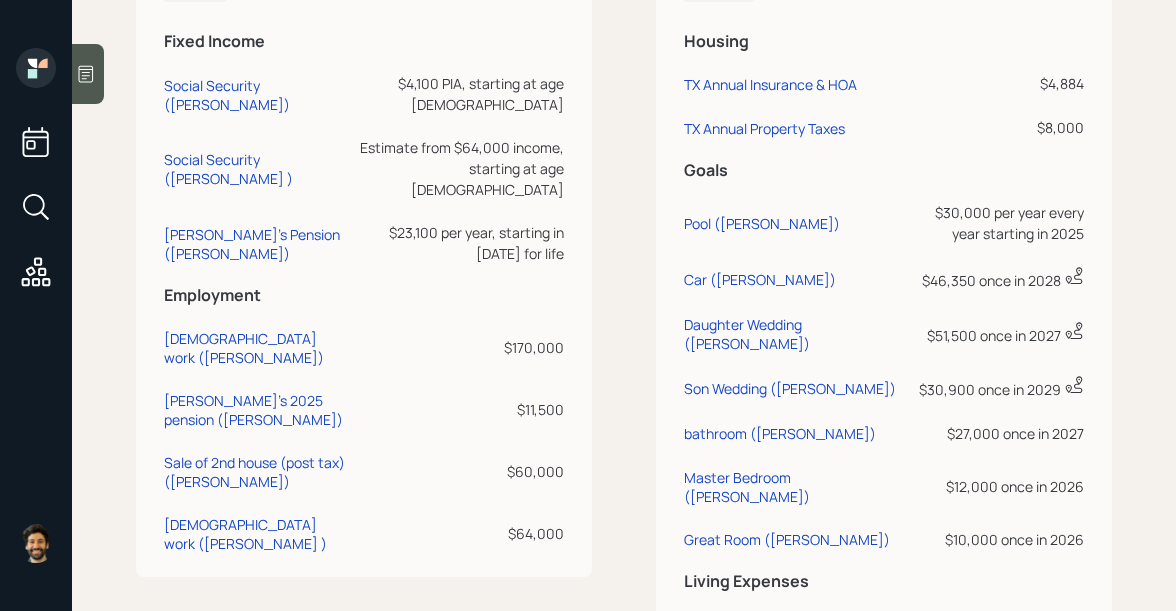 click on "$64,000" at bounding box center (461, 533) 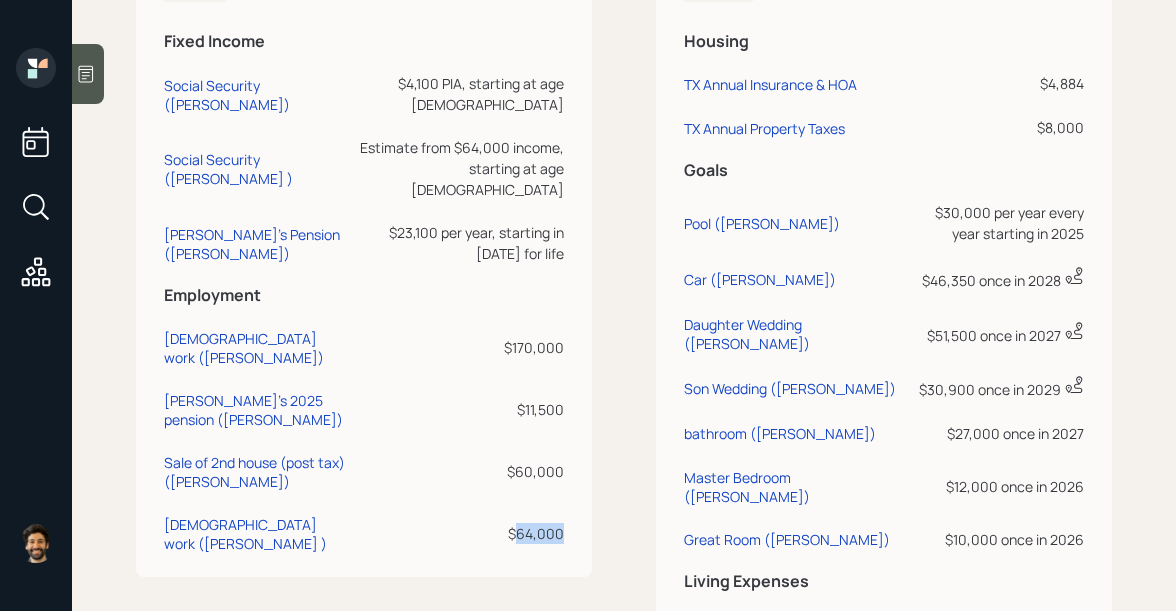 click on "$64,000" at bounding box center (461, 533) 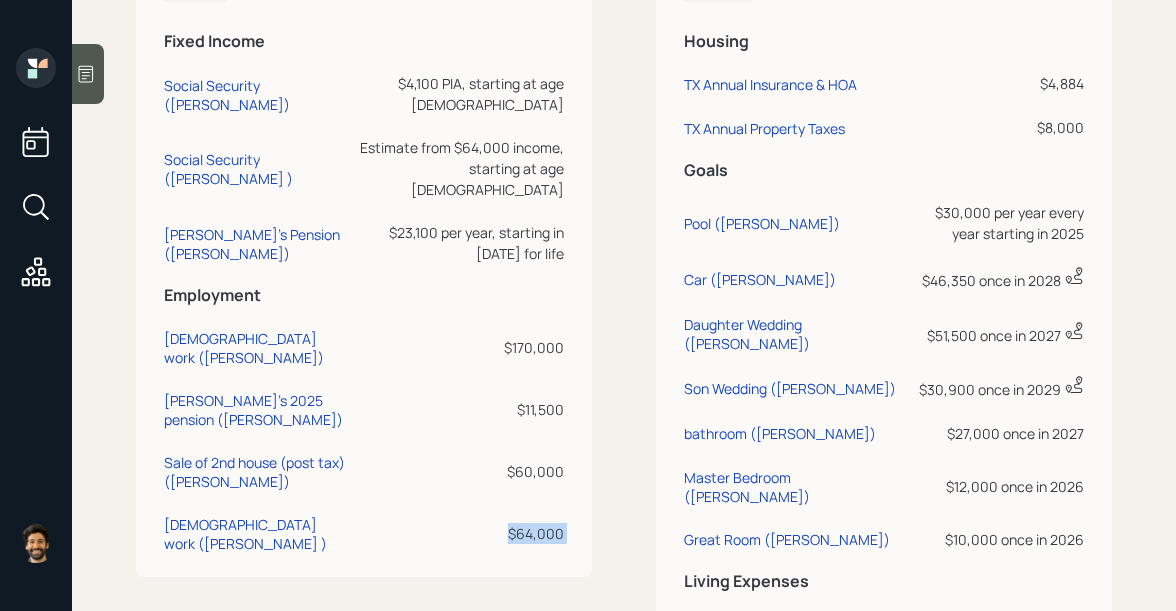 click on "$64,000" at bounding box center (461, 533) 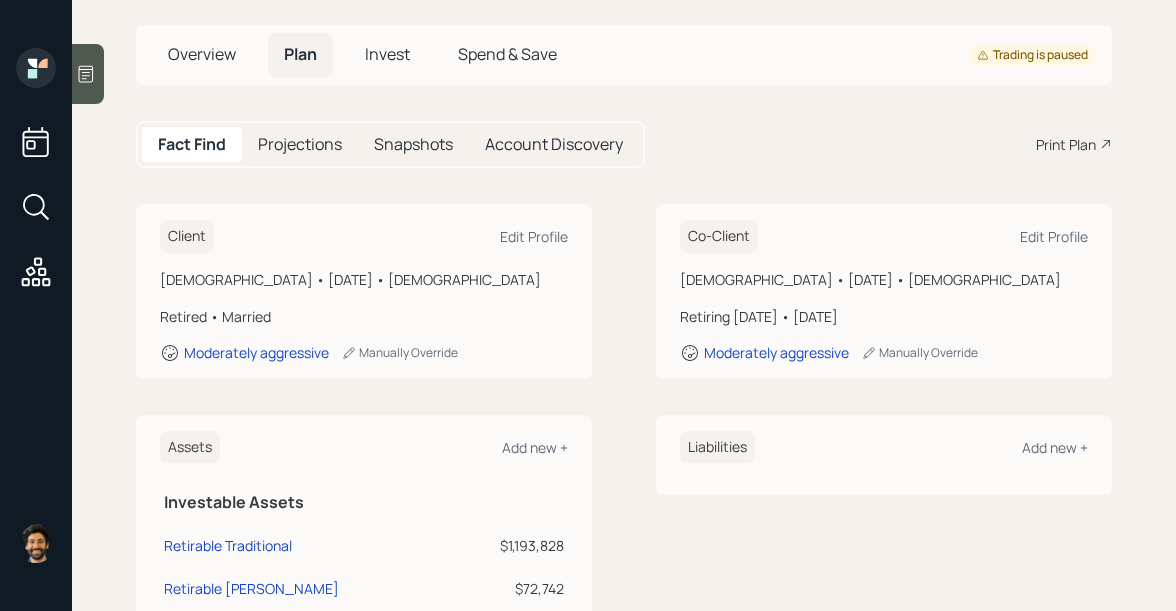 scroll, scrollTop: 0, scrollLeft: 0, axis: both 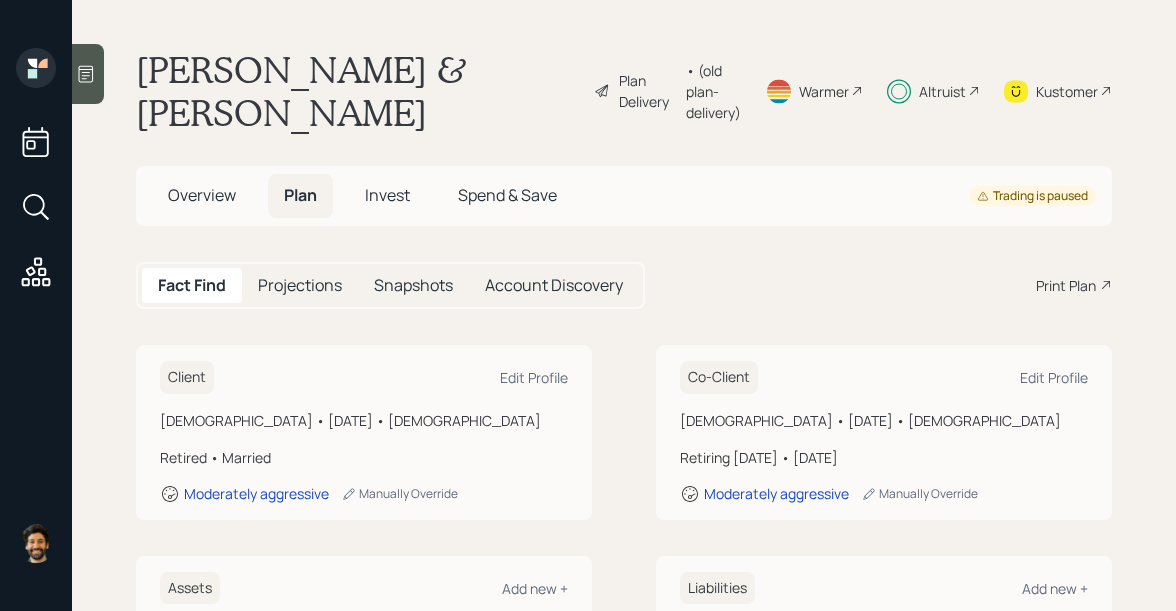 click on "• (old plan-delivery)" at bounding box center [713, 91] 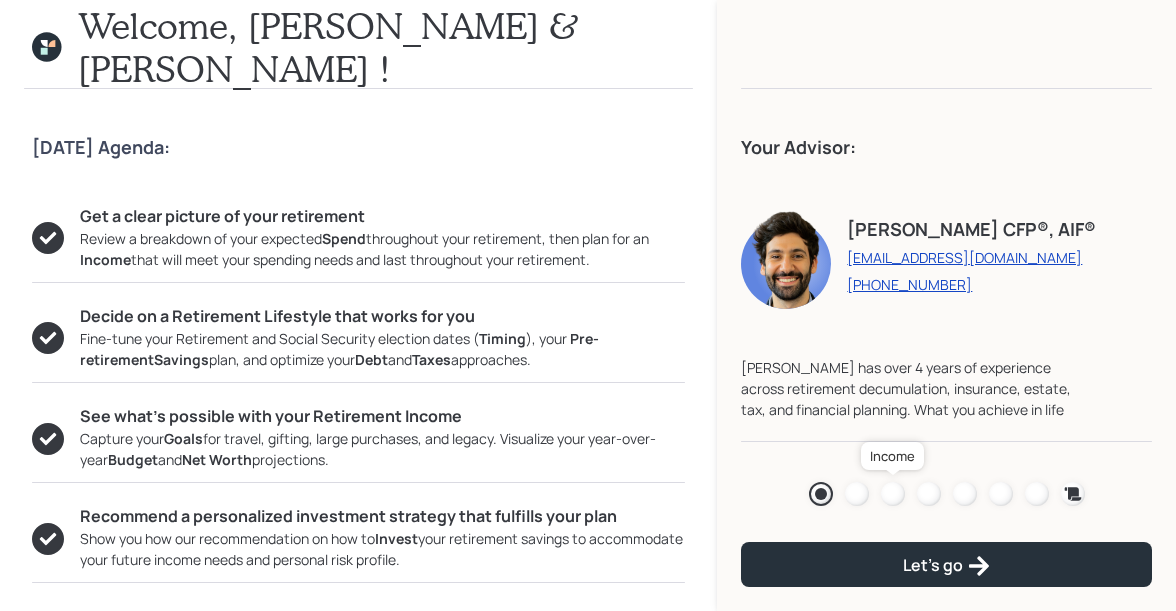 click at bounding box center (893, 494) 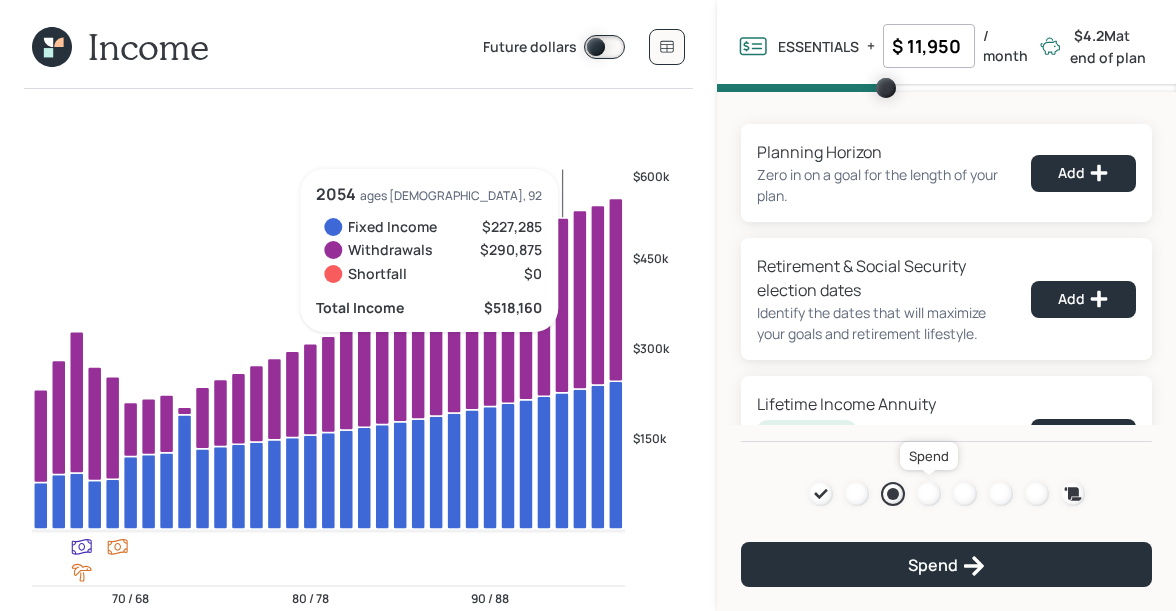 click at bounding box center (929, 494) 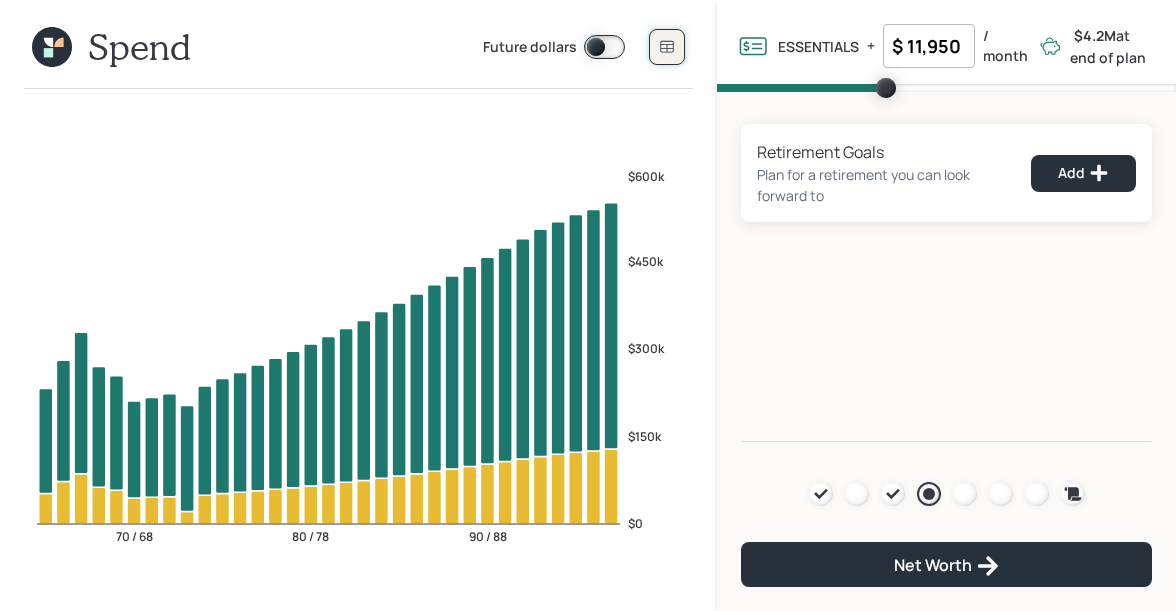 click 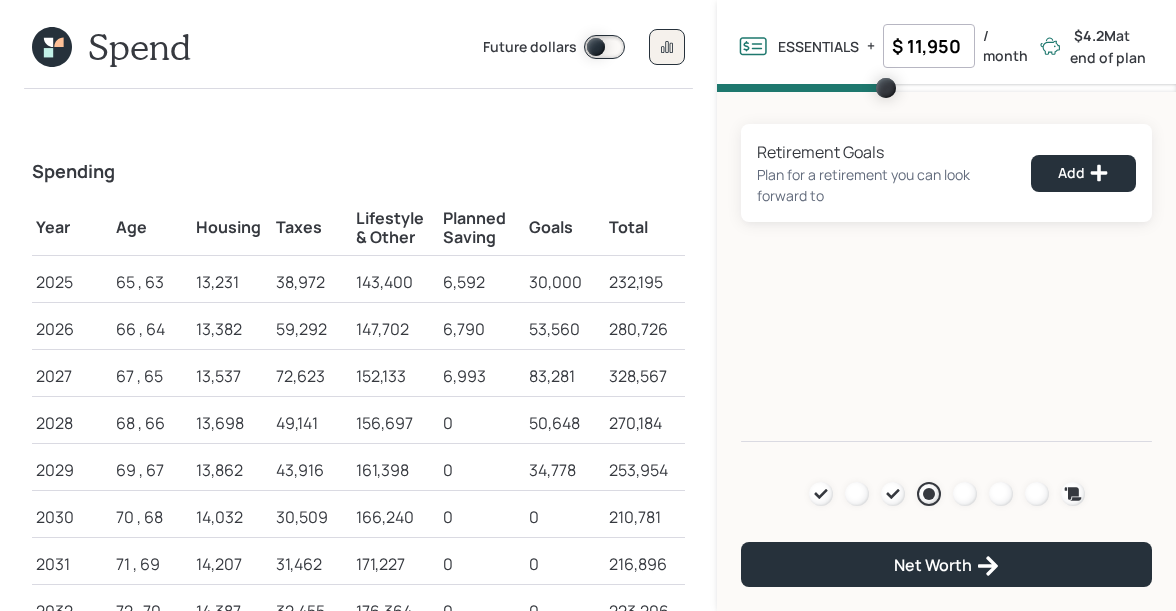 click on "143,400" at bounding box center (395, 282) 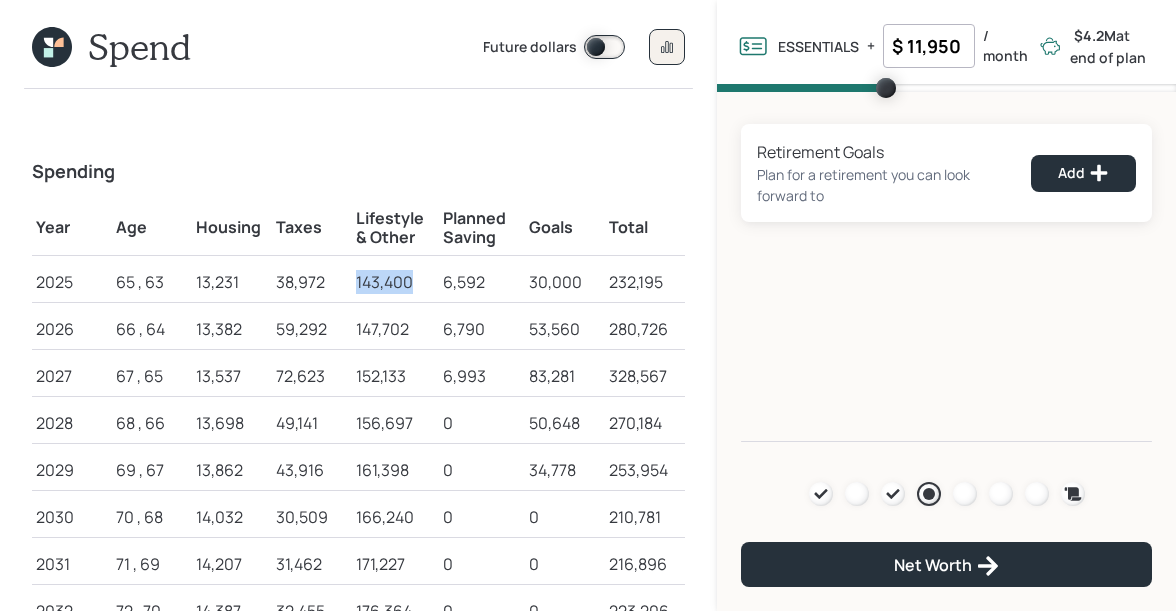 click on "143,400" at bounding box center (395, 282) 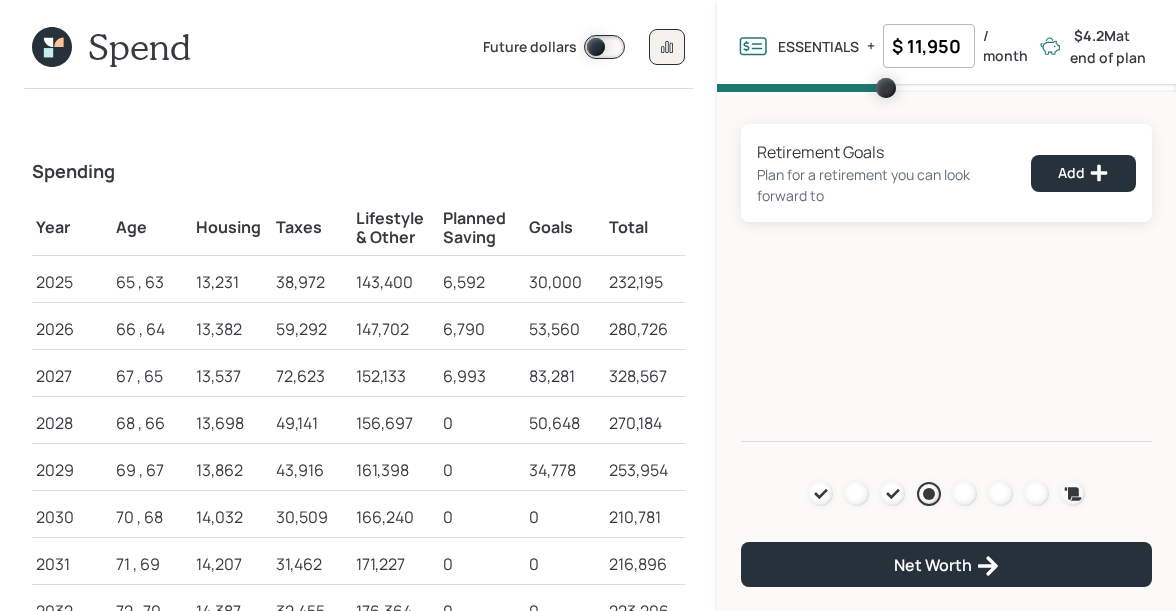 click on "30,000" at bounding box center (565, 282) 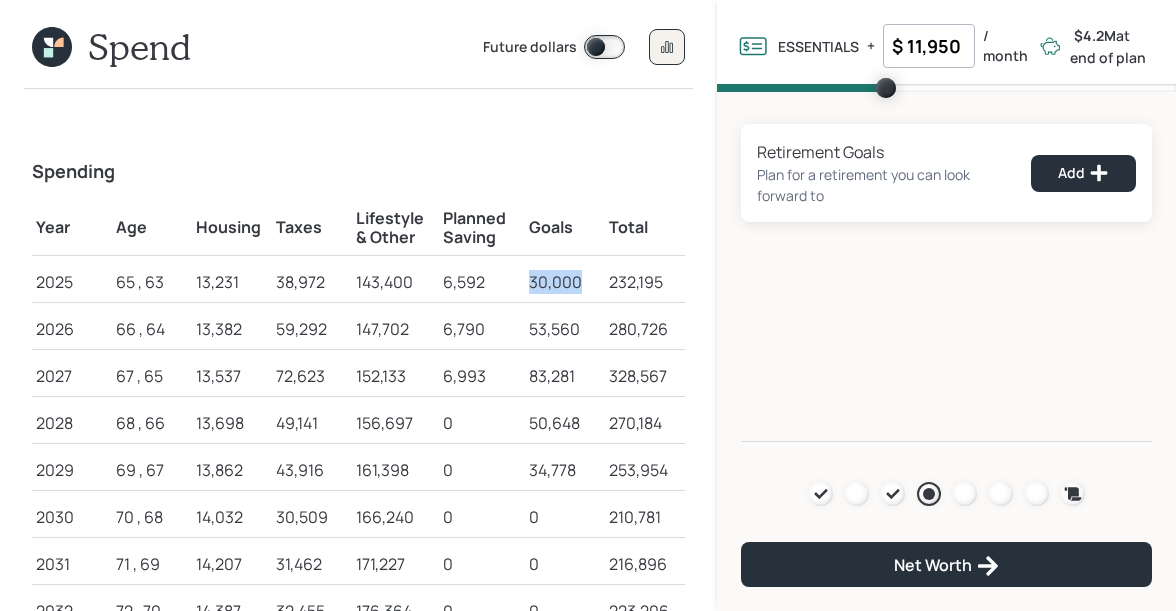 click on "30,000" at bounding box center [565, 282] 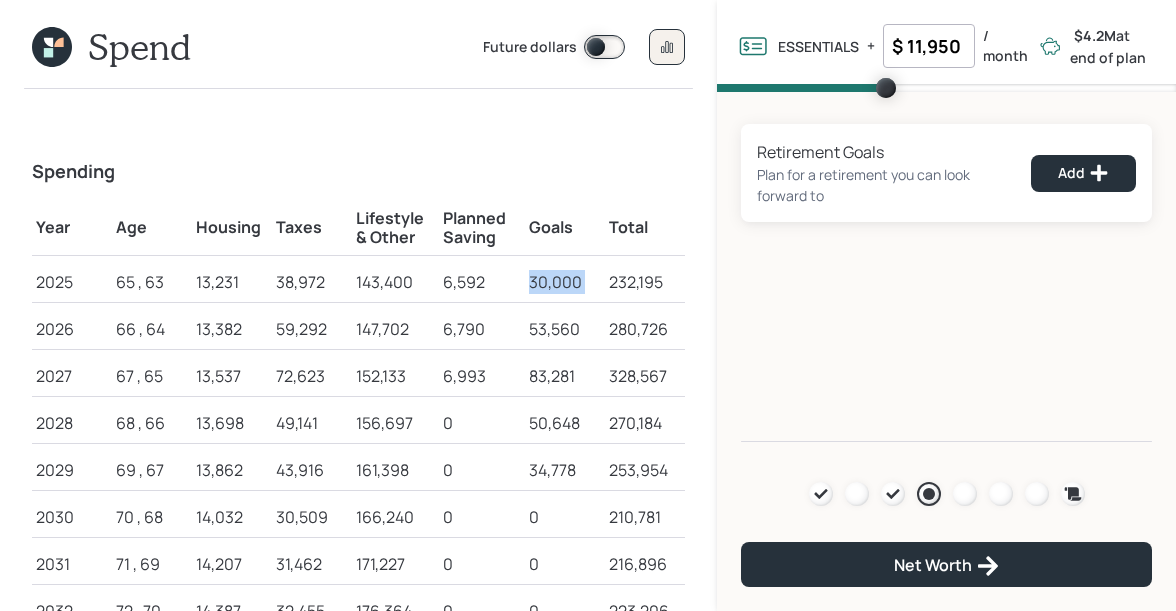 click on "30,000" at bounding box center (565, 282) 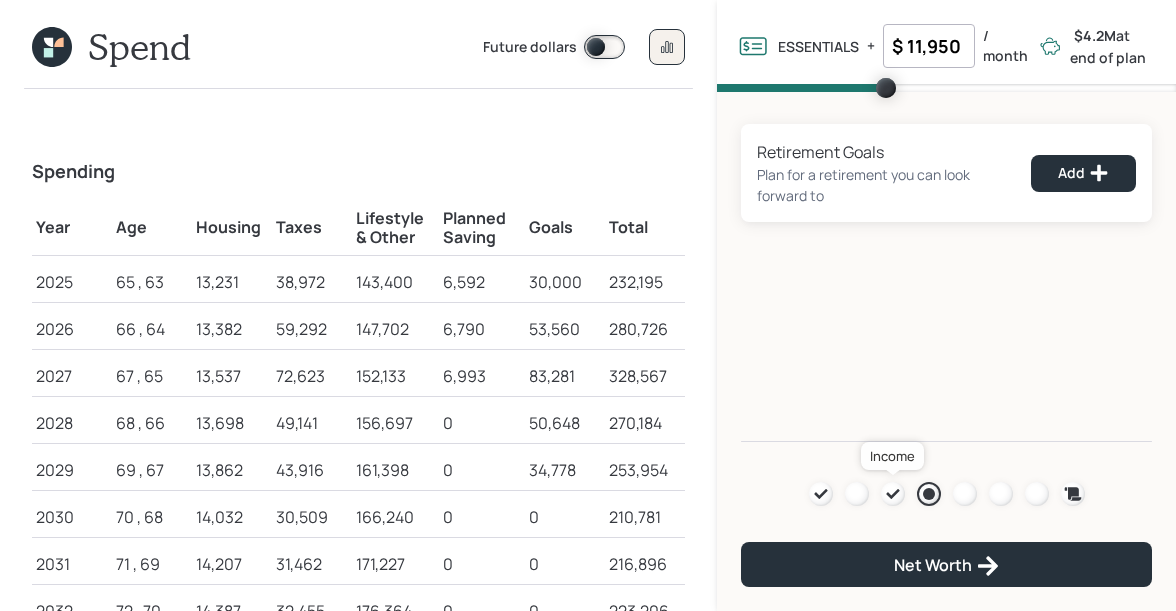click 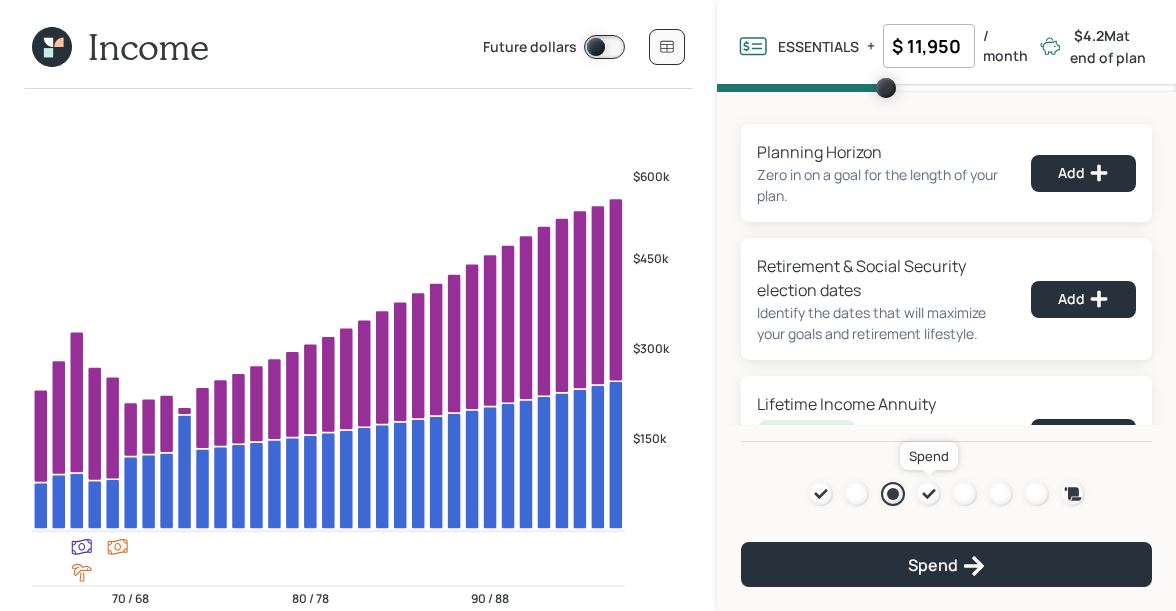 click 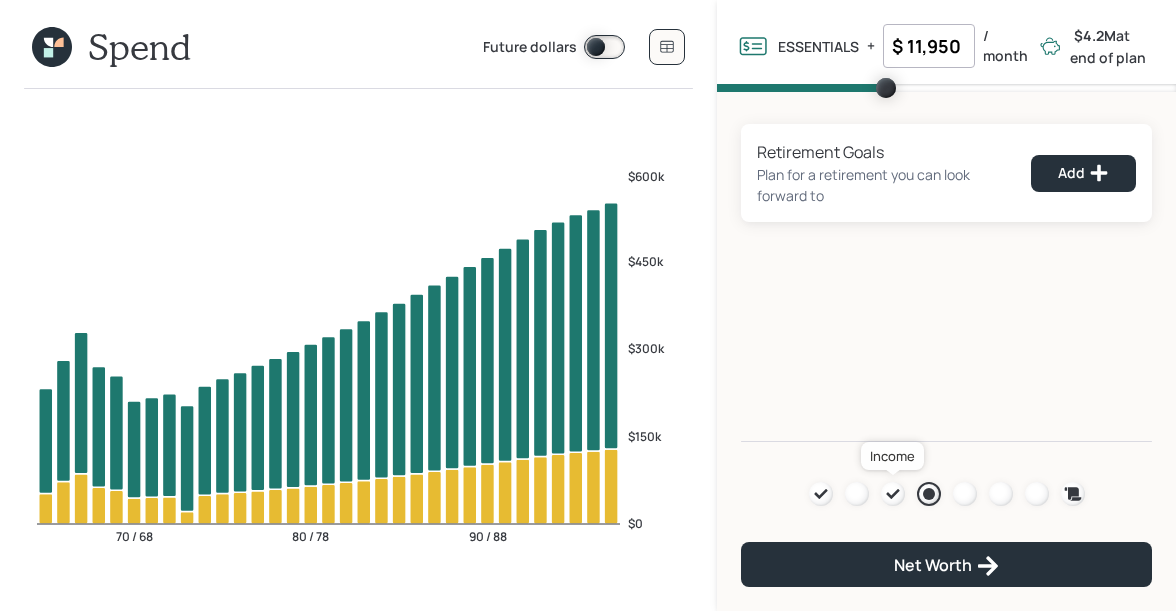 click 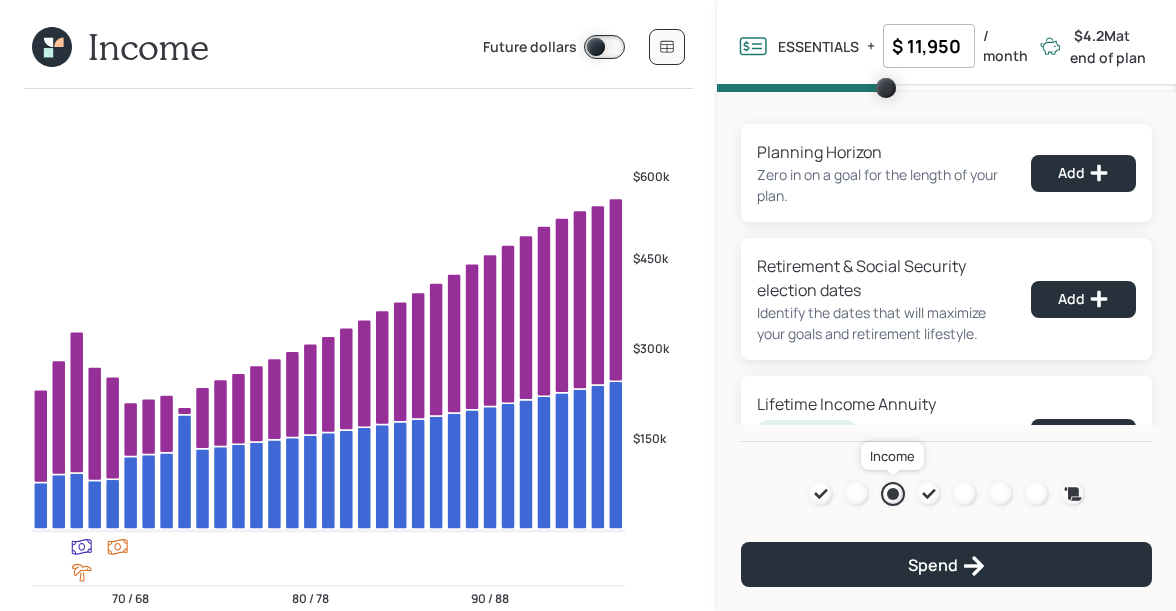 click at bounding box center [893, 494] 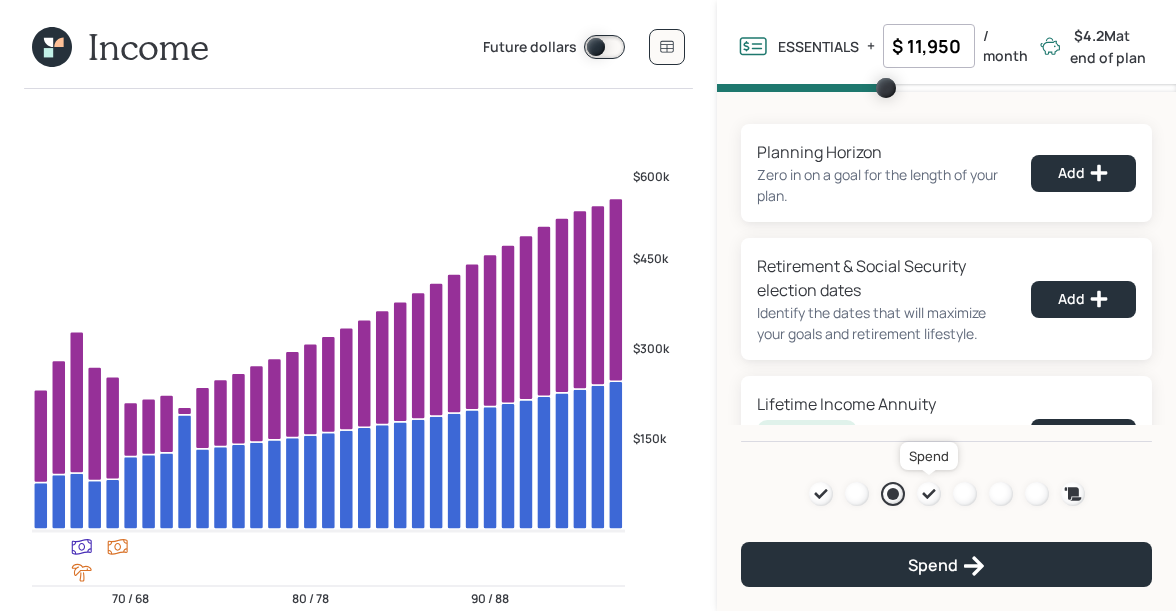 click 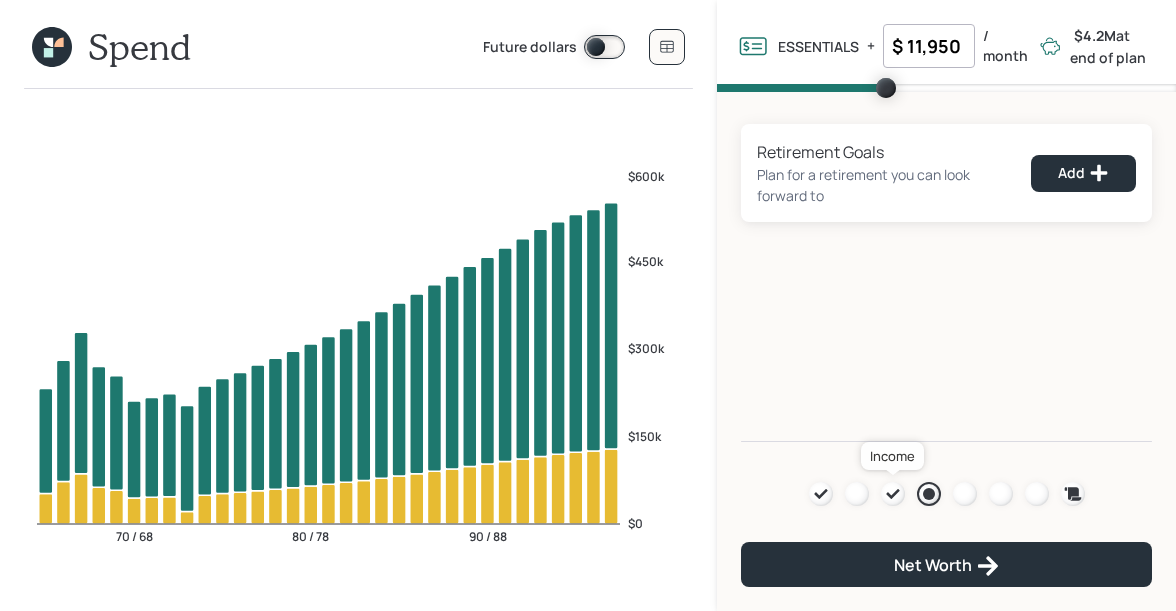 click 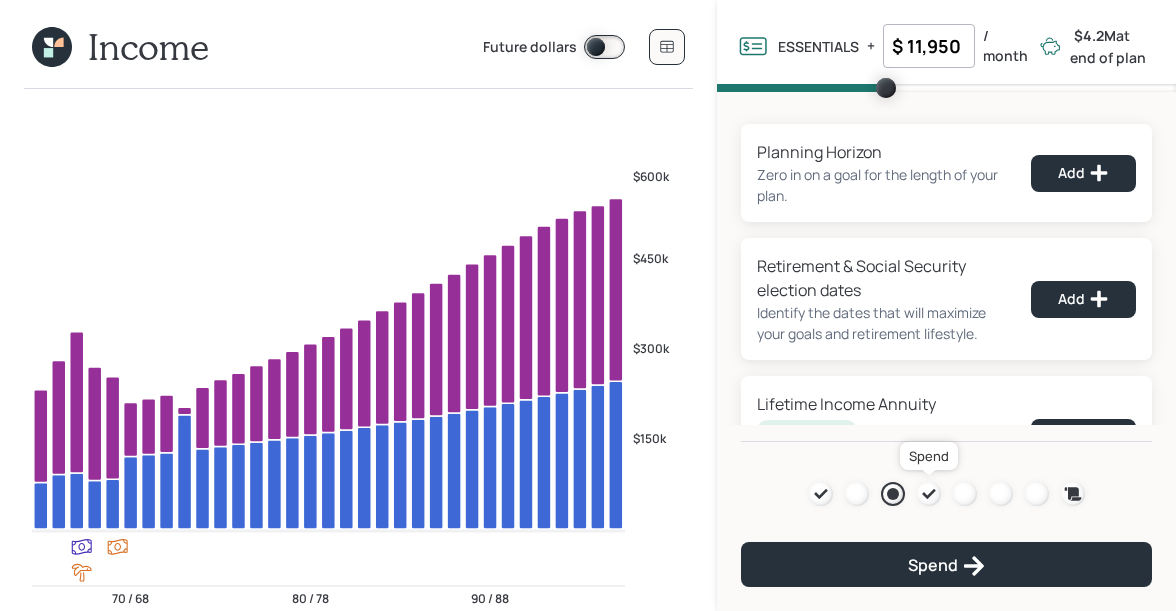 click 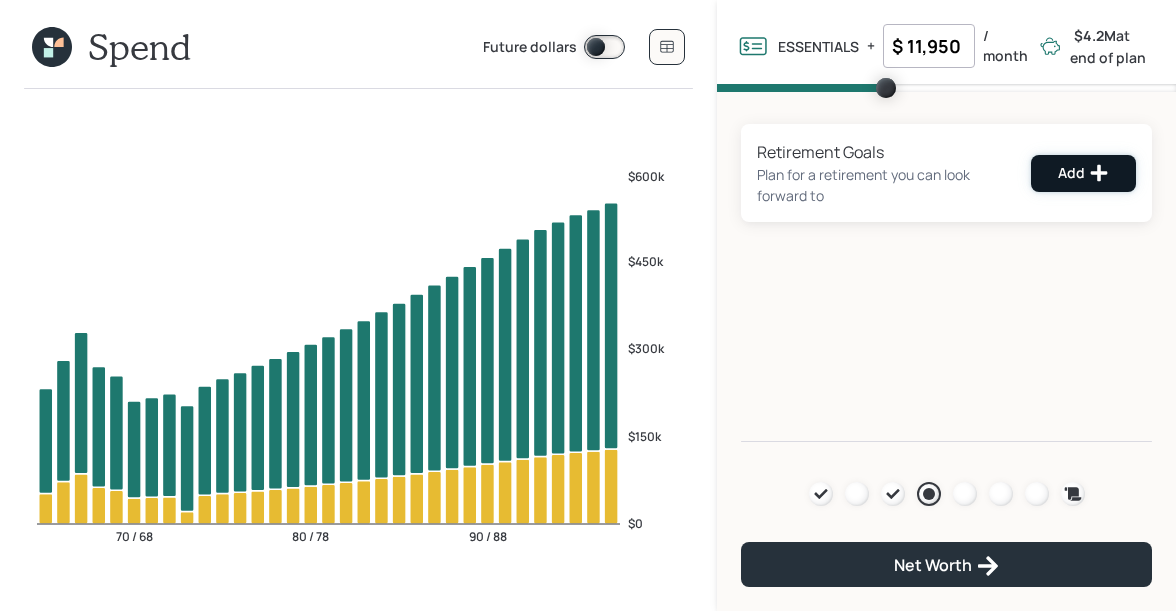 click on "Add" at bounding box center [1083, 173] 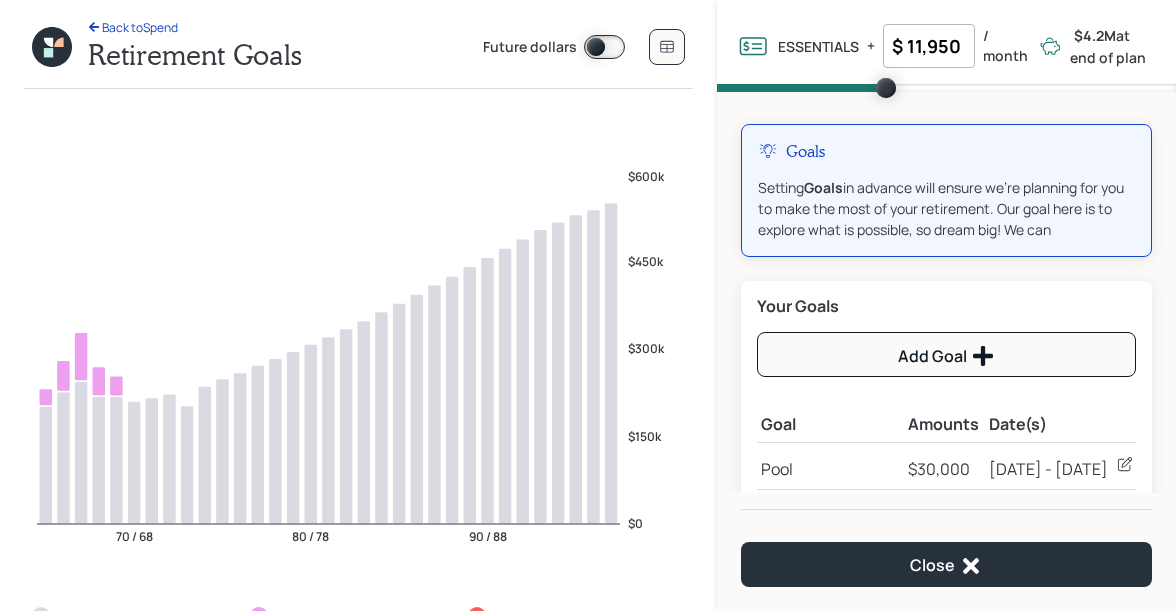 click 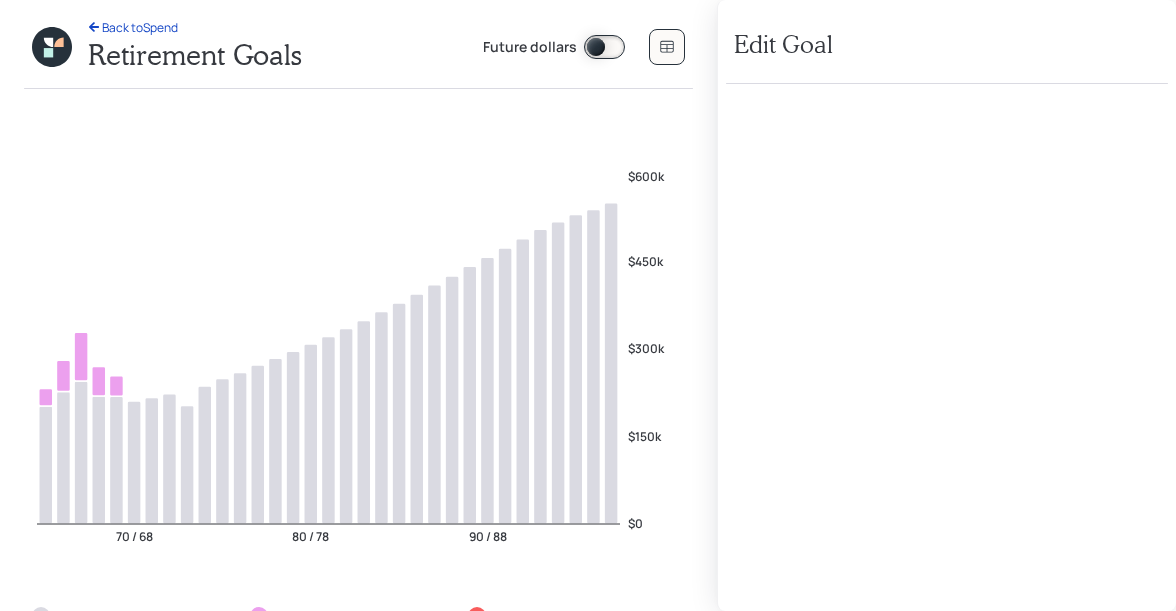 select on "1" 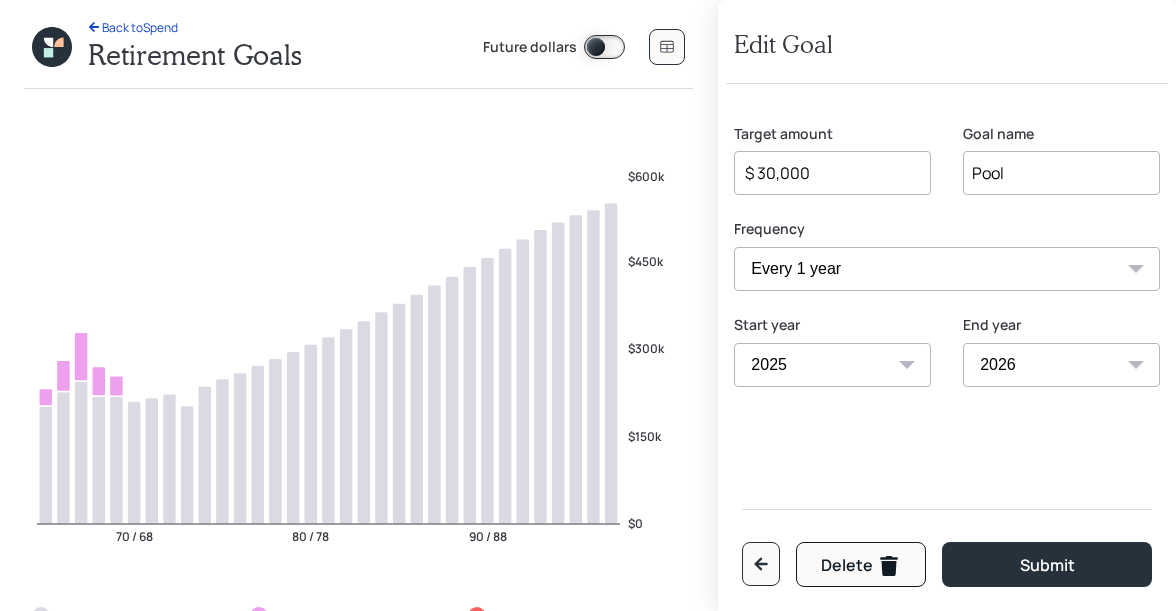 click on "$ 30,000" at bounding box center (832, 173) 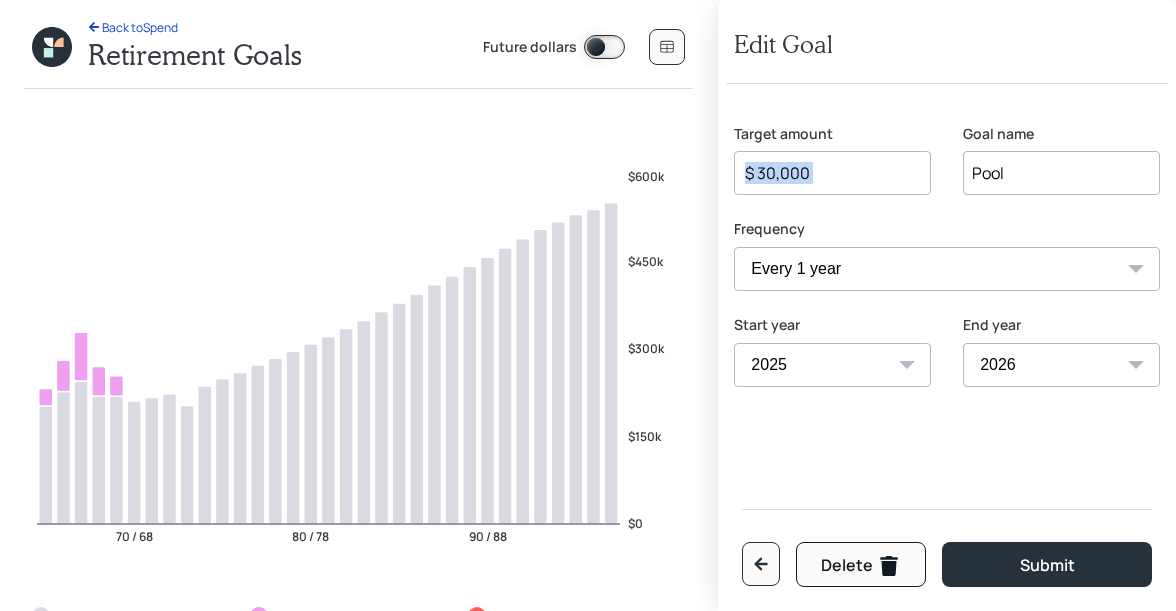 click on "$ 30,000" at bounding box center [832, 173] 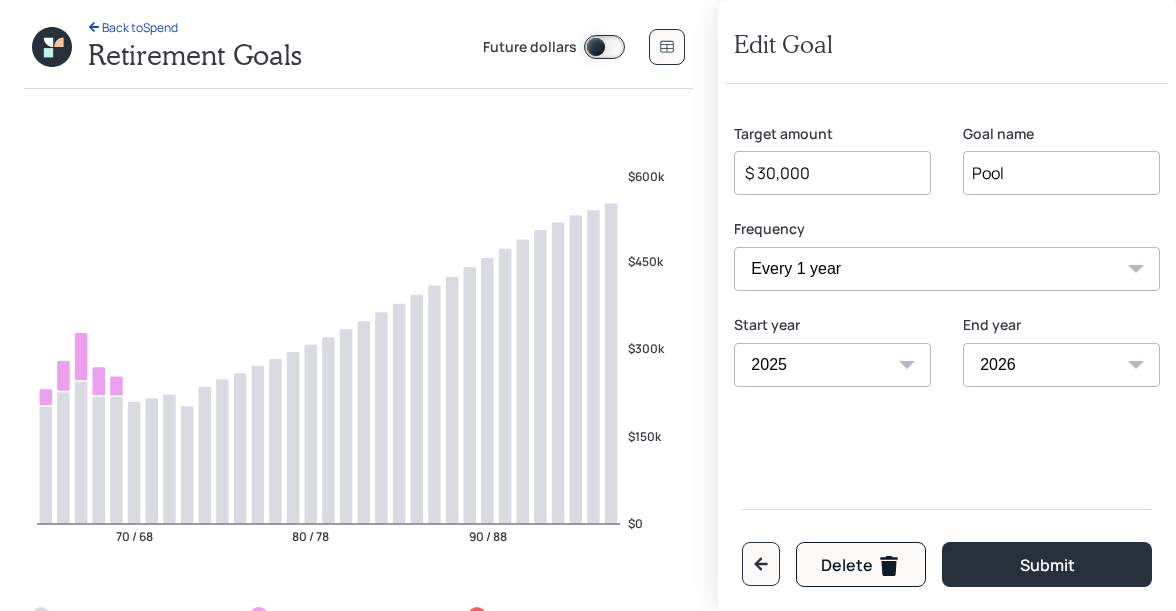 click on "$ 30,000" at bounding box center (824, 173) 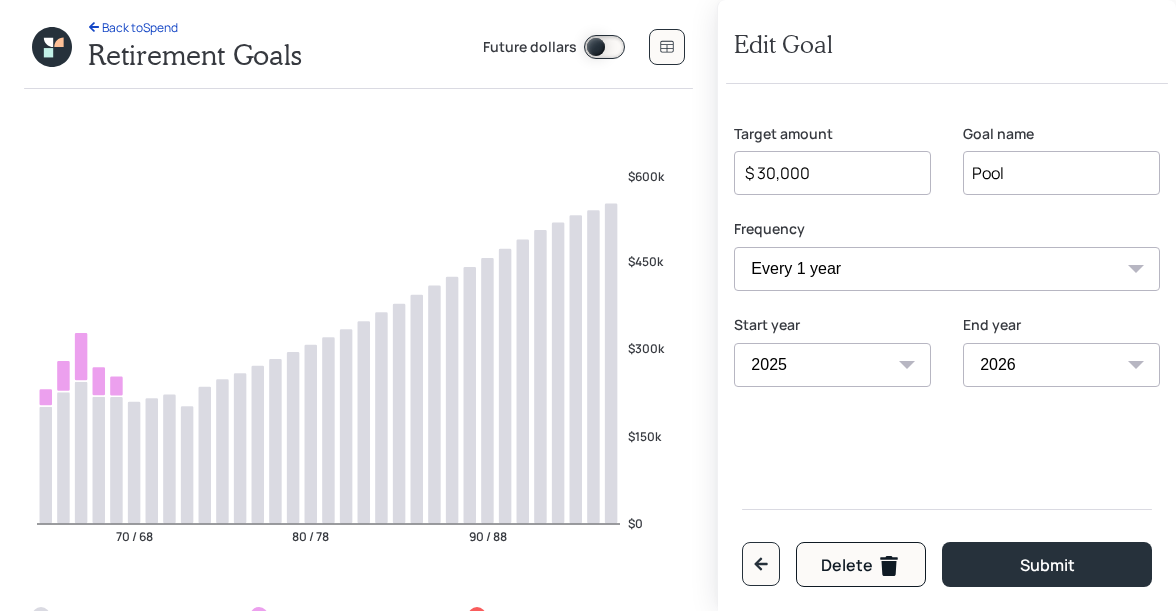 click on "Pool" at bounding box center (1061, 173) 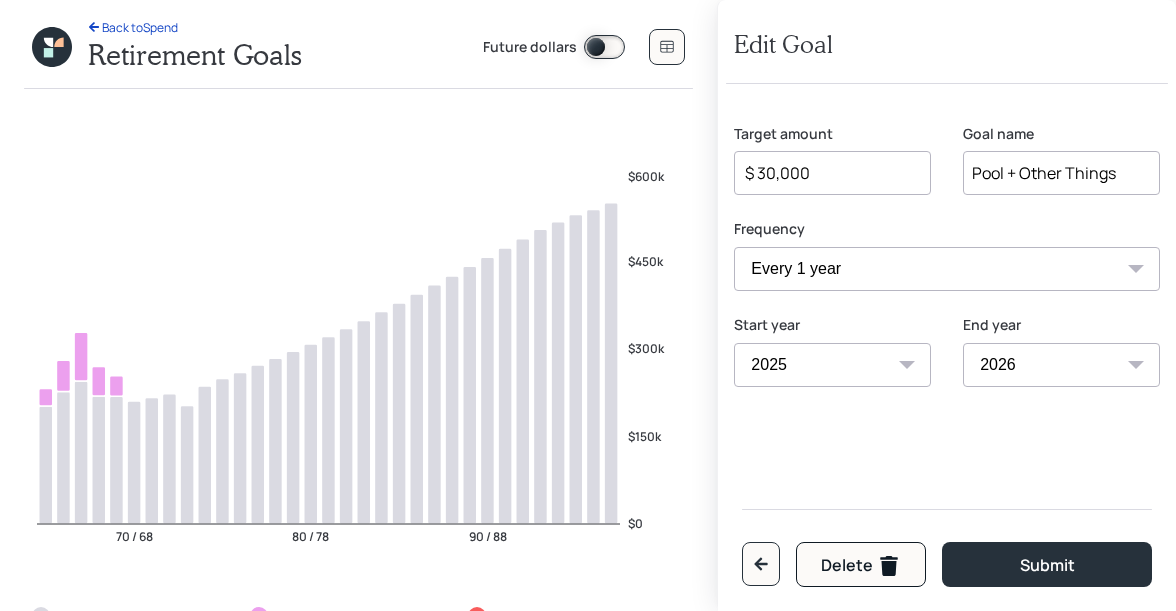 type on "Pool + Other Things" 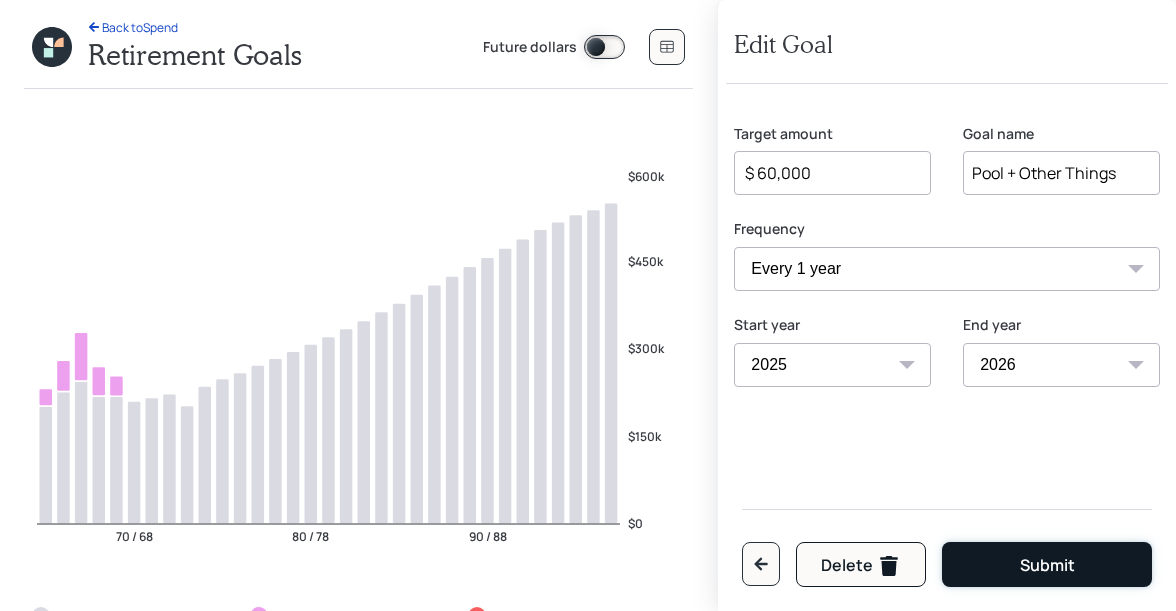 click on "Submit" at bounding box center [1047, 564] 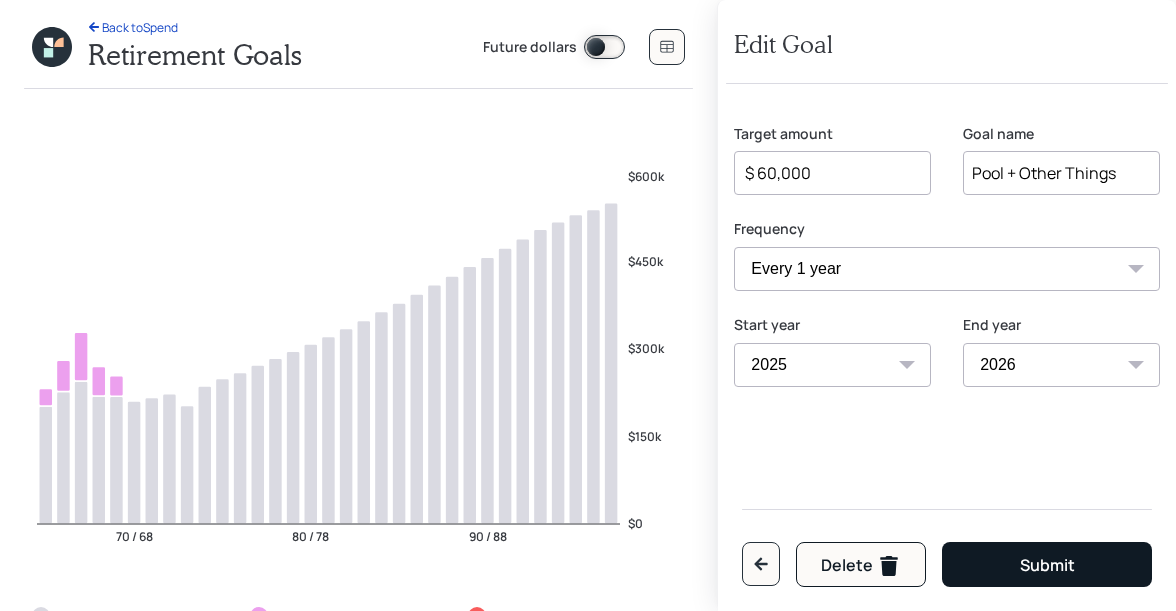 type on "$ 30,000" 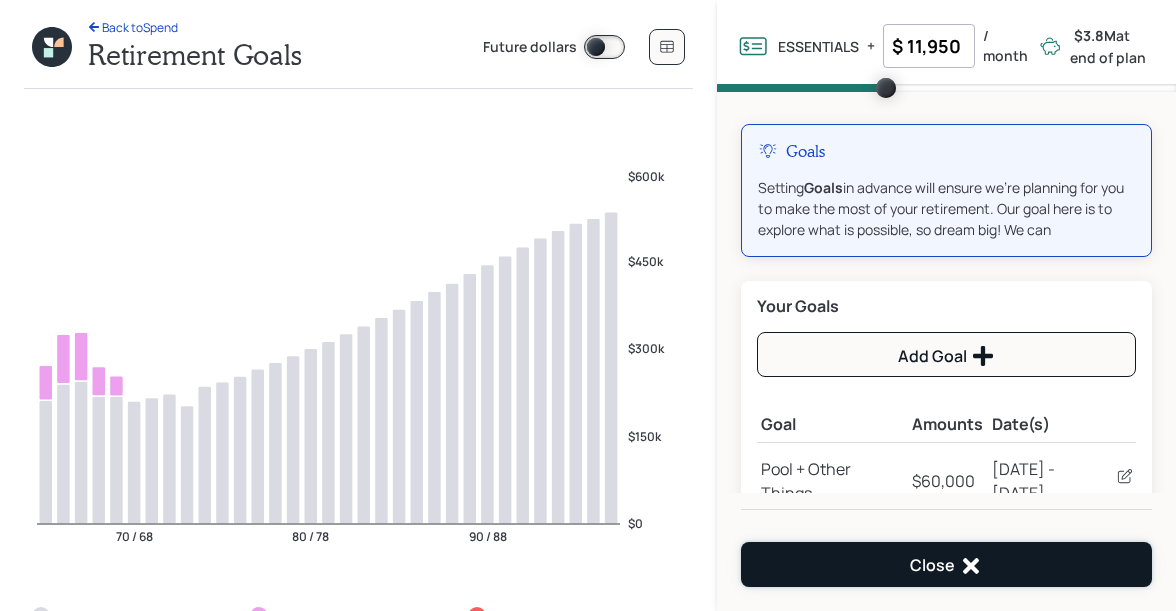 click on "Close" at bounding box center (946, 564) 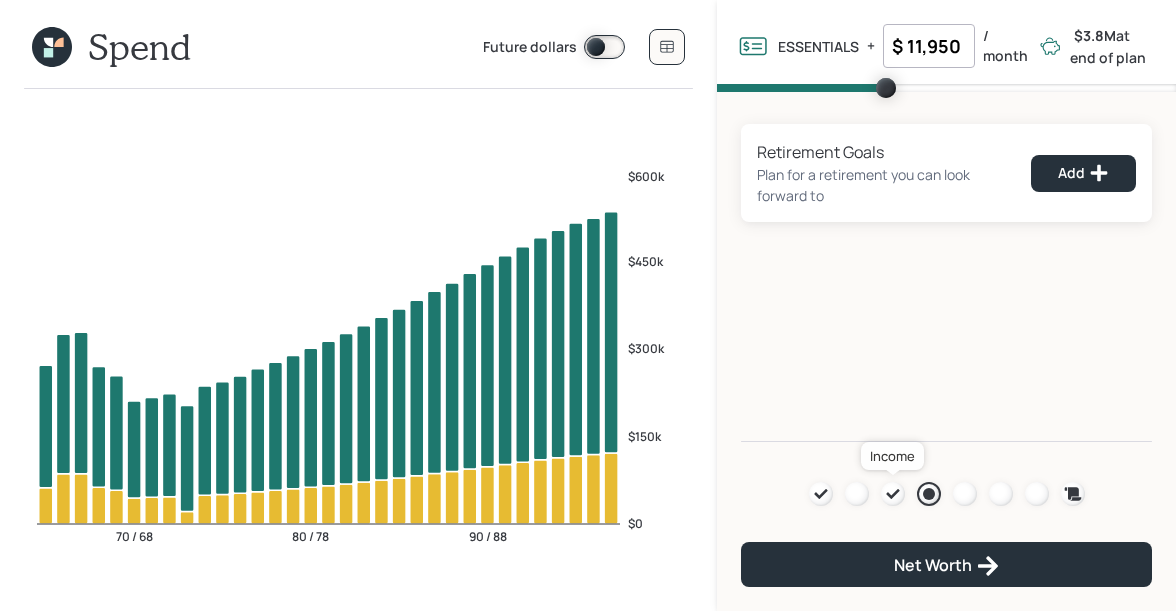 click 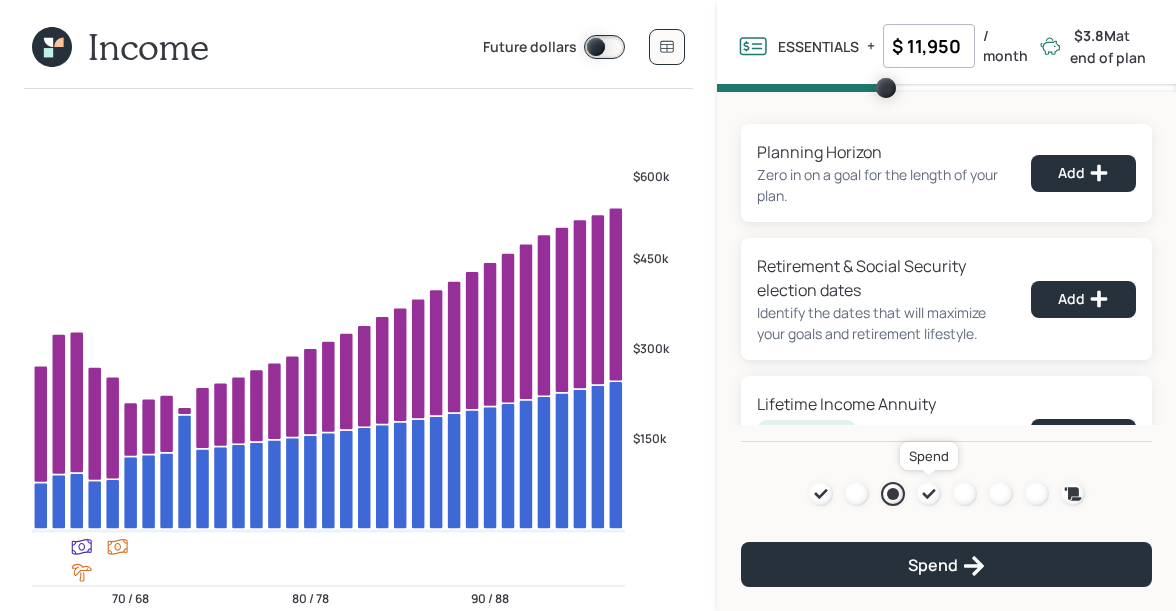 click at bounding box center [929, 494] 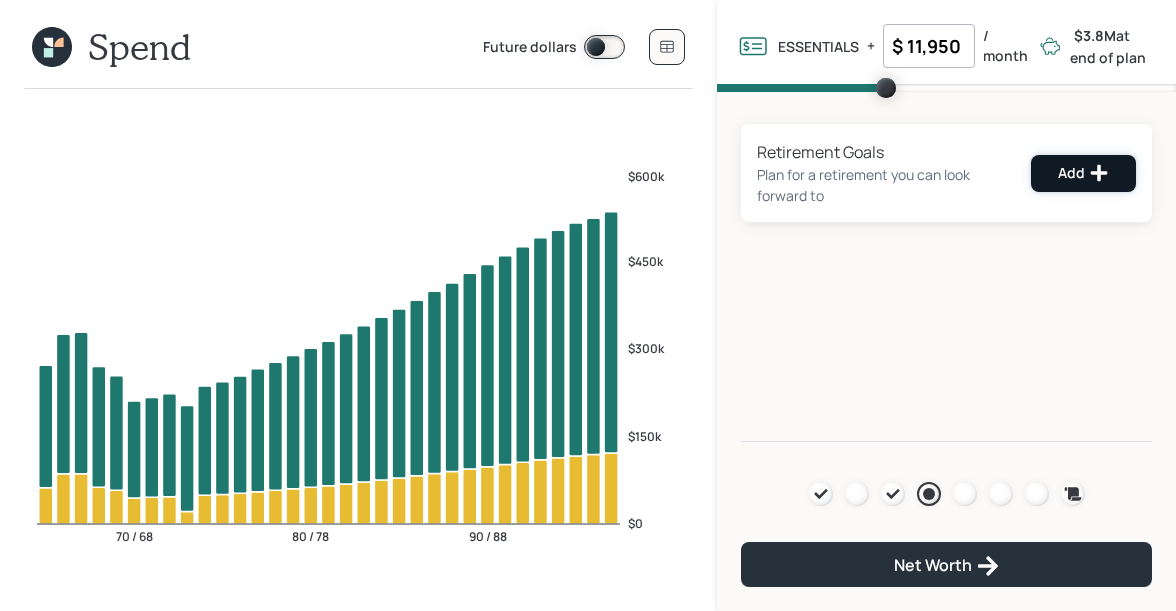 click on "Add" at bounding box center (1083, 173) 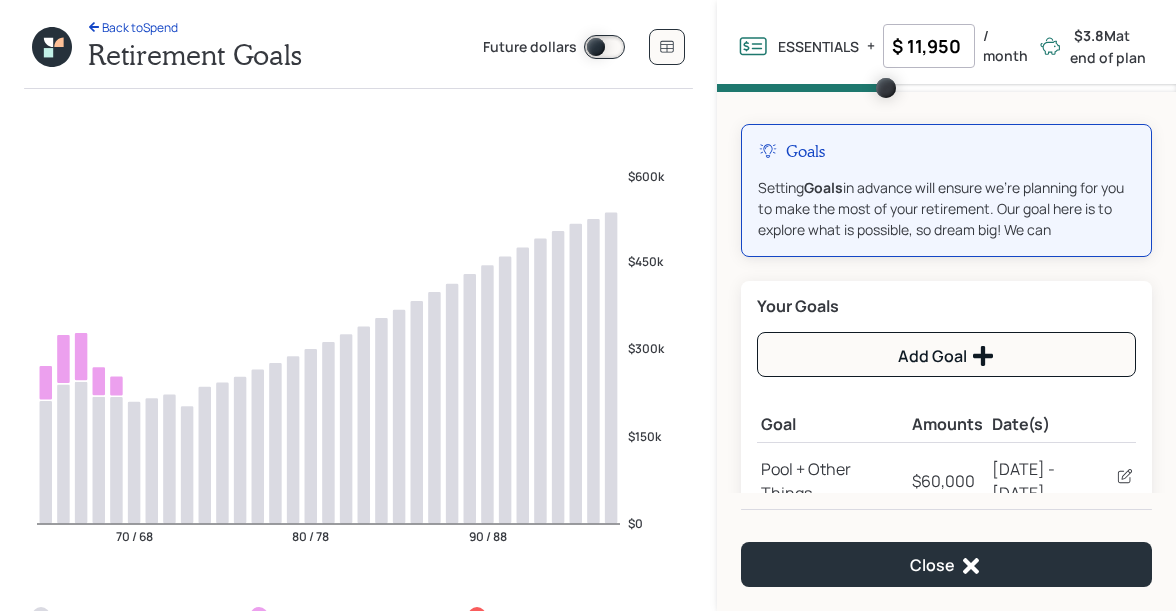 click 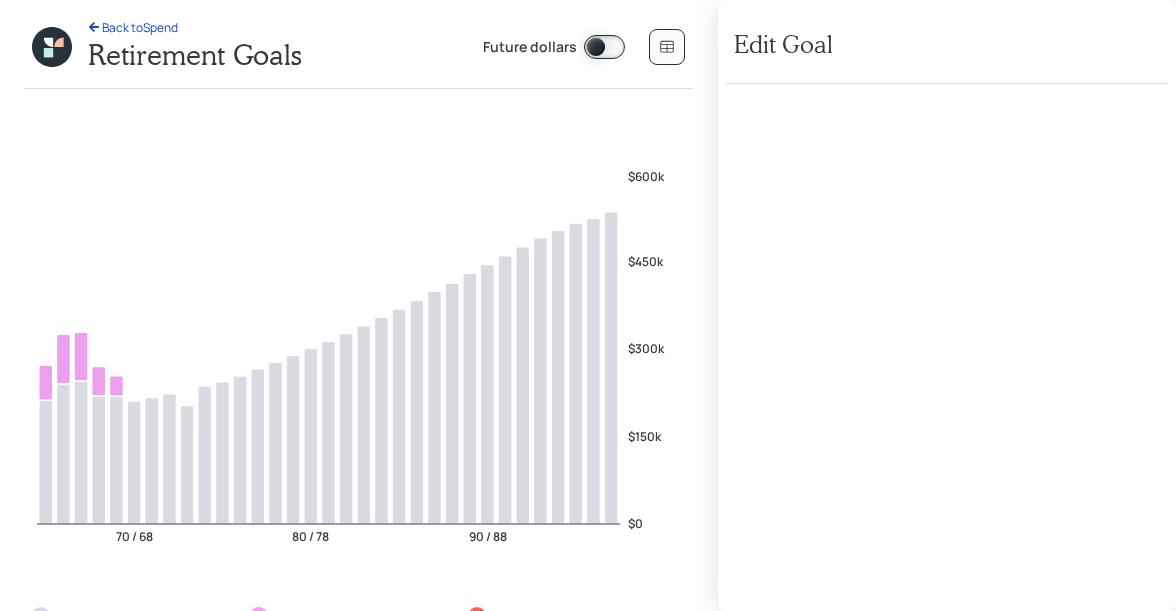 select on "1" 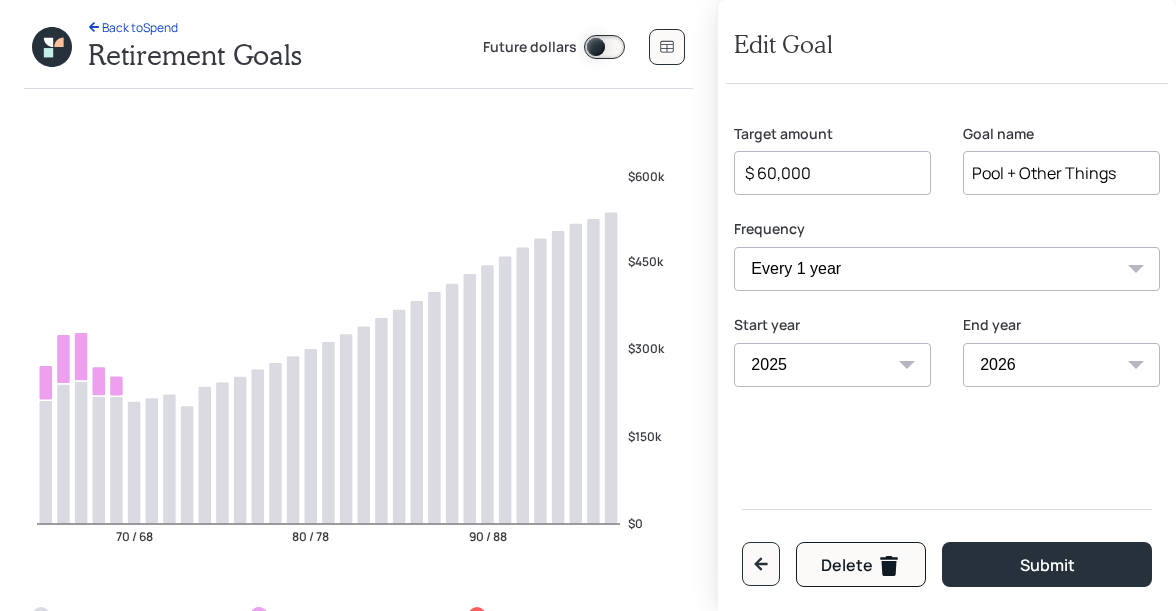 click on "$ 60,000" at bounding box center [824, 173] 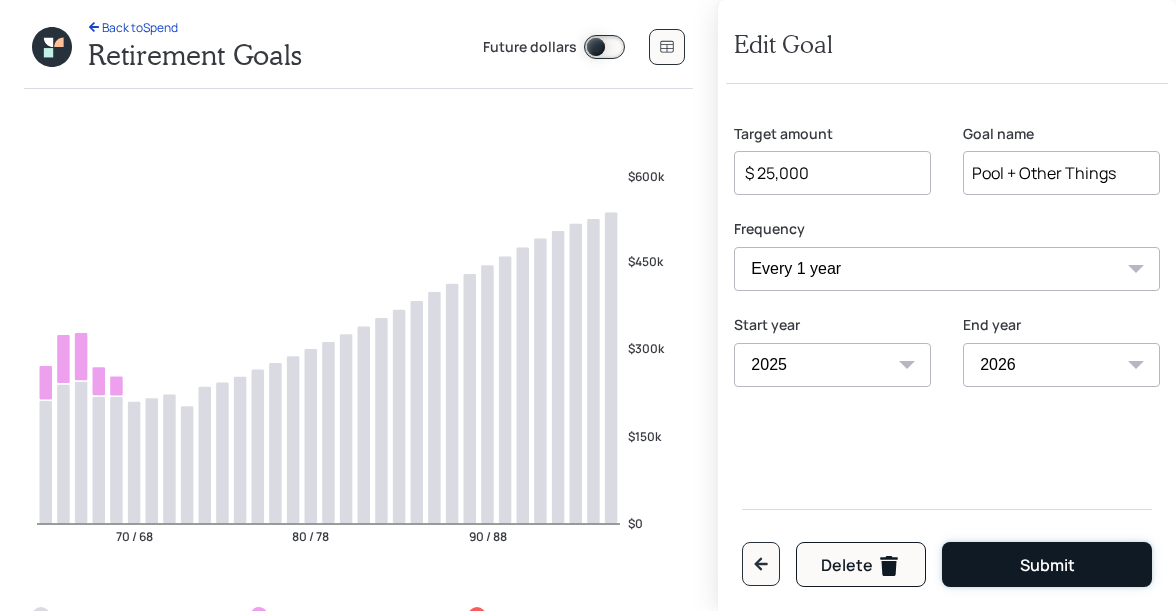 click on "Submit" at bounding box center (1047, 564) 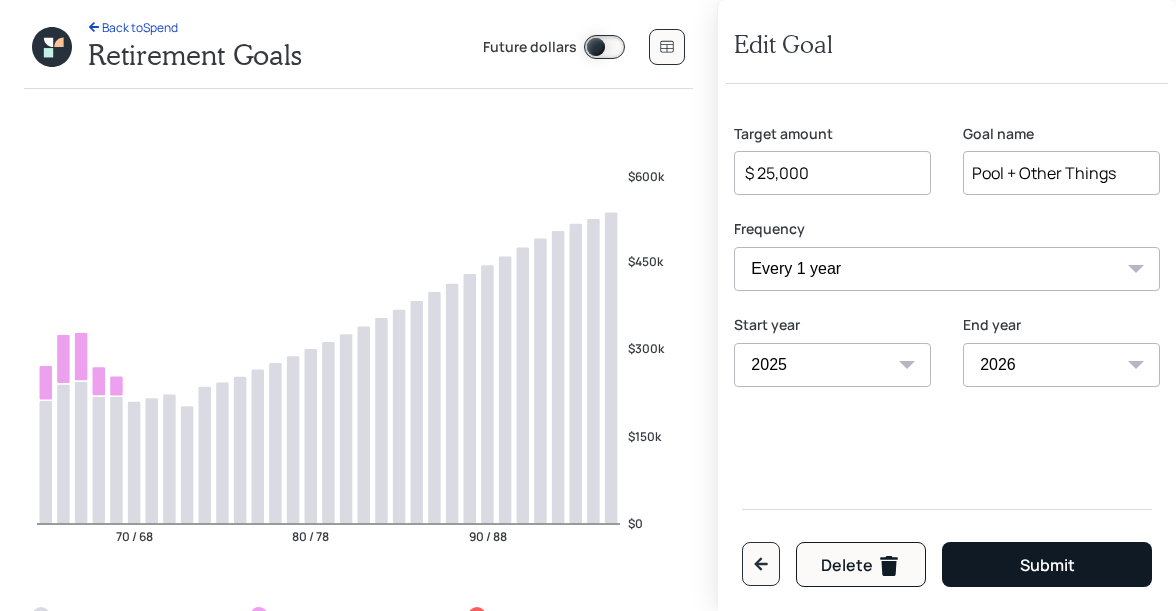 type on "$ 60,000" 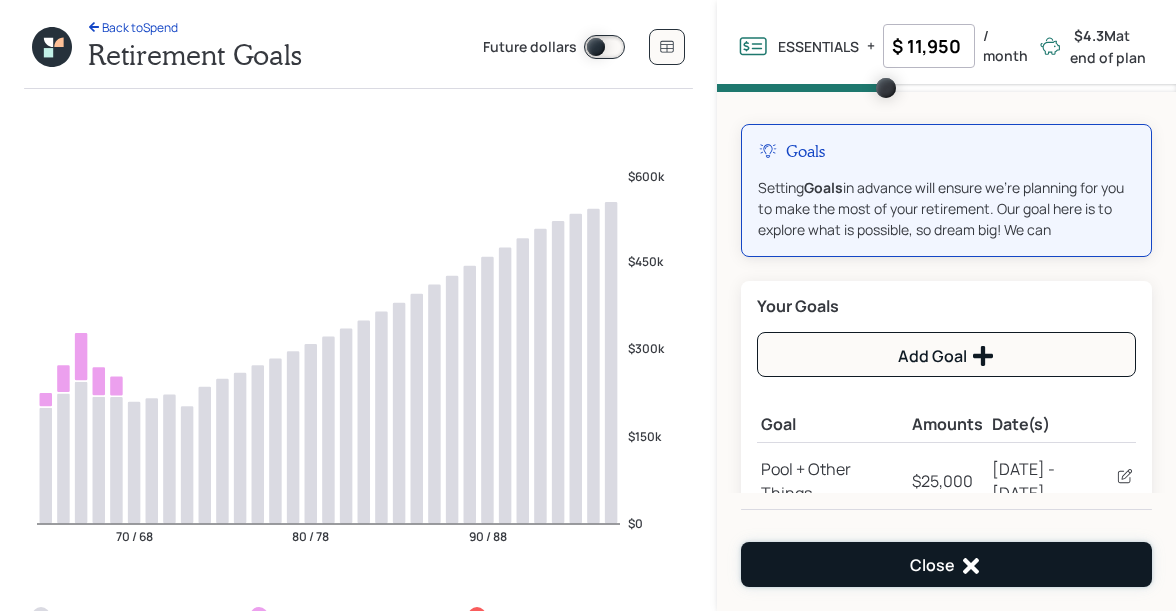 click on "Close" at bounding box center [946, 566] 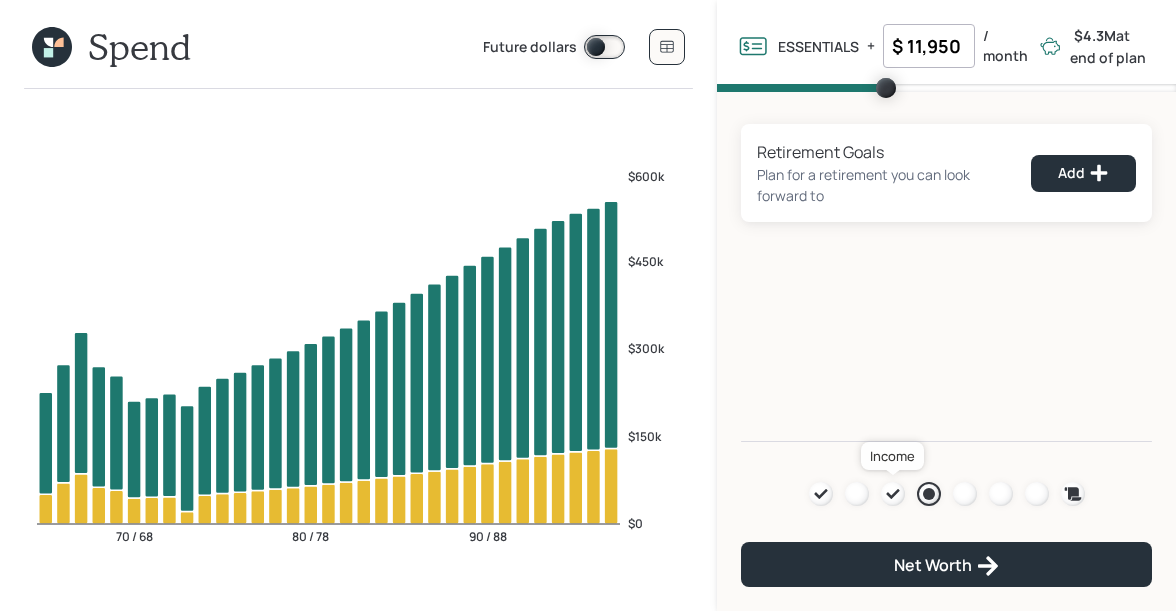 click 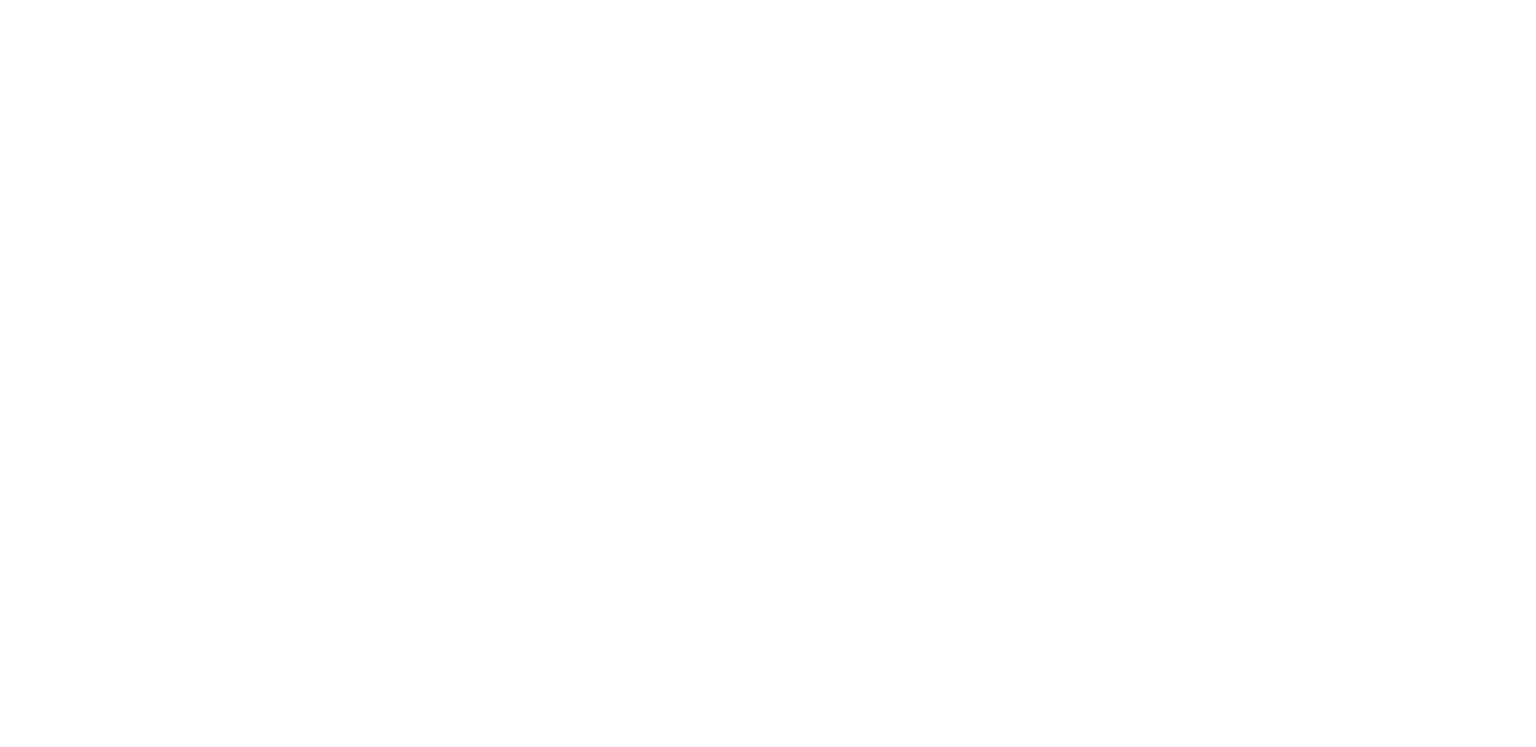 scroll, scrollTop: 0, scrollLeft: 0, axis: both 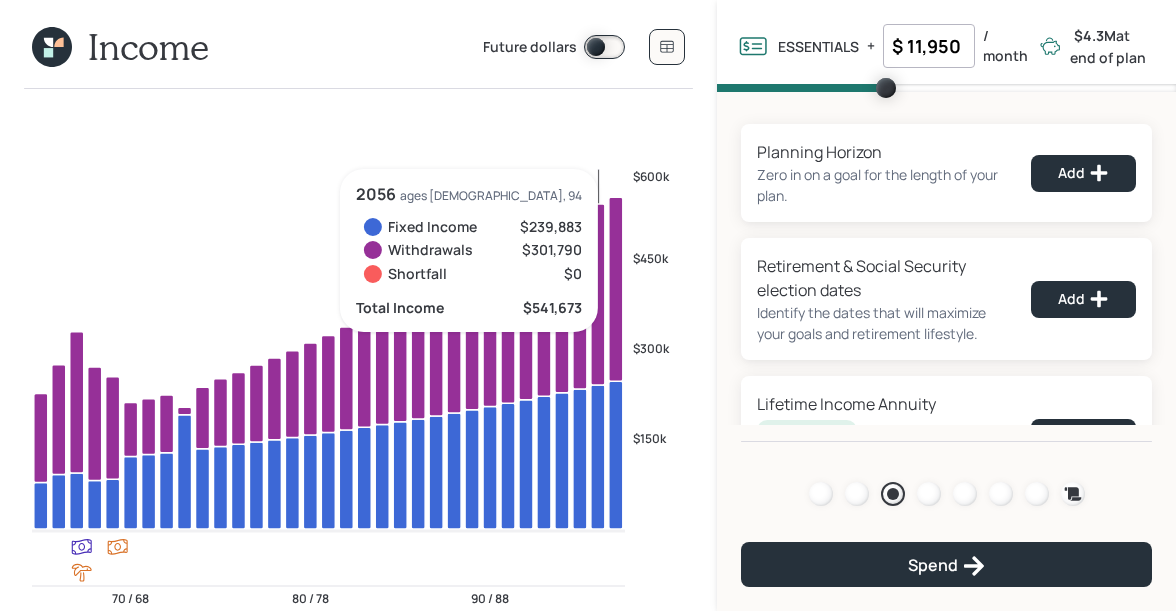 click at bounding box center (929, 494) 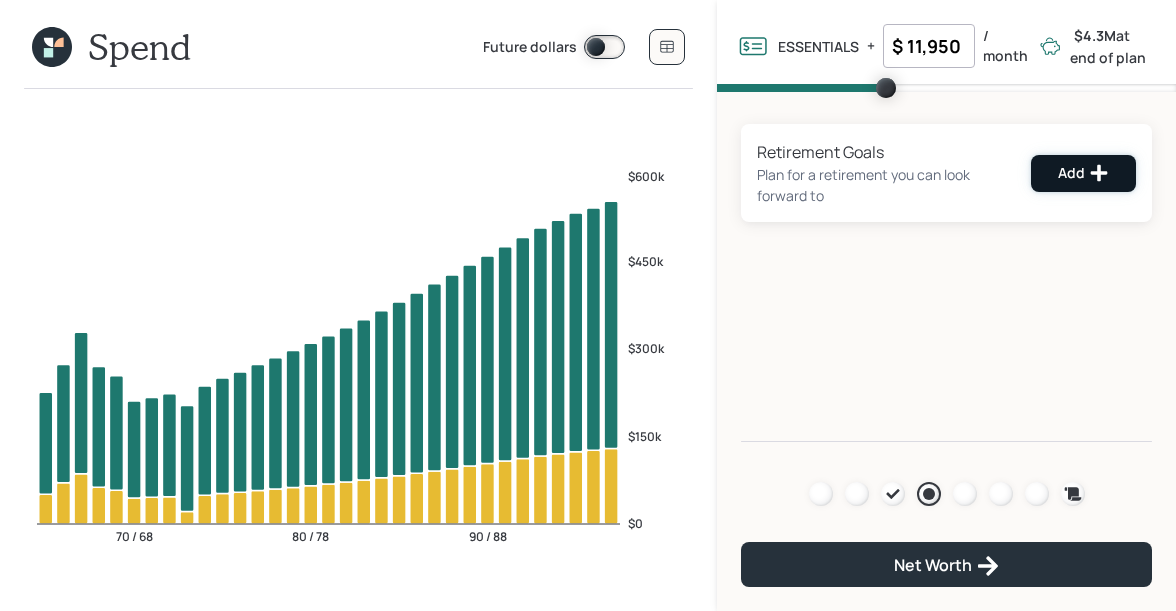 click on "Add" at bounding box center [1083, 173] 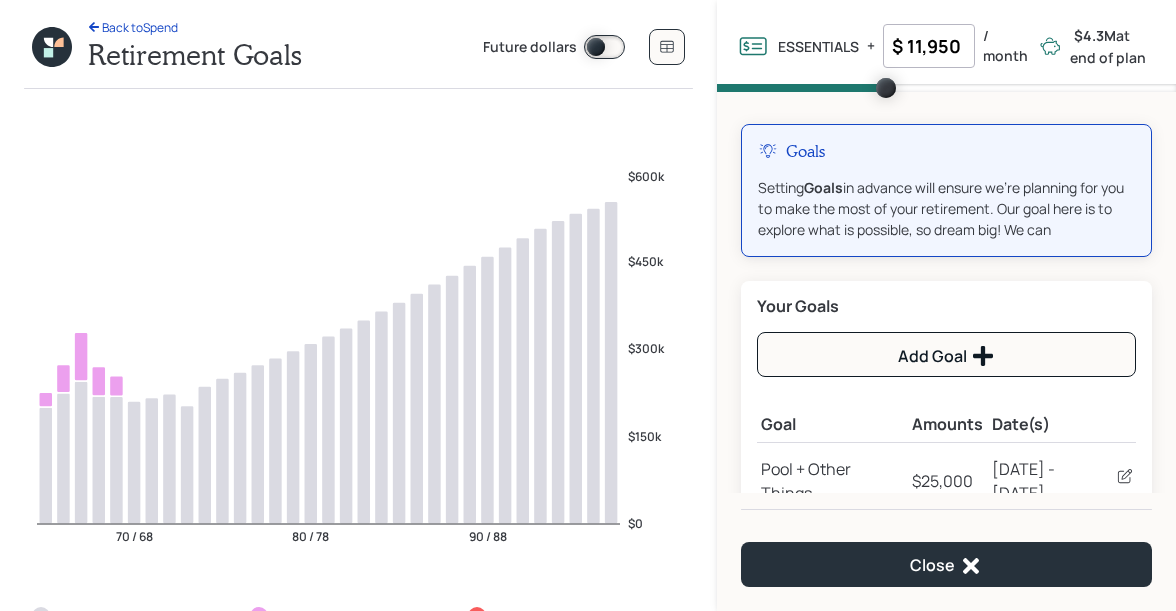click 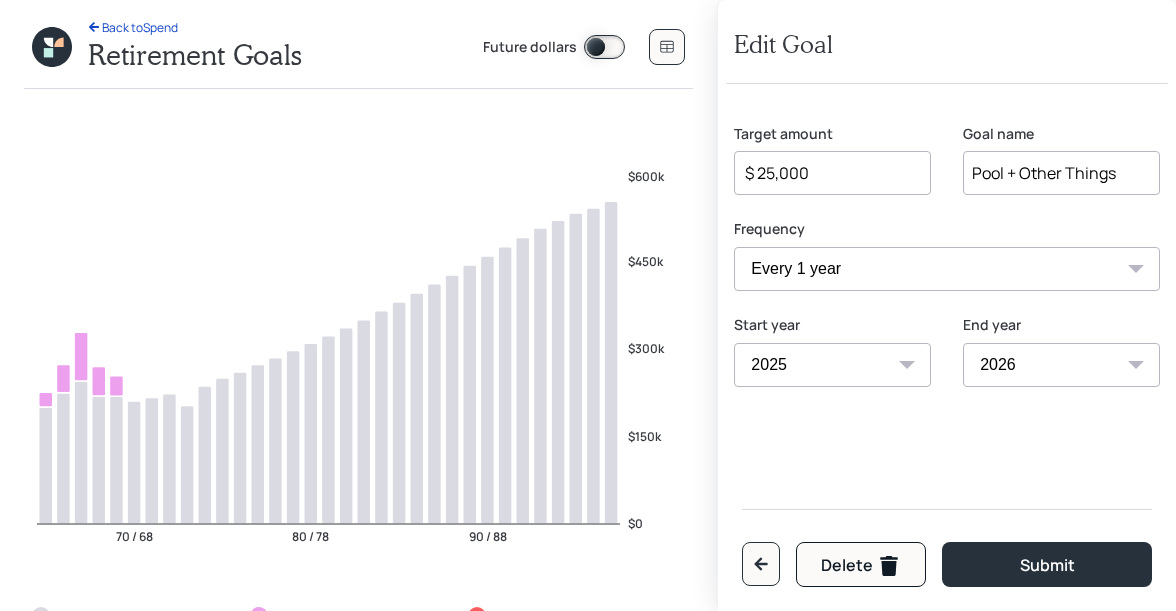 click on "$ 25,000" at bounding box center (824, 173) 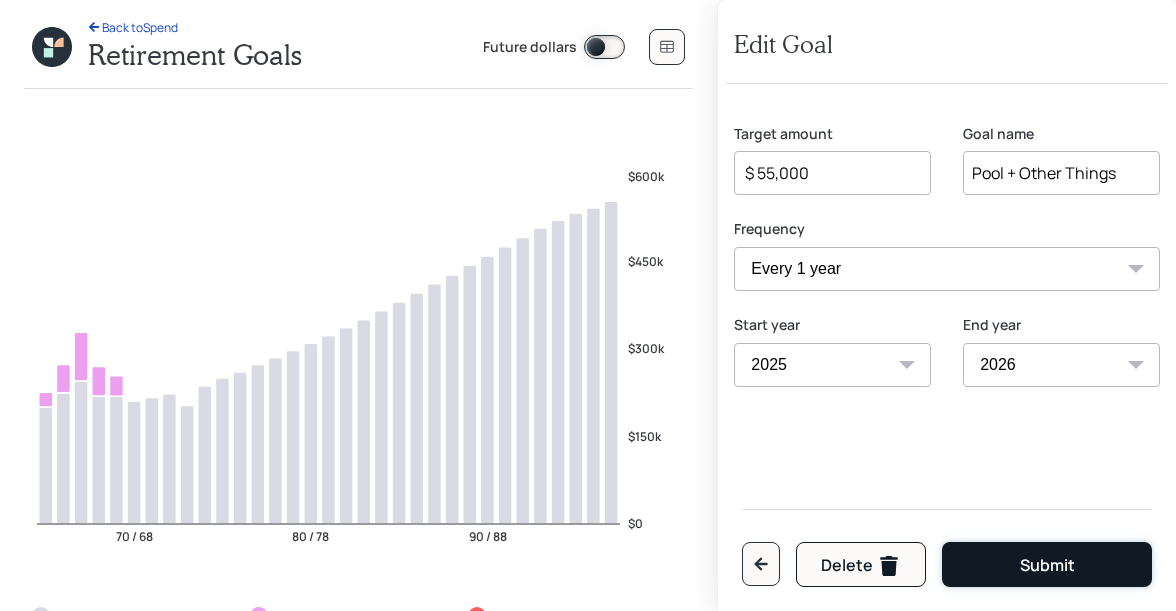 click on "Submit" at bounding box center [1047, 564] 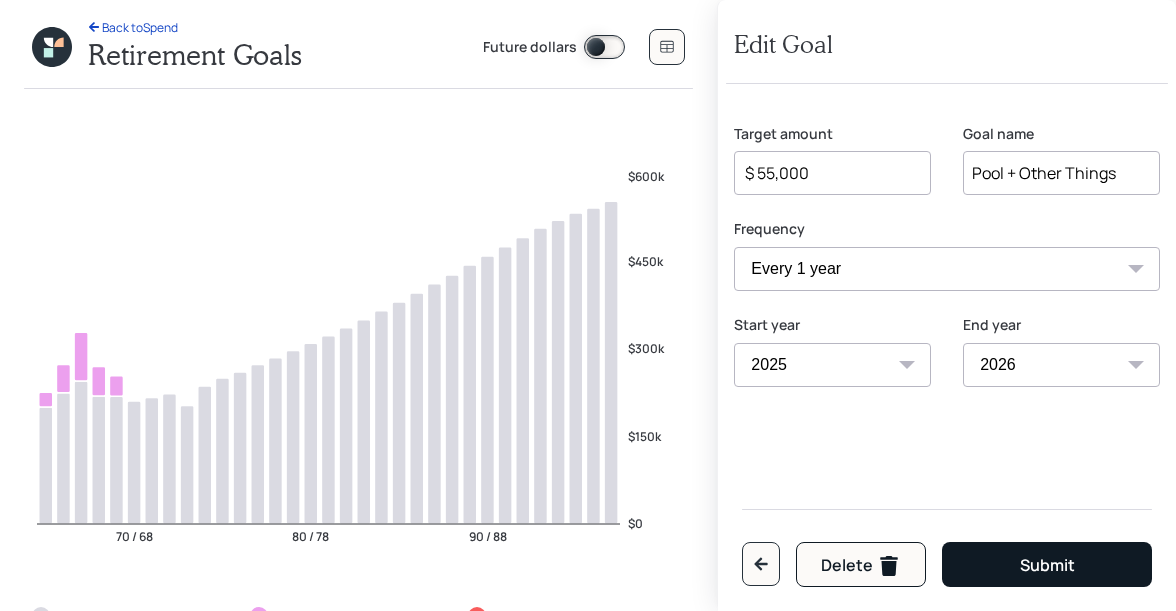 type on "$ 25,000" 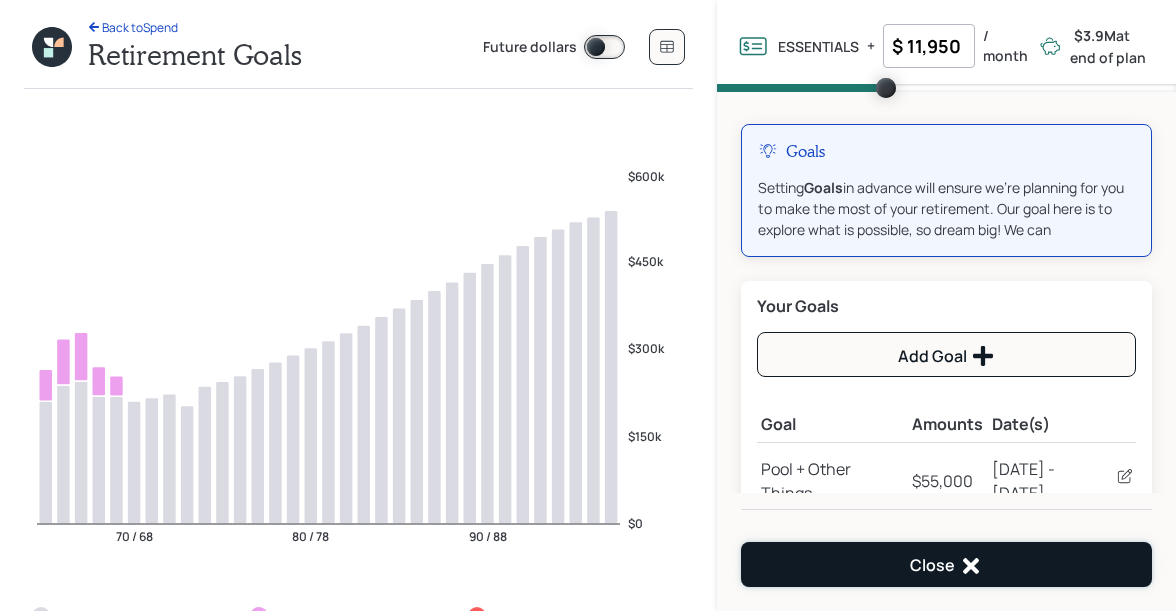 click 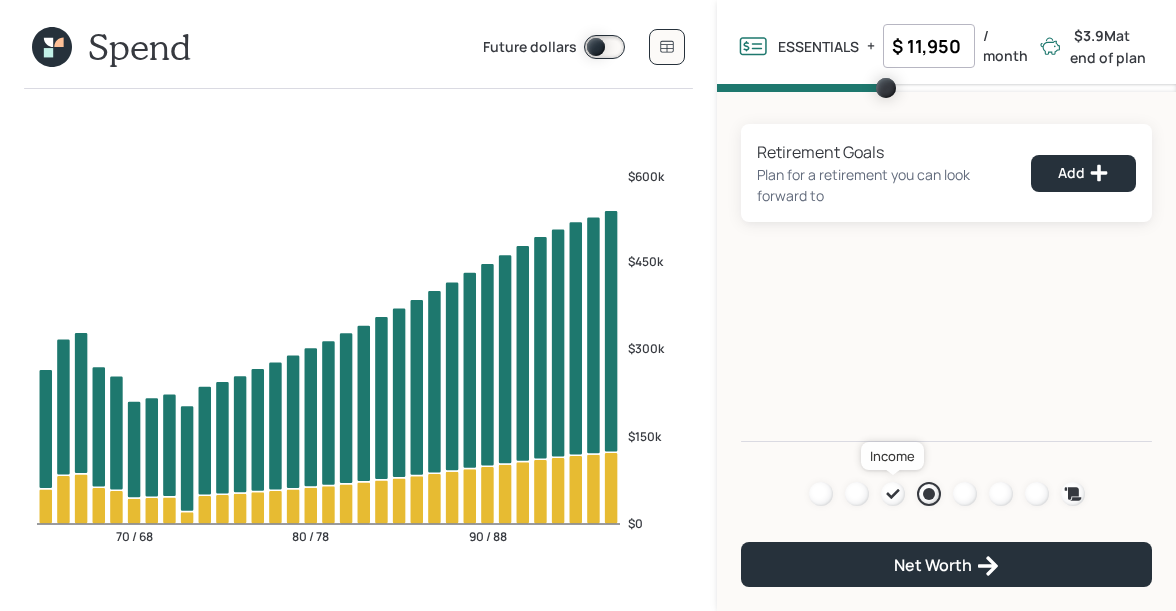 click 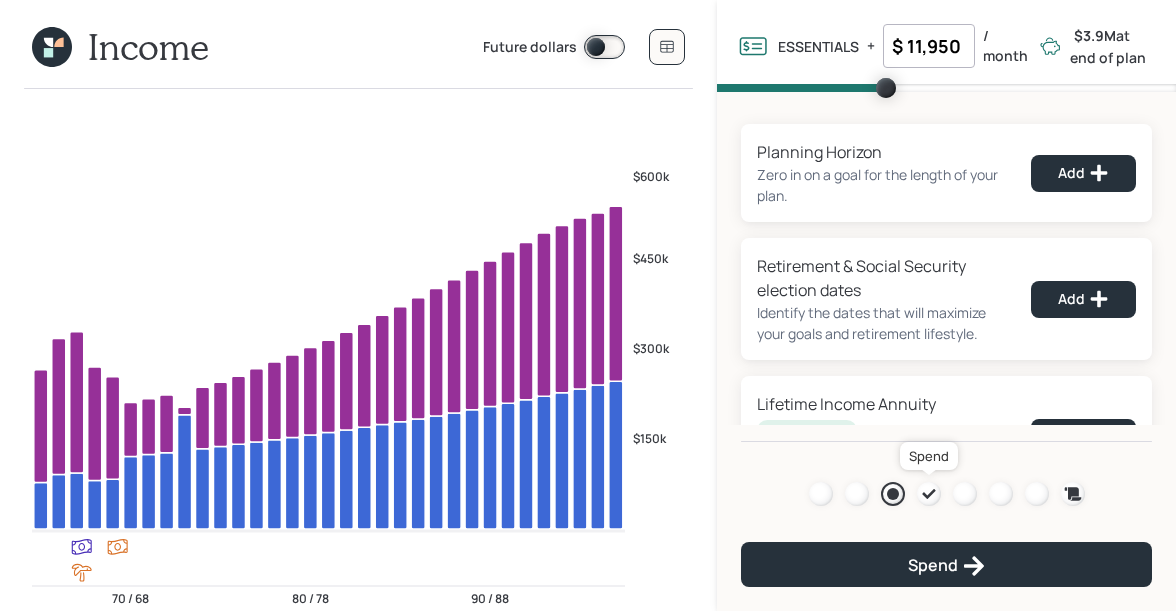 click 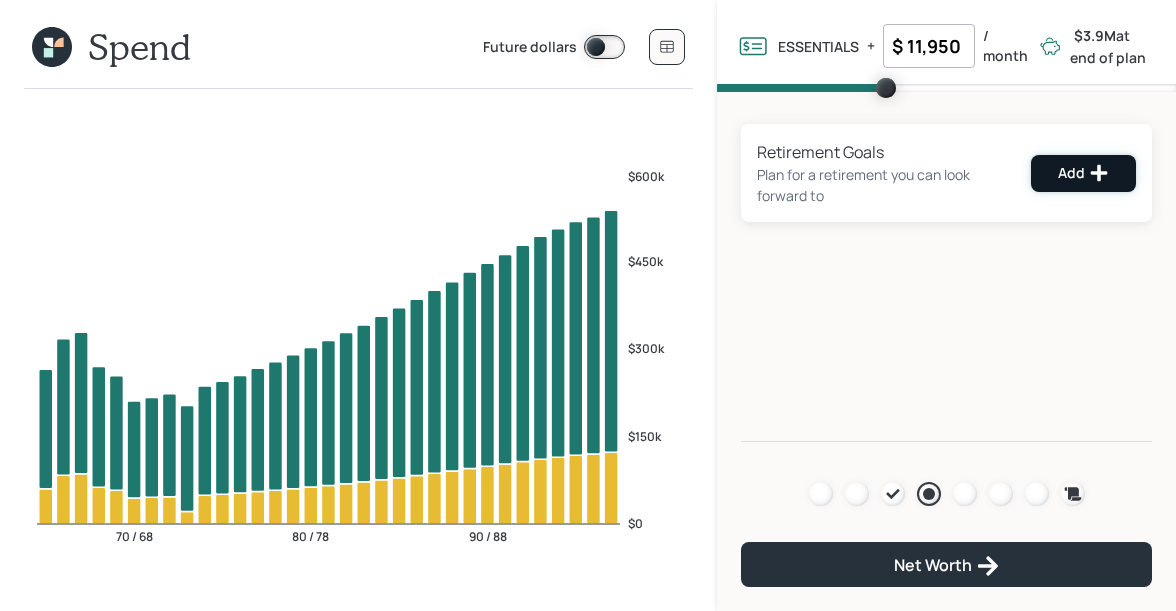 click on "Add" at bounding box center (1083, 173) 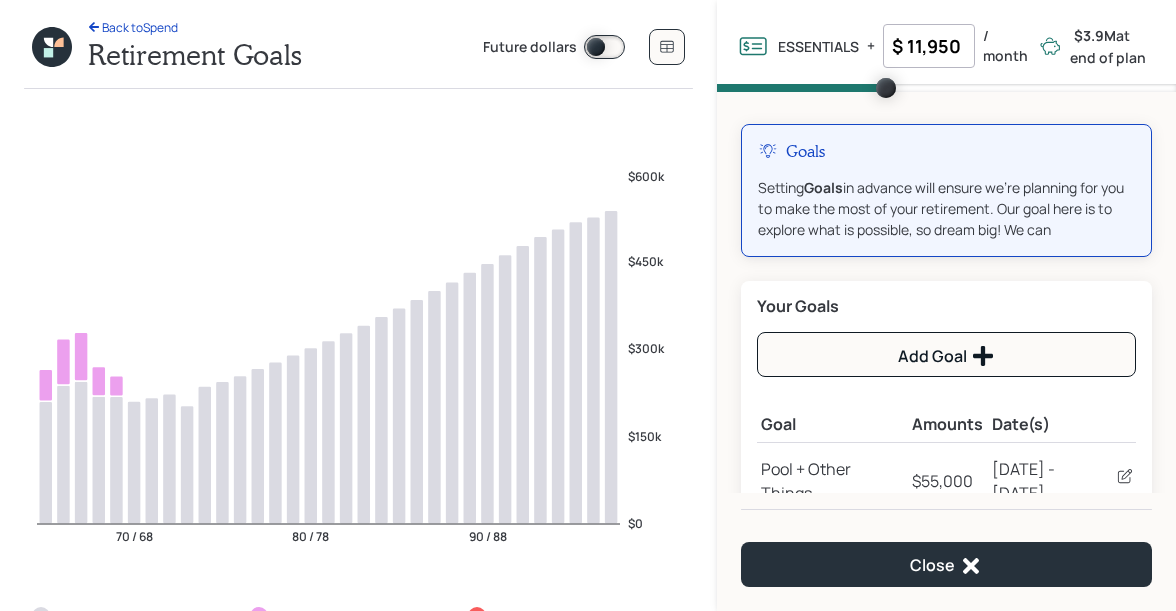 click 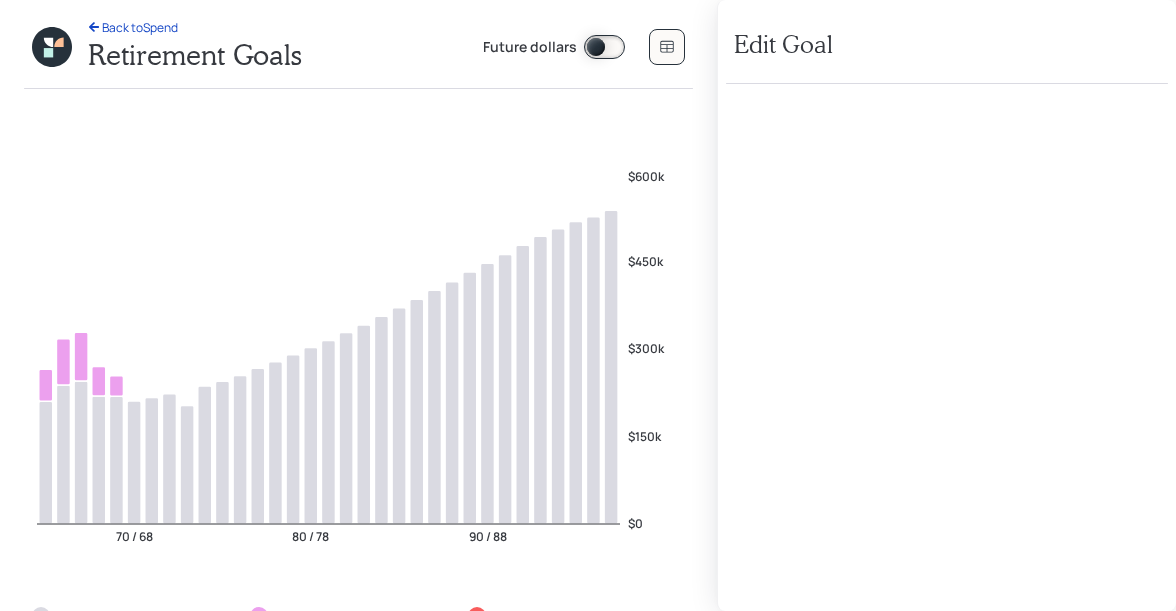select on "1" 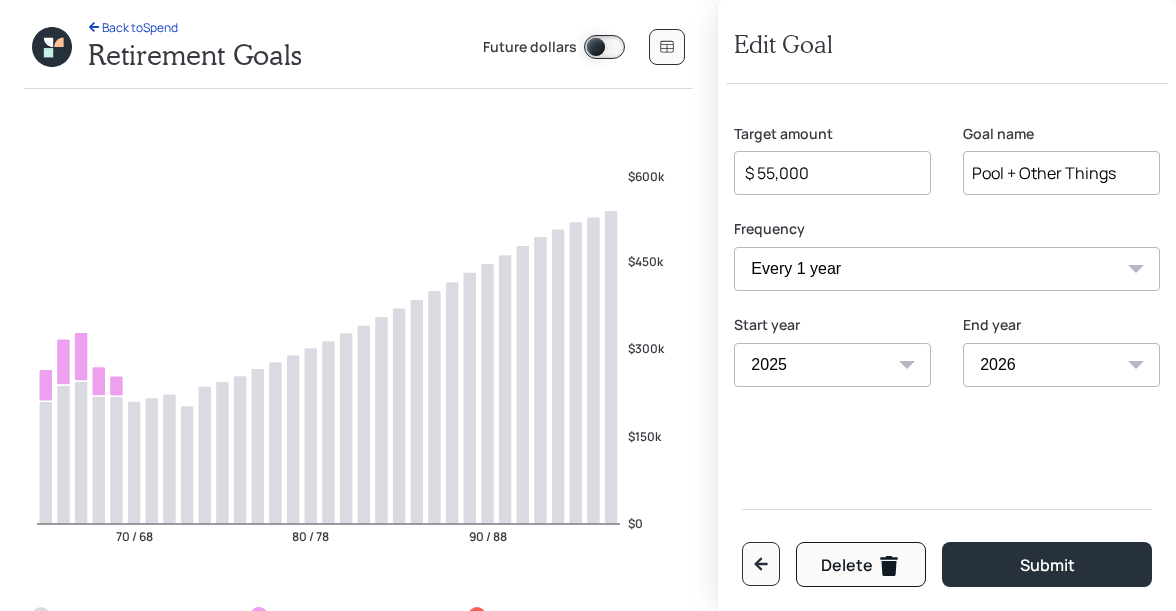 click on "$ 55,000" at bounding box center [824, 173] 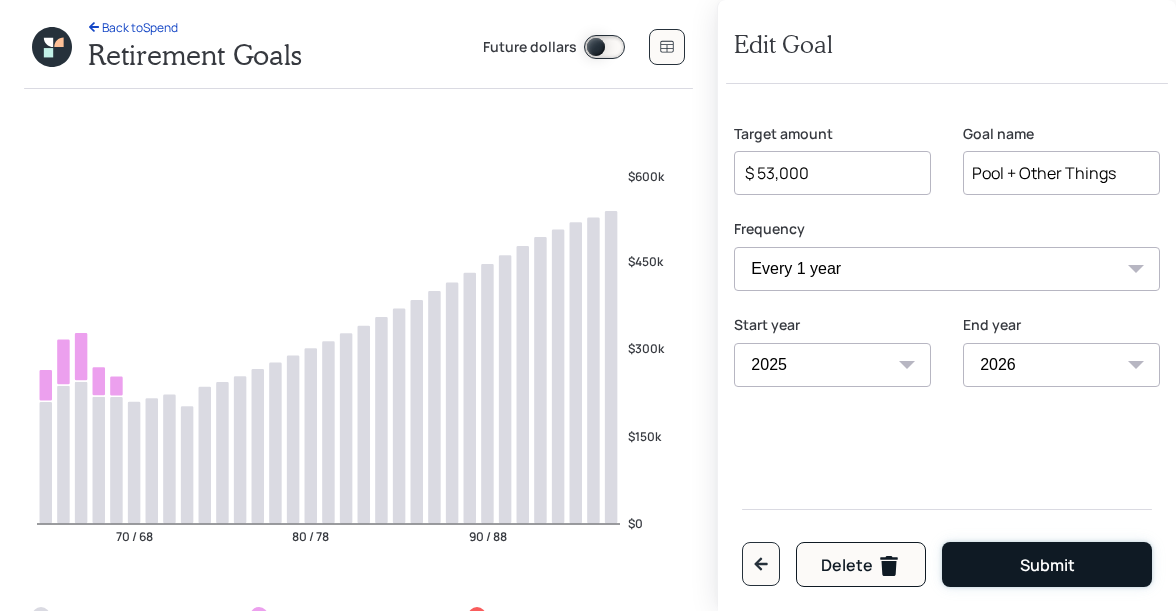 click on "Submit" at bounding box center (1047, 566) 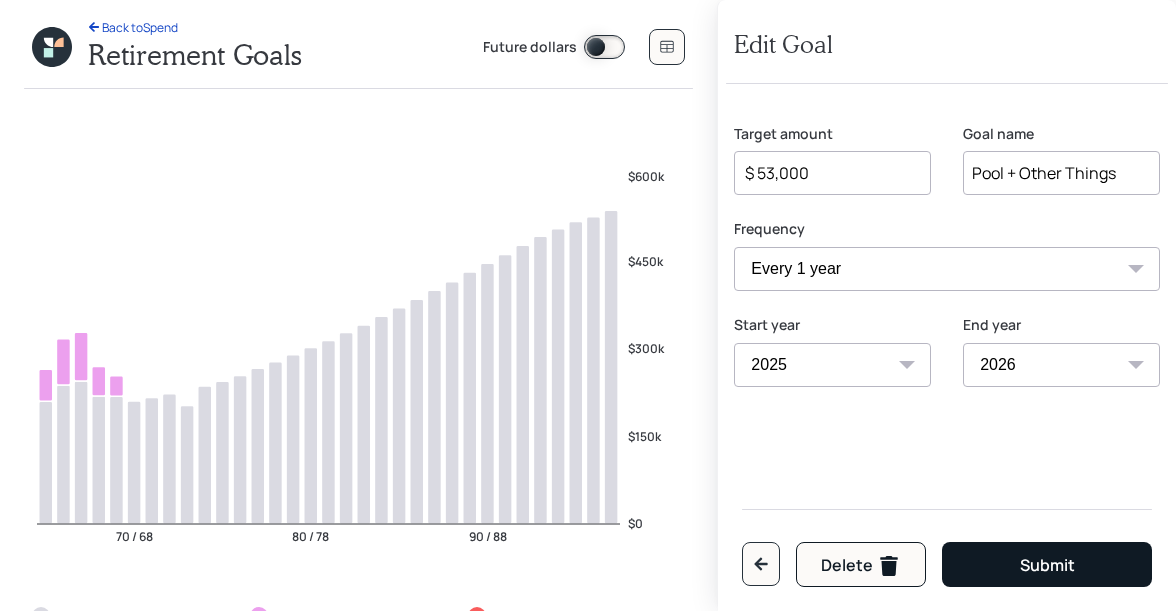type on "$ 55,000" 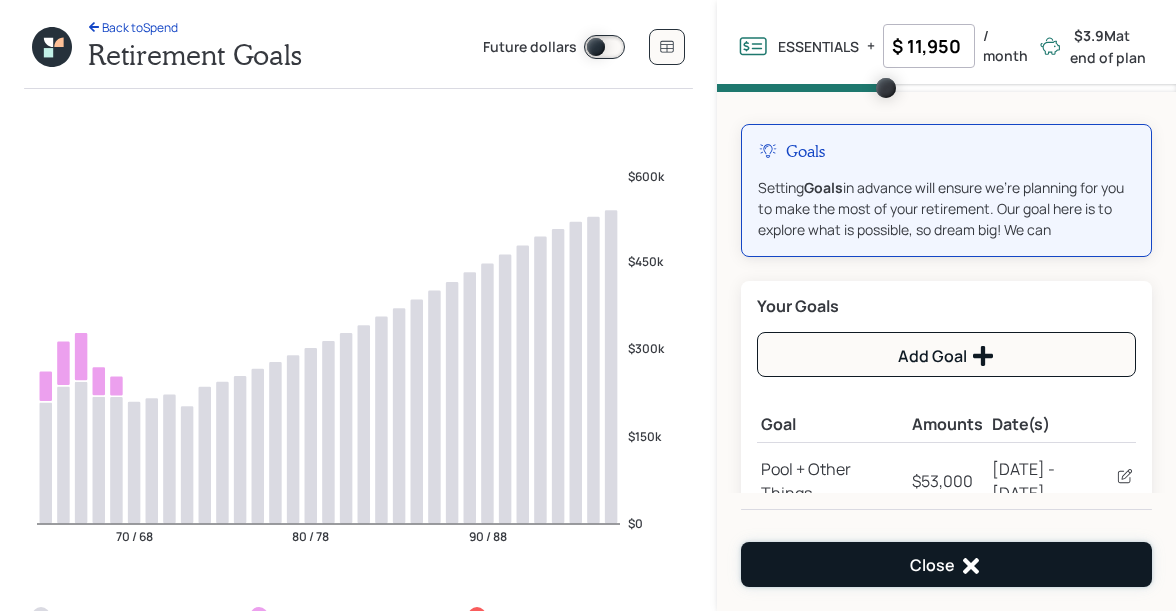 click on "Close" at bounding box center (946, 564) 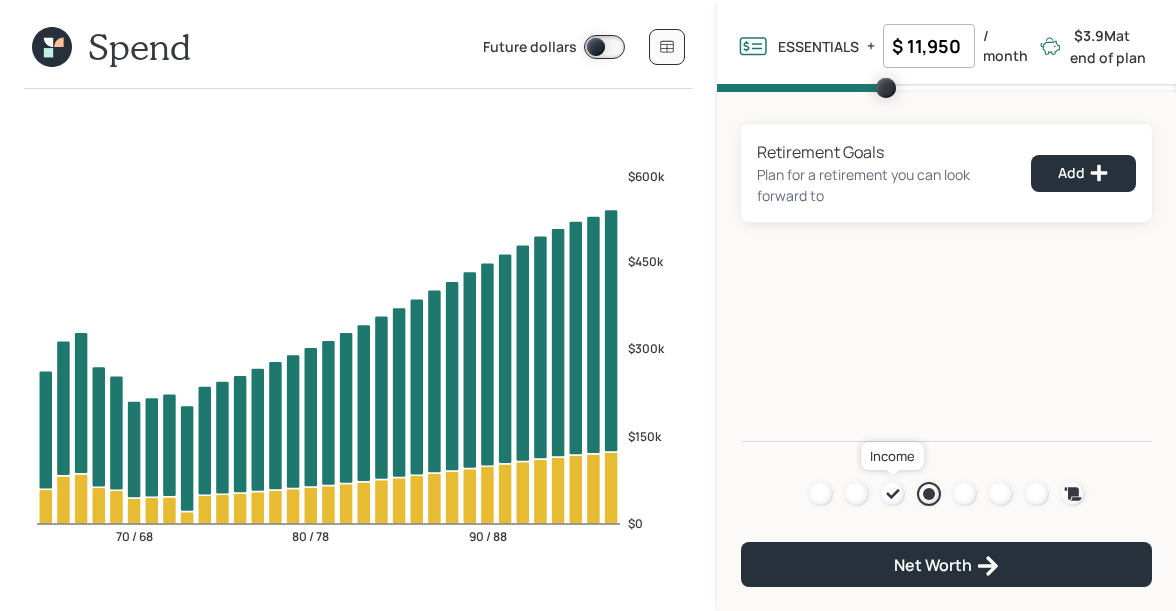 click 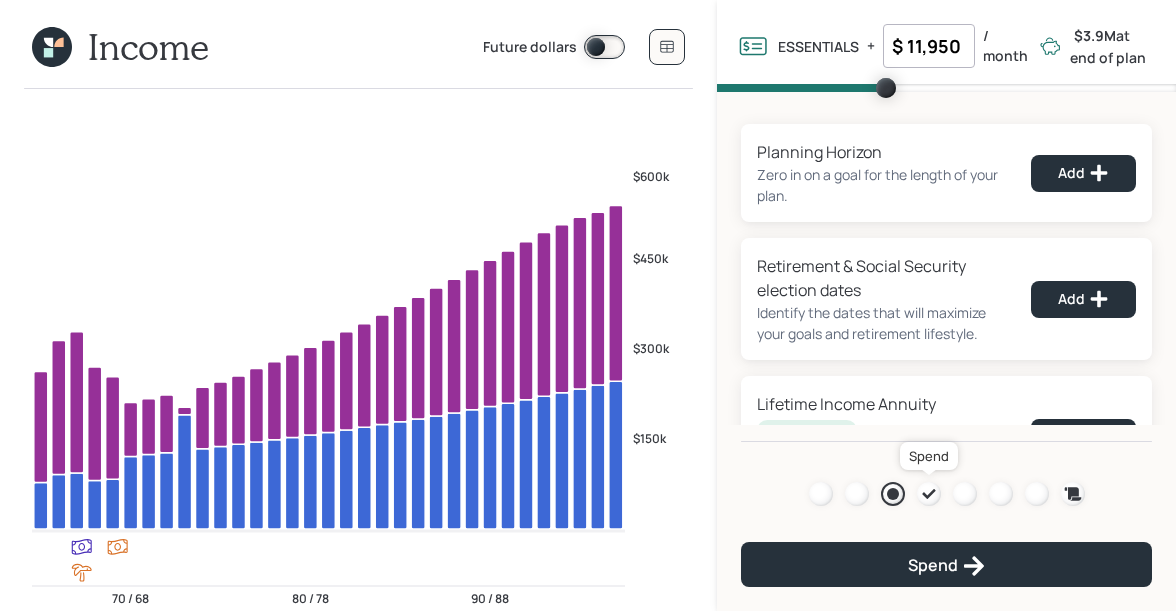 click 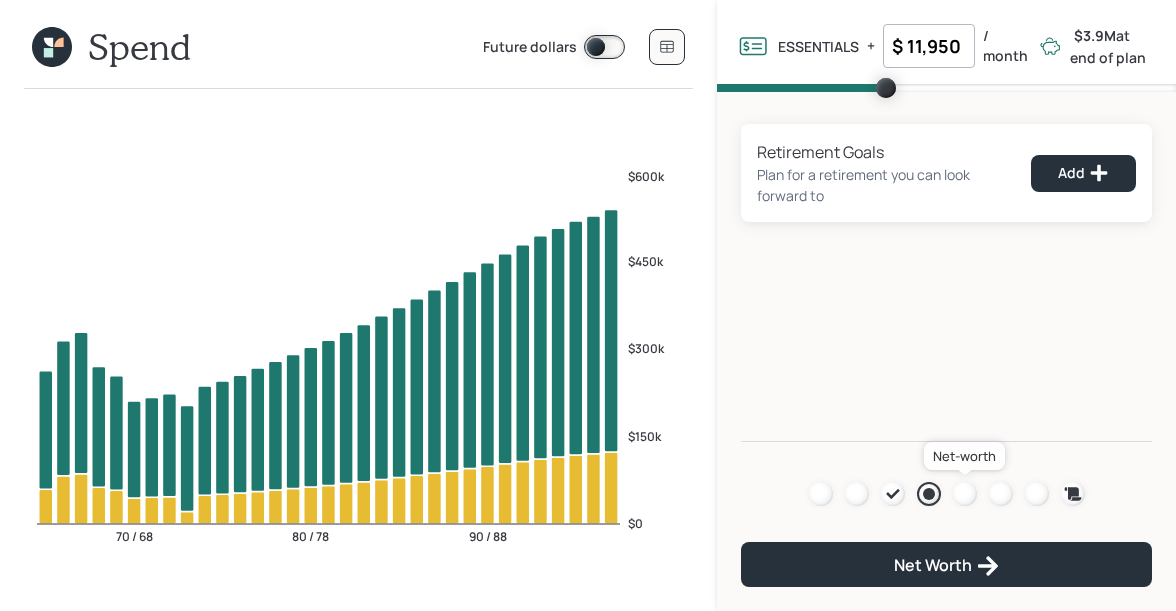 click at bounding box center (965, 494) 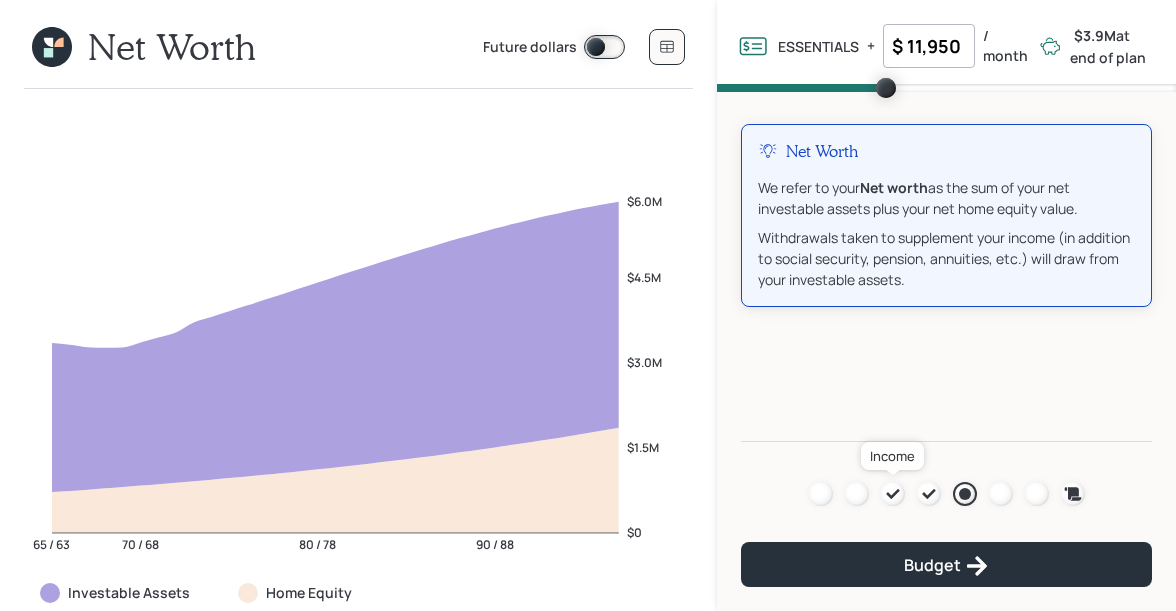 click 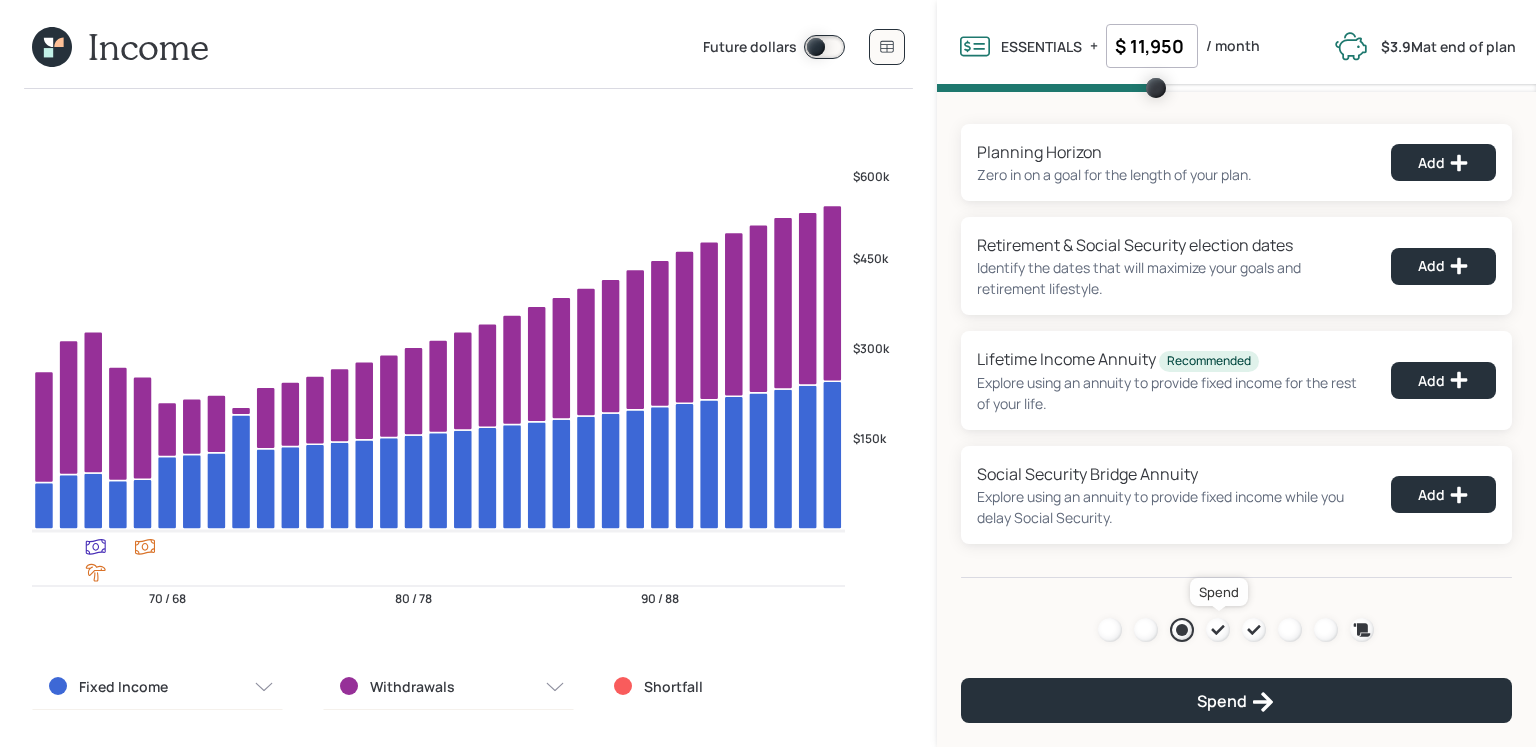 click 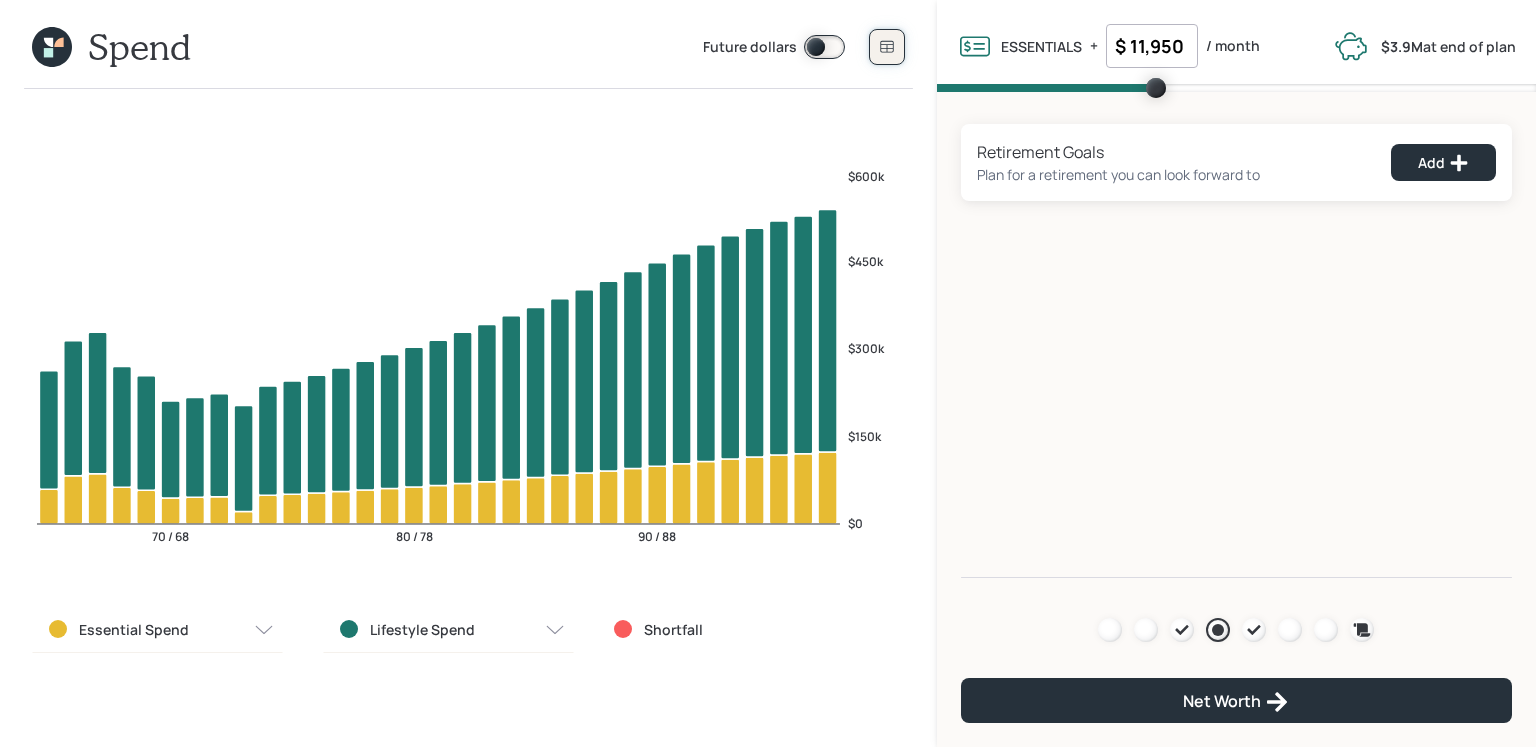 click at bounding box center (887, 47) 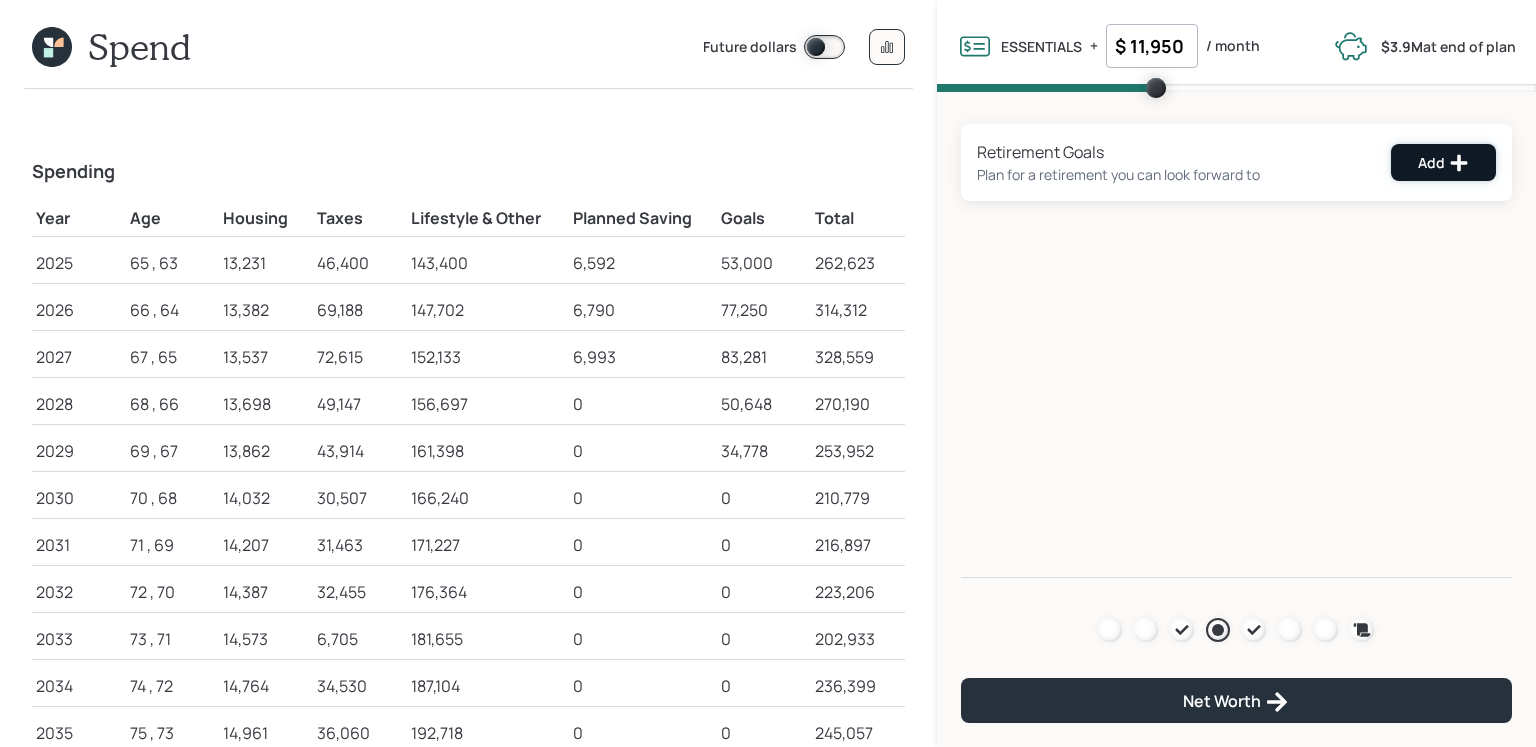 click on "Add" at bounding box center [1443, 162] 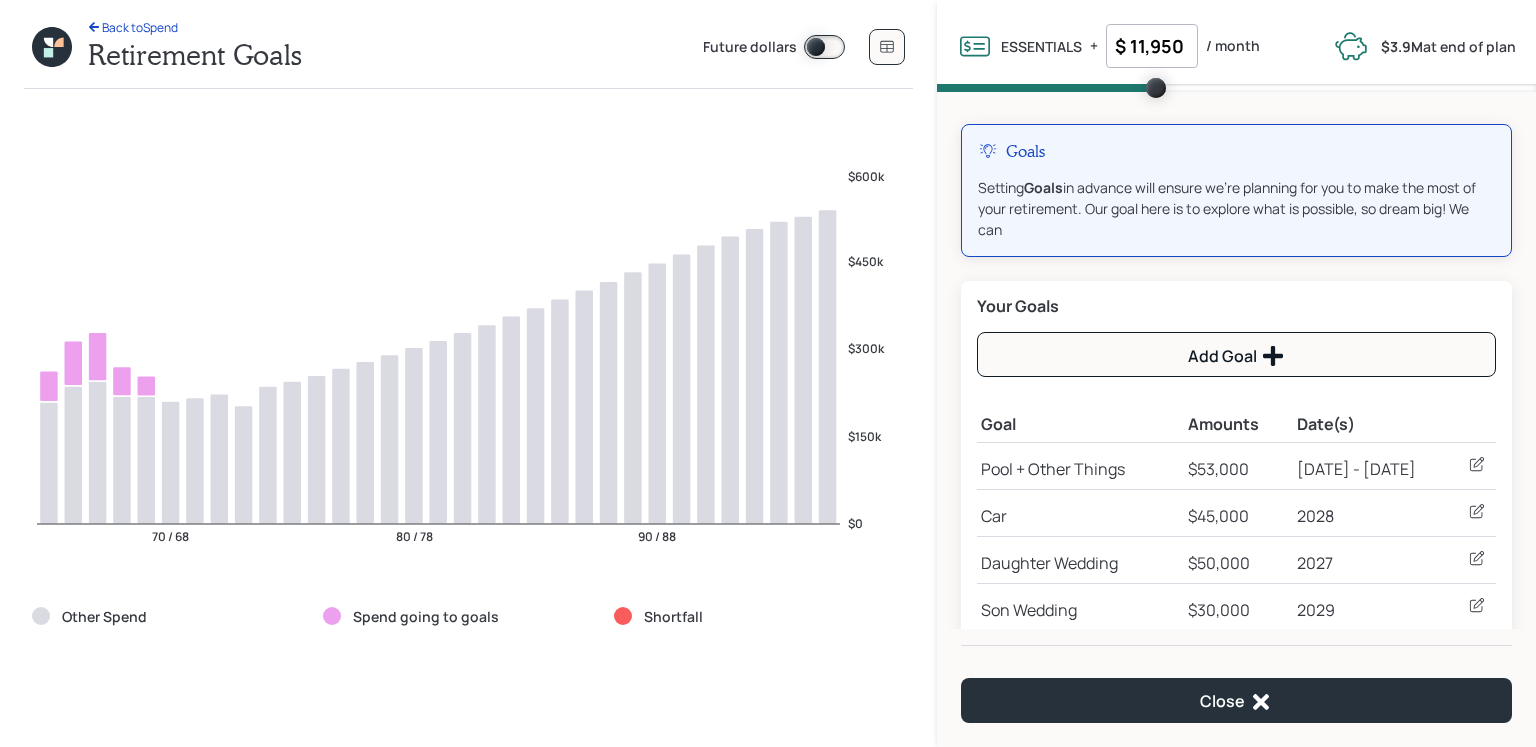 click on "Goals Setting  Goals  in advance will ensure we’re planning for you to make the most of your retirement. Our goal here is to explore what is possible, so dream big! We can" at bounding box center [1236, 190] 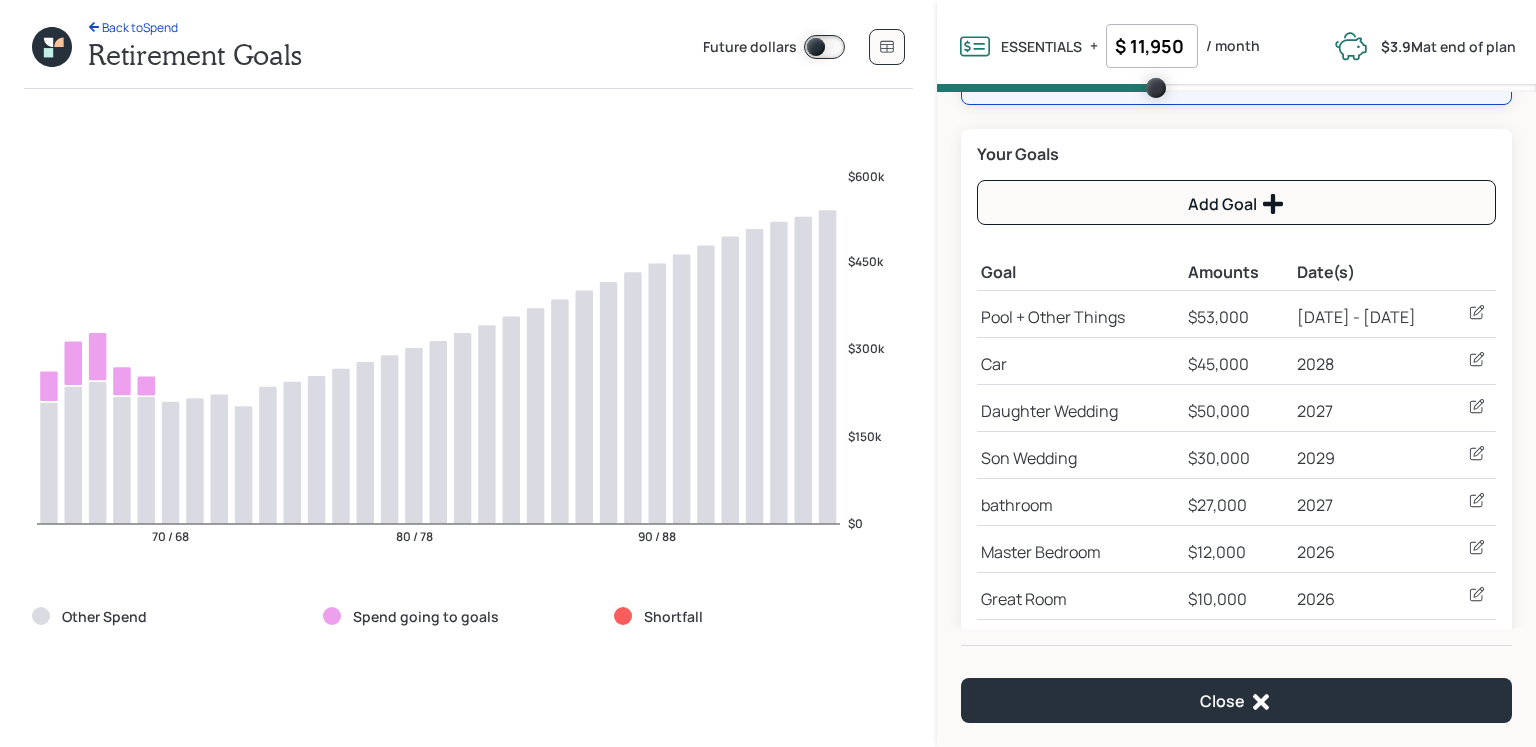 scroll, scrollTop: 160, scrollLeft: 0, axis: vertical 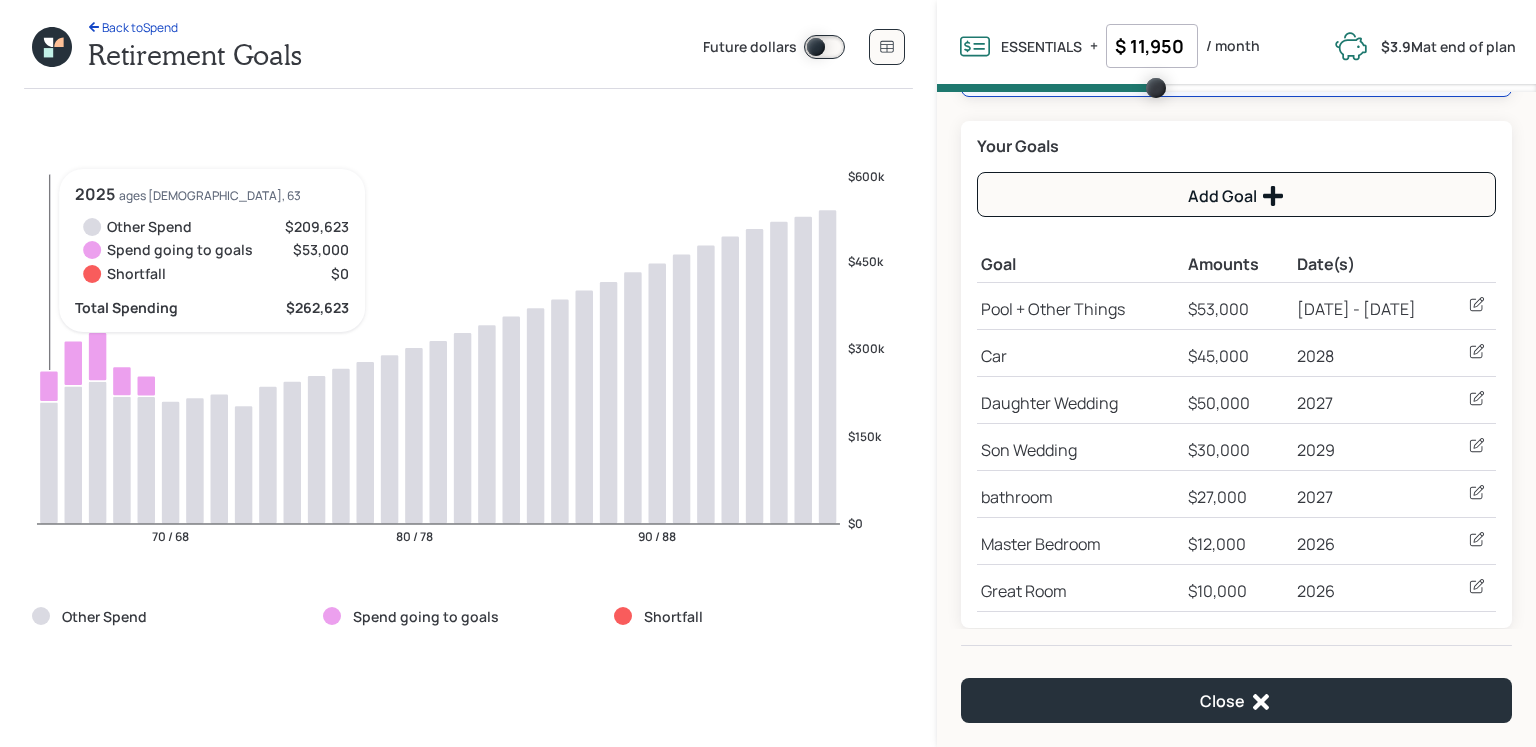 click 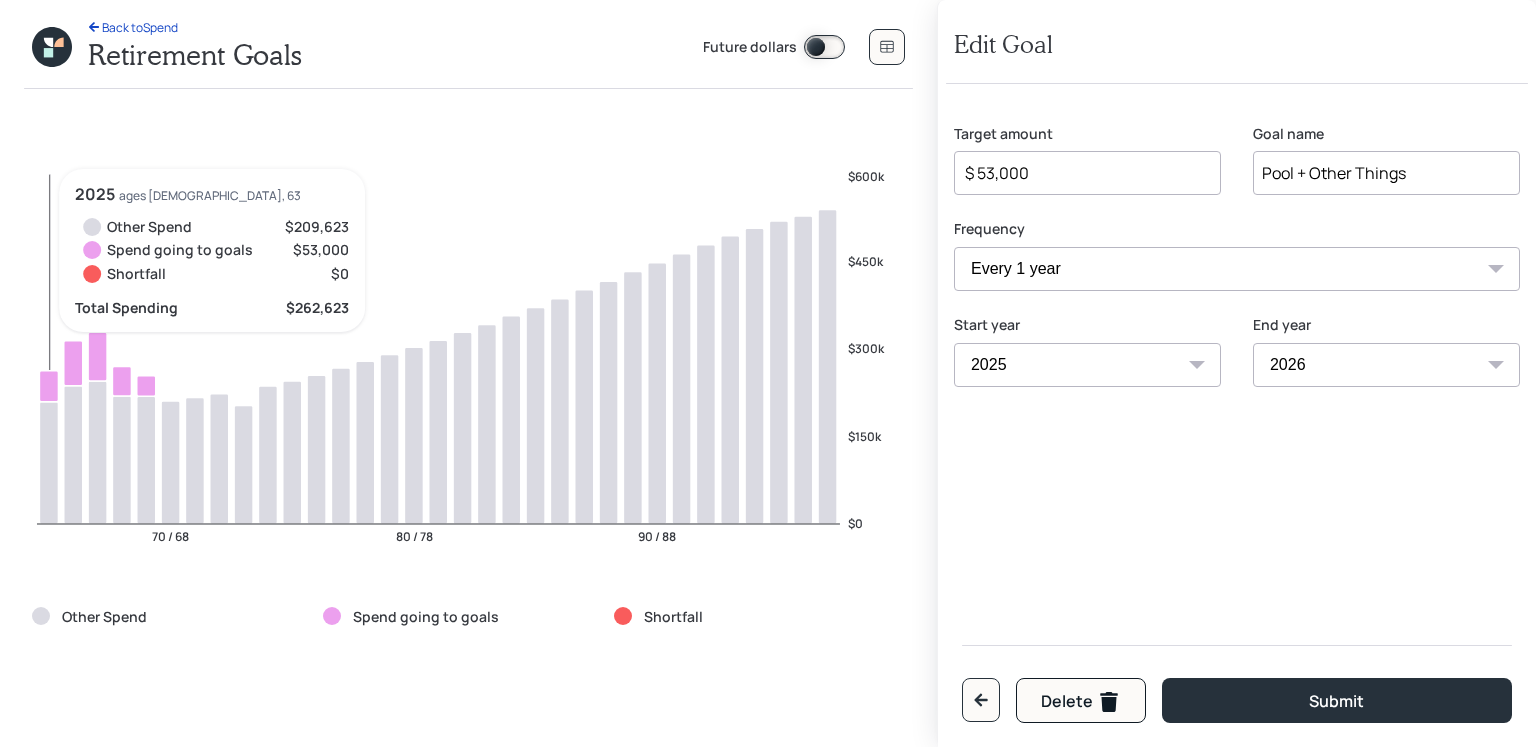 click on "$ 53,000" at bounding box center [1079, 173] 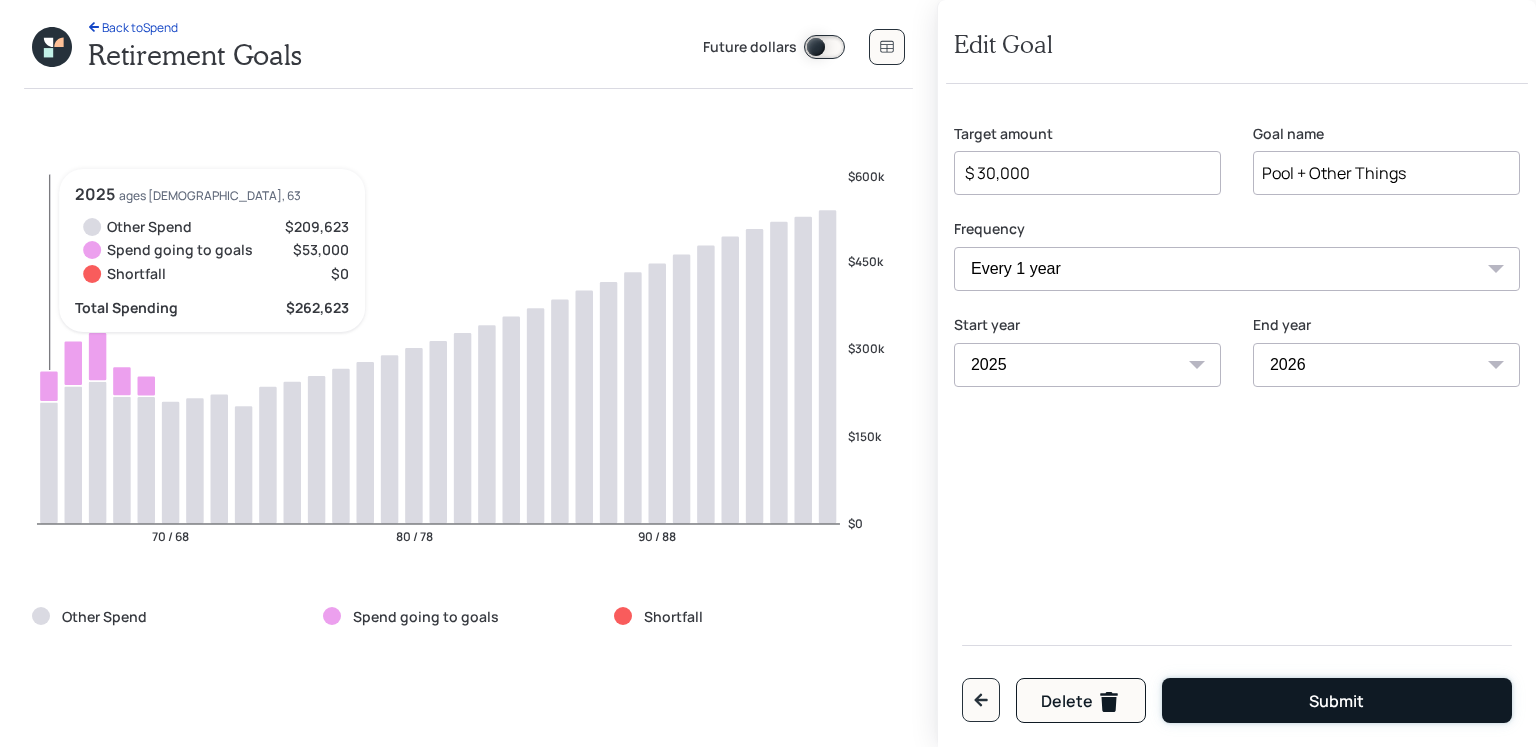 click on "Submit" at bounding box center [1337, 700] 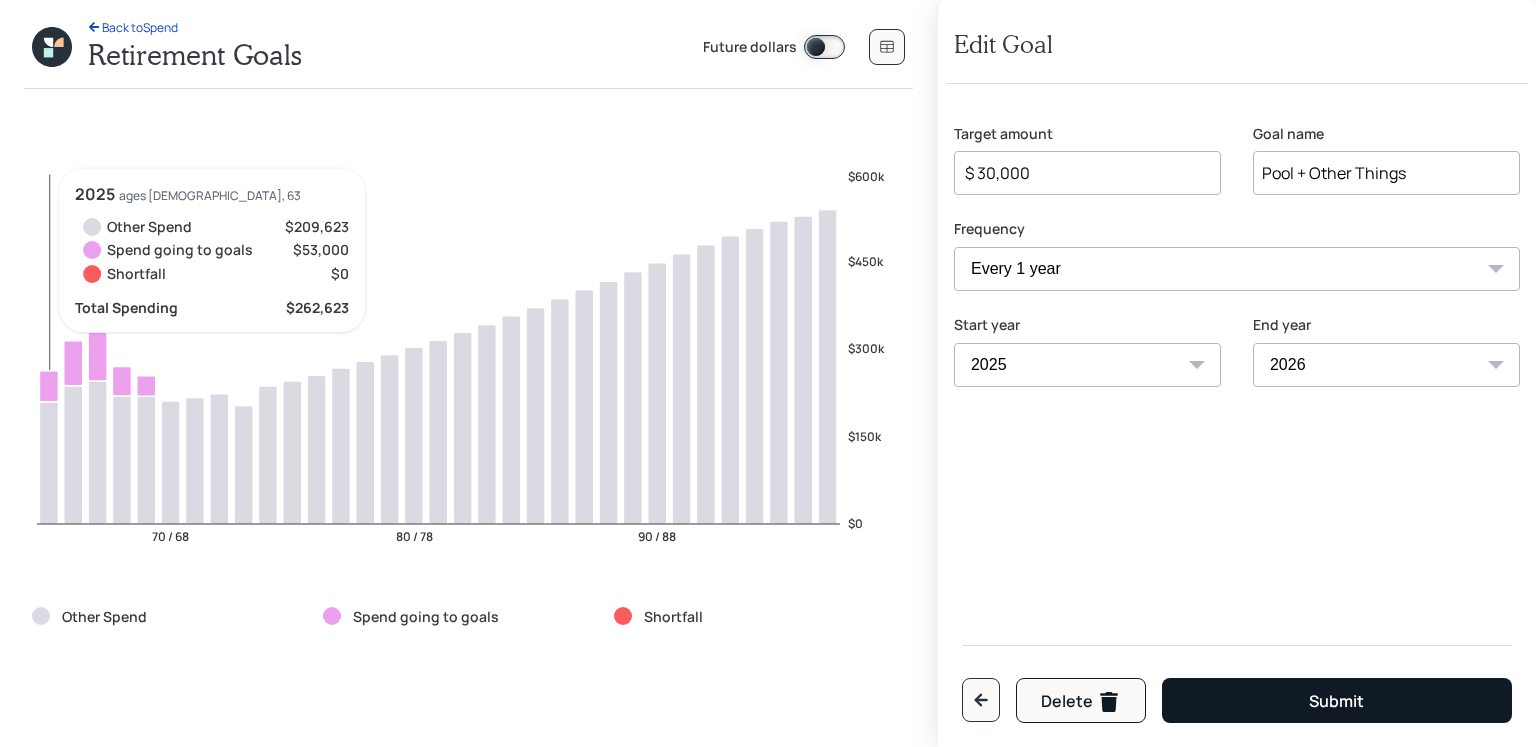 type on "$ 53,000" 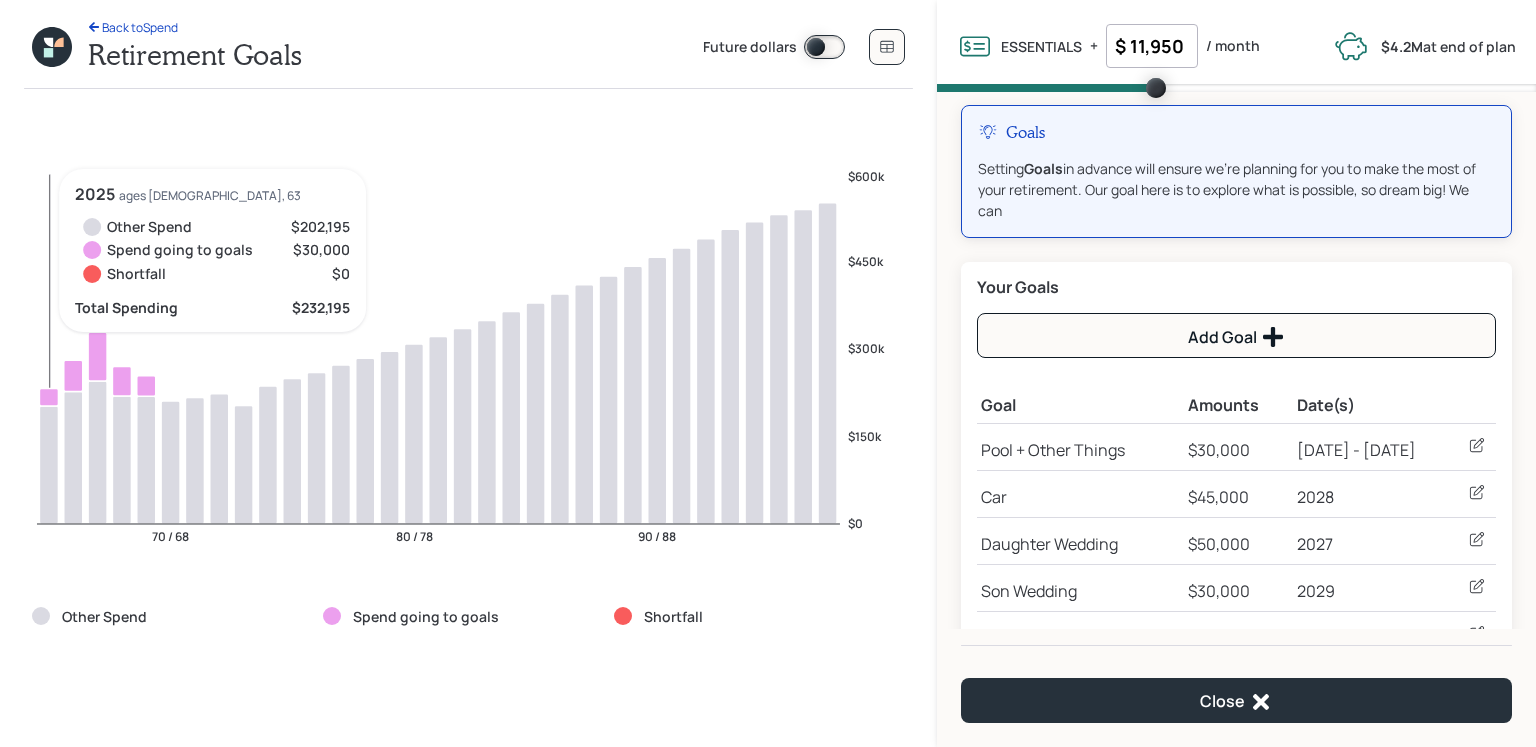 scroll, scrollTop: 21, scrollLeft: 0, axis: vertical 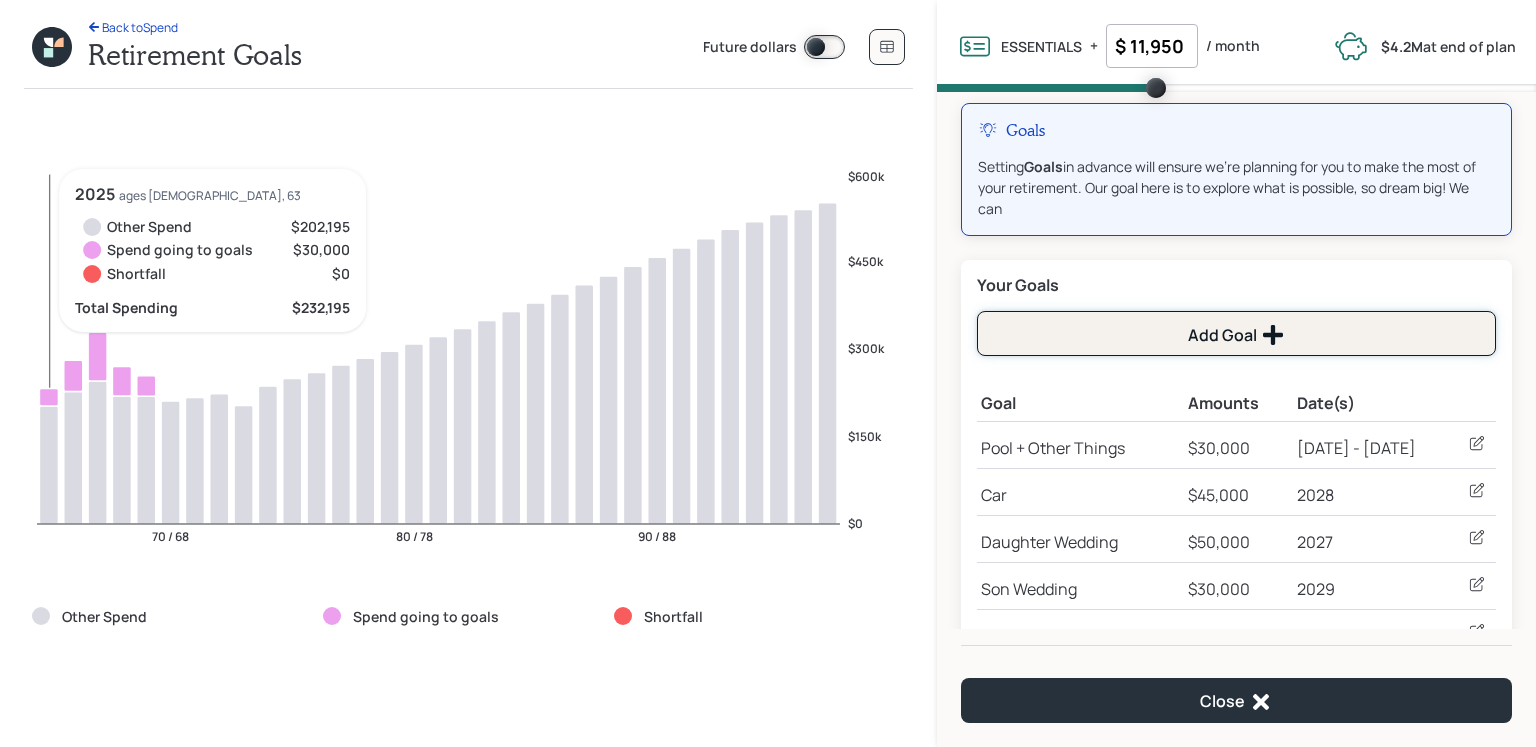 click on "Add Goal" at bounding box center (1236, 333) 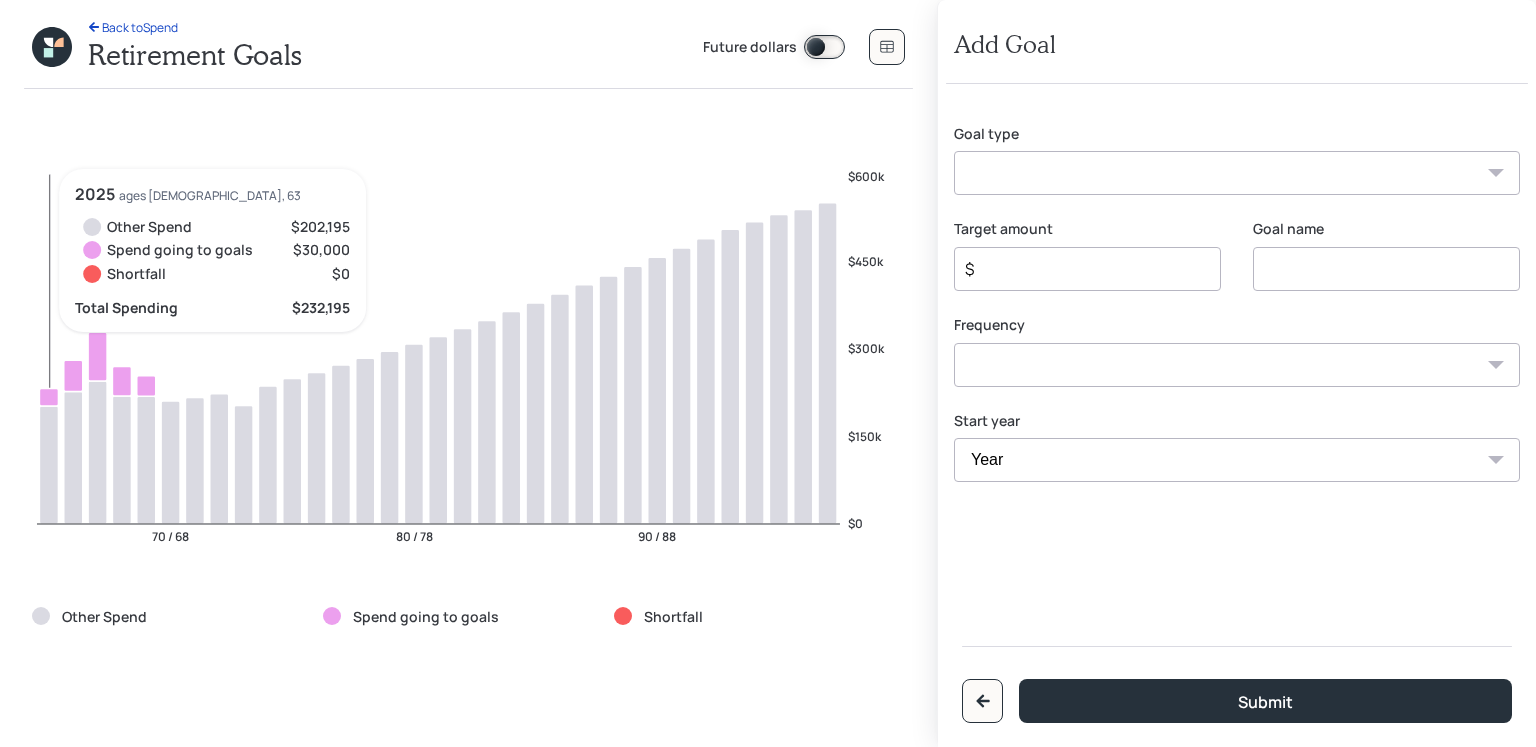 click on "Create an emergency fund Donate to charity Purchase a home Make a purchase Support a dependent Plan for travel Purchase a car Leave an inheritance Other" at bounding box center [1237, 173] 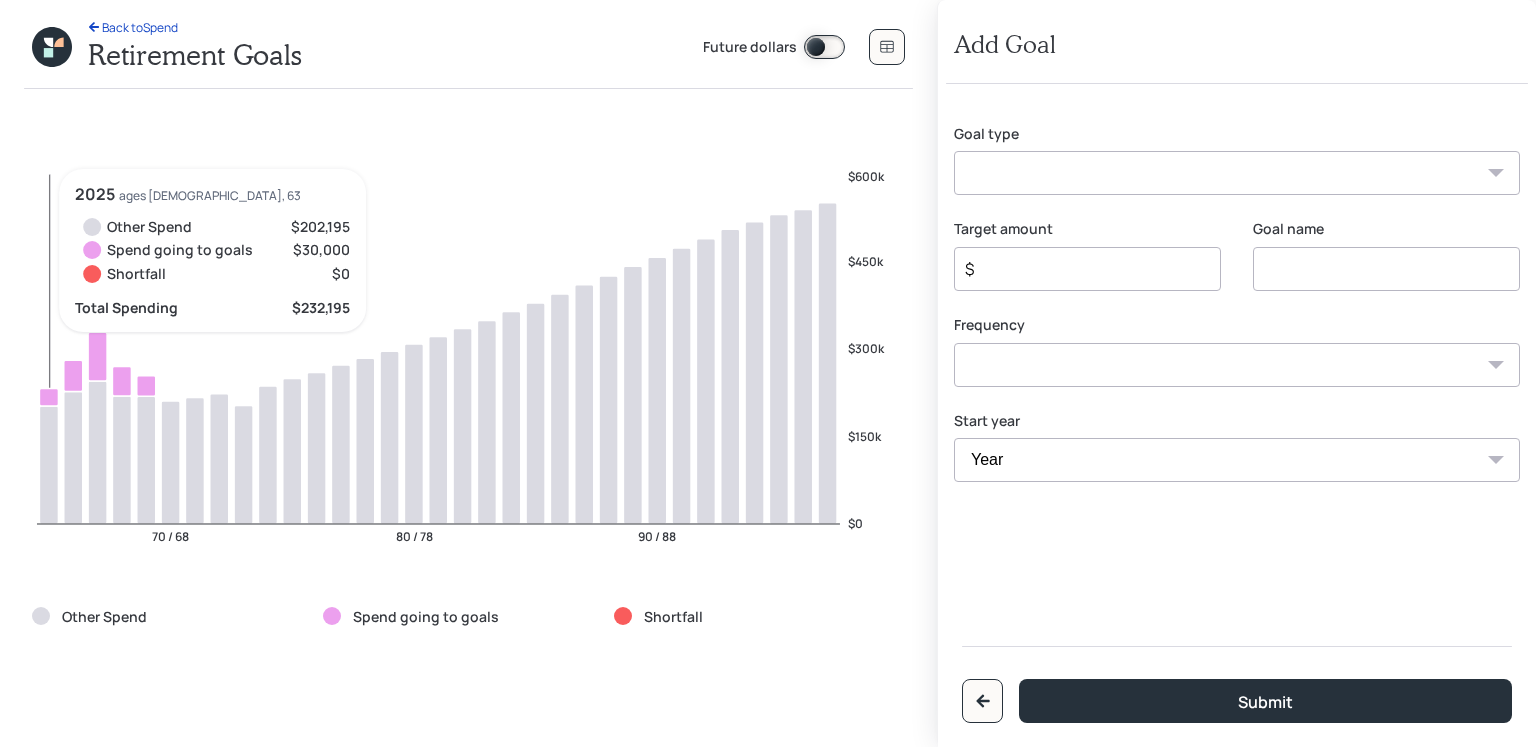 select on "other" 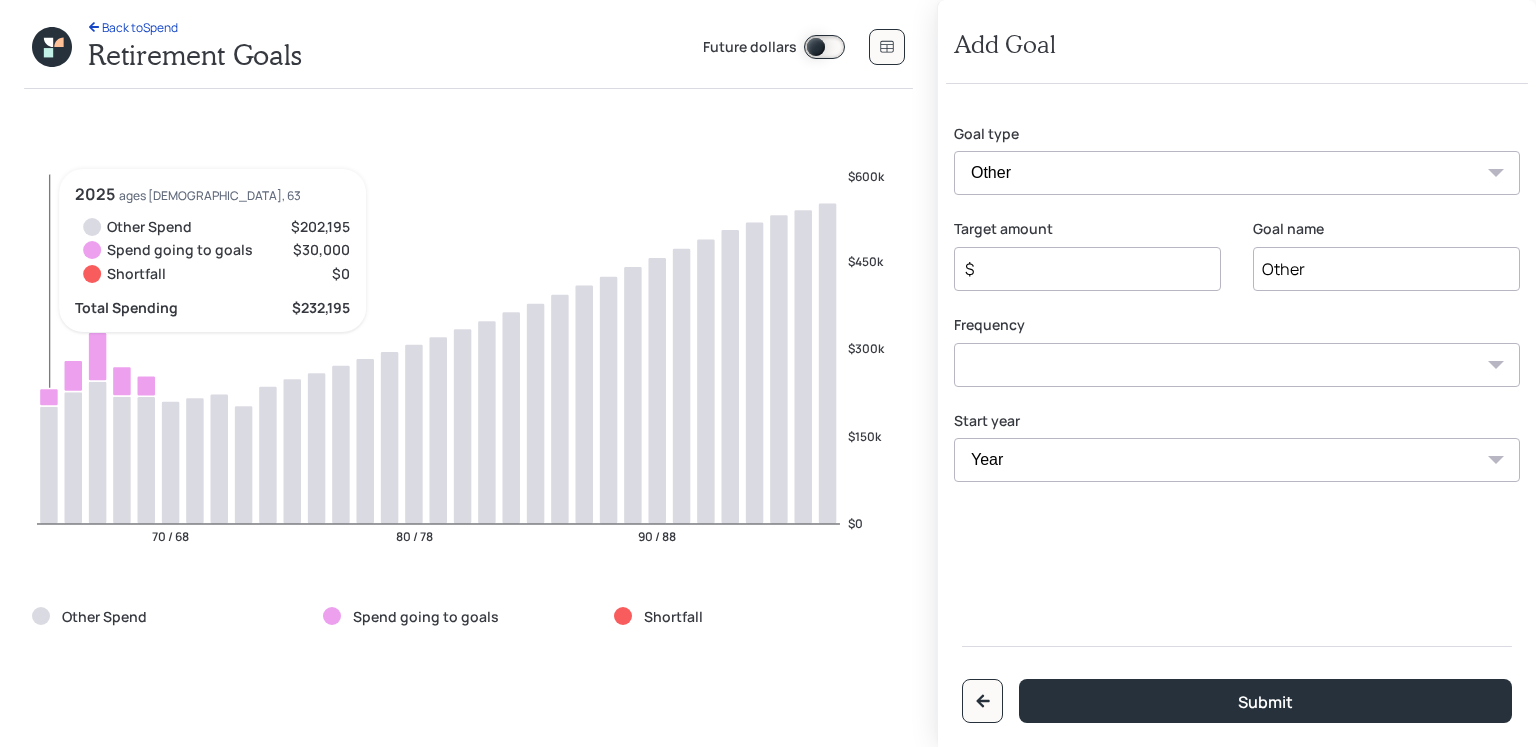click on "Other" at bounding box center (1386, 269) 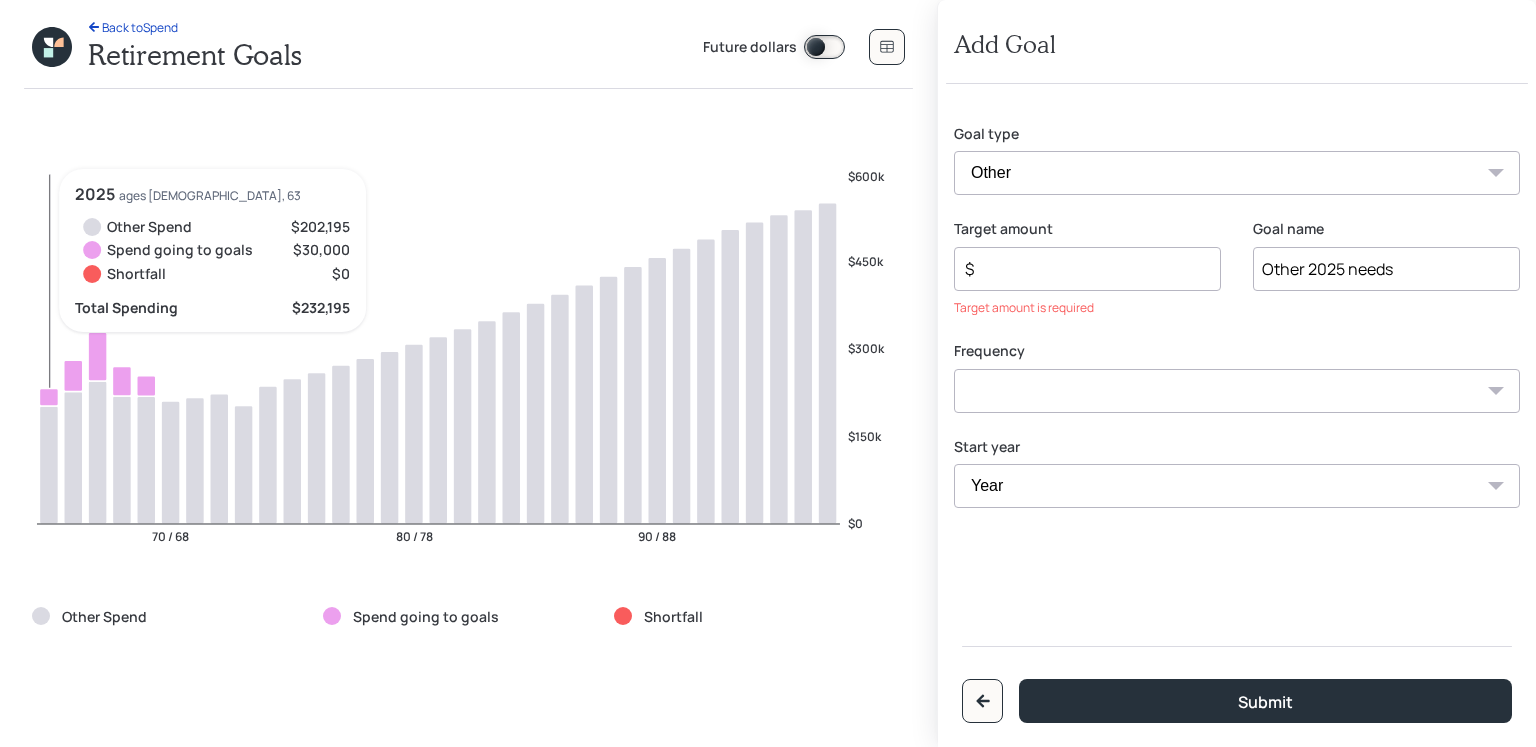 type on "Other 2025 needs" 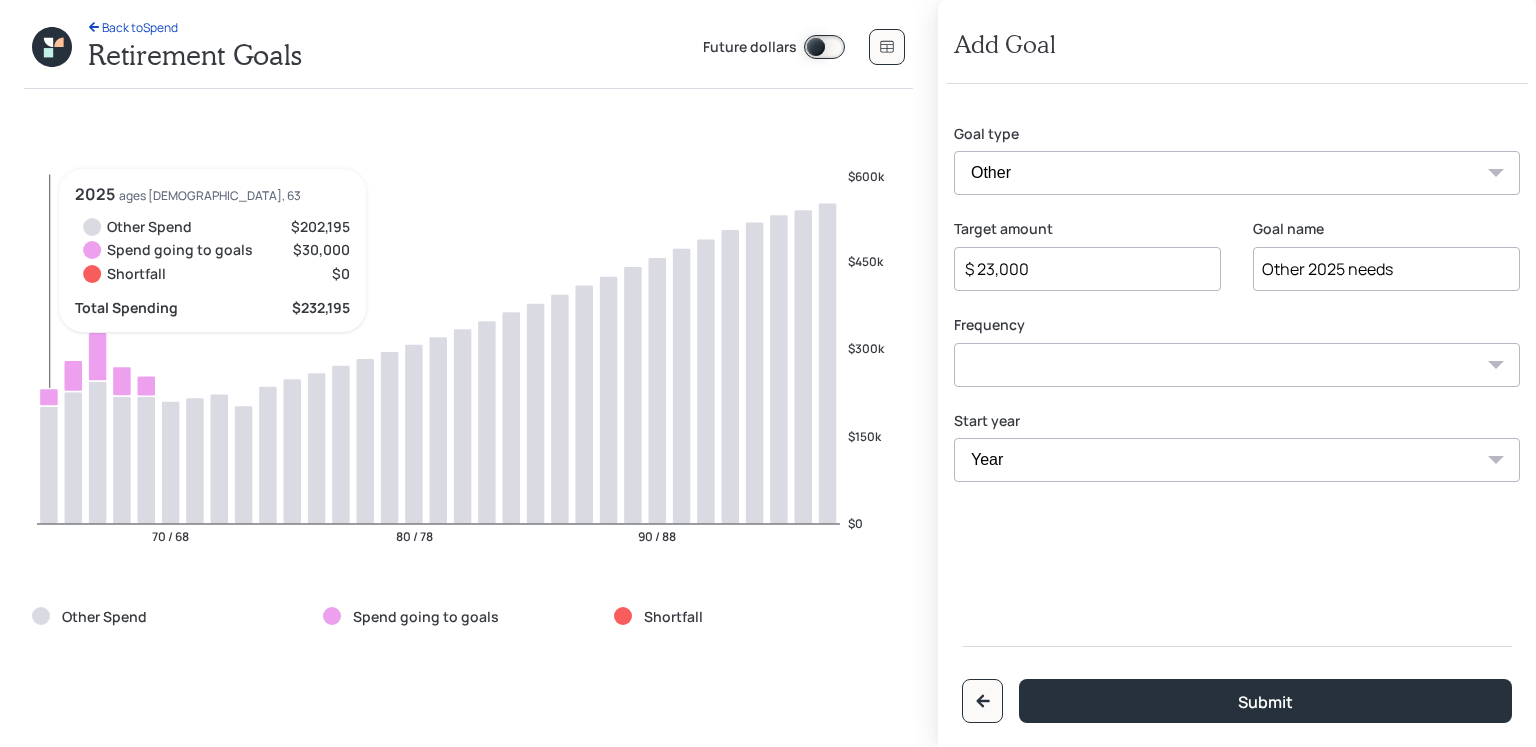 type on "$ 23,000" 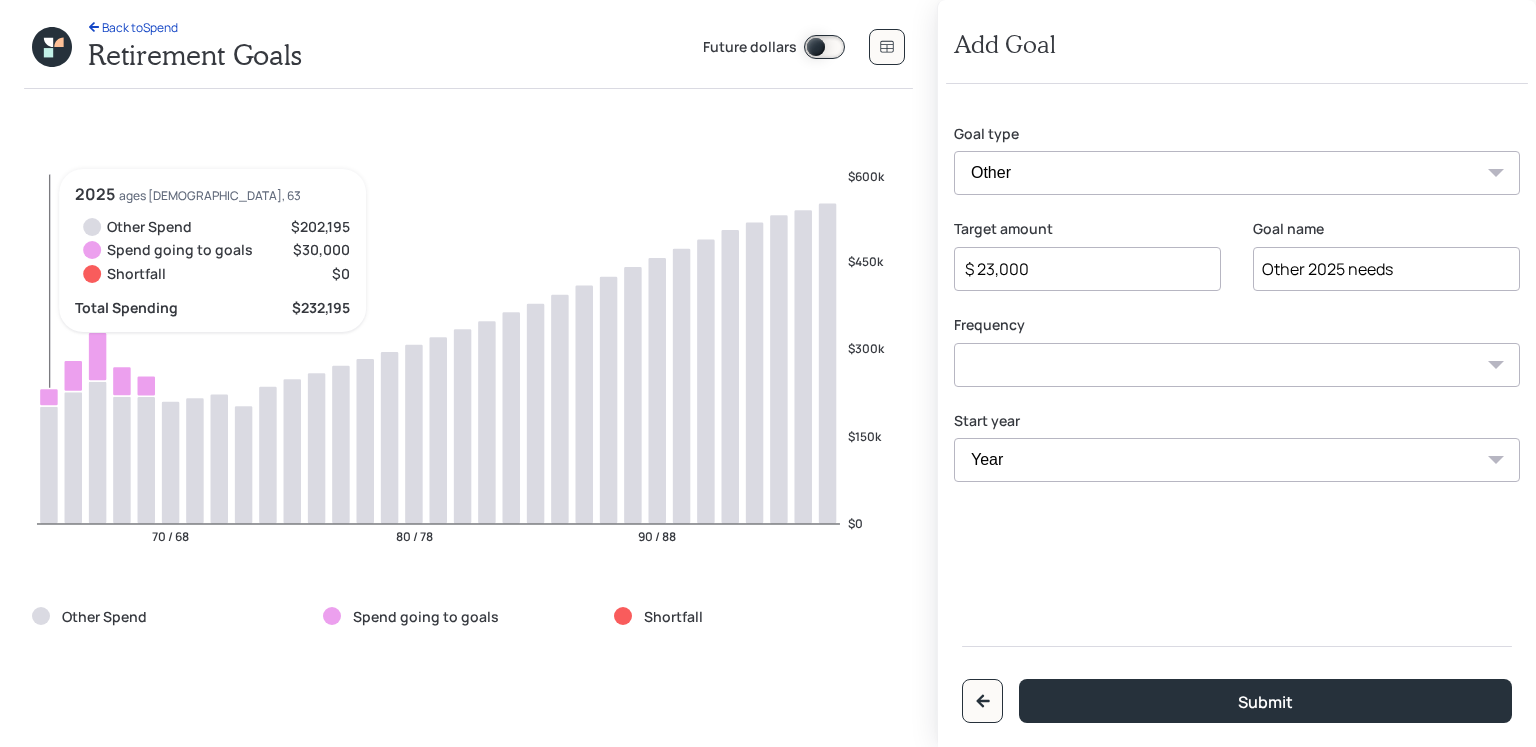 click on "One time Every 1 year Every 2 years Every 3 years Every 4 years Every 5 years Every 6 years Every 7 years Every 8 years Every 9 years" at bounding box center (1237, 365) 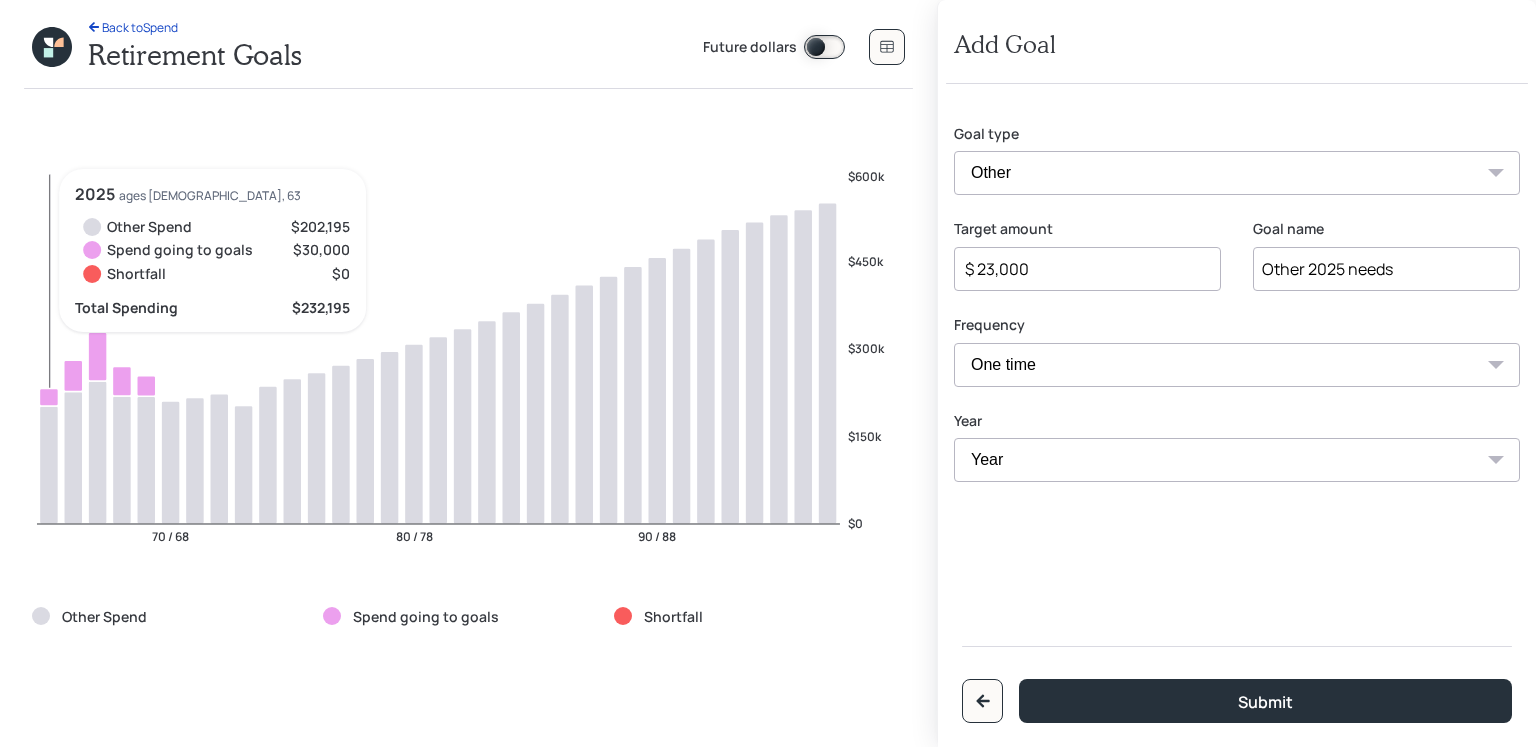 click on "Year [DATE] 2026 2027 2028 2029 2030 2031 2032 2033 2034 2035 2036 2037 2038 2039 2040 2041 2042 2043 2044 2045 2046 2047 2048 2049 2050 2051 2052 2053 2054" at bounding box center (1237, 460) 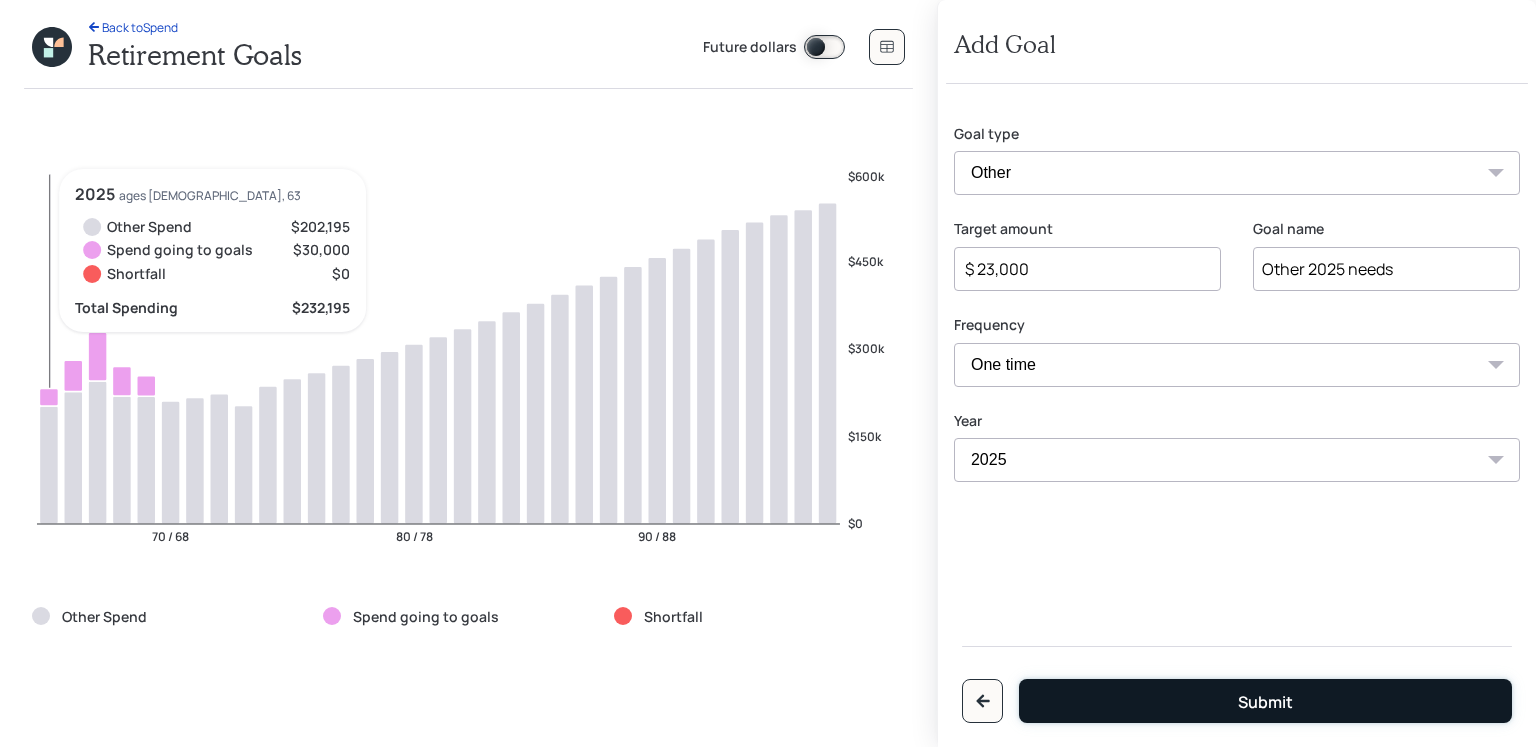 click on "Submit" at bounding box center [1265, 702] 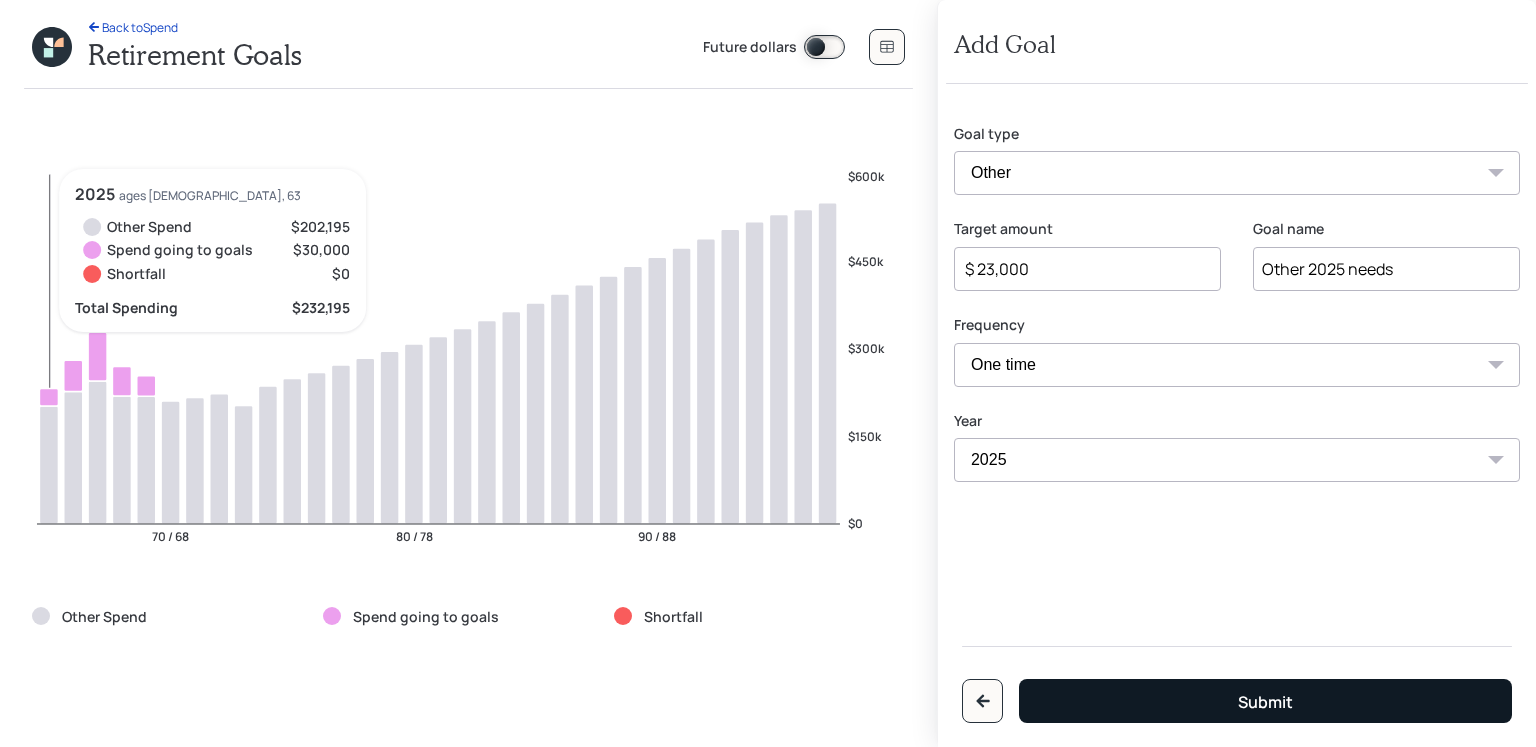 type on "$" 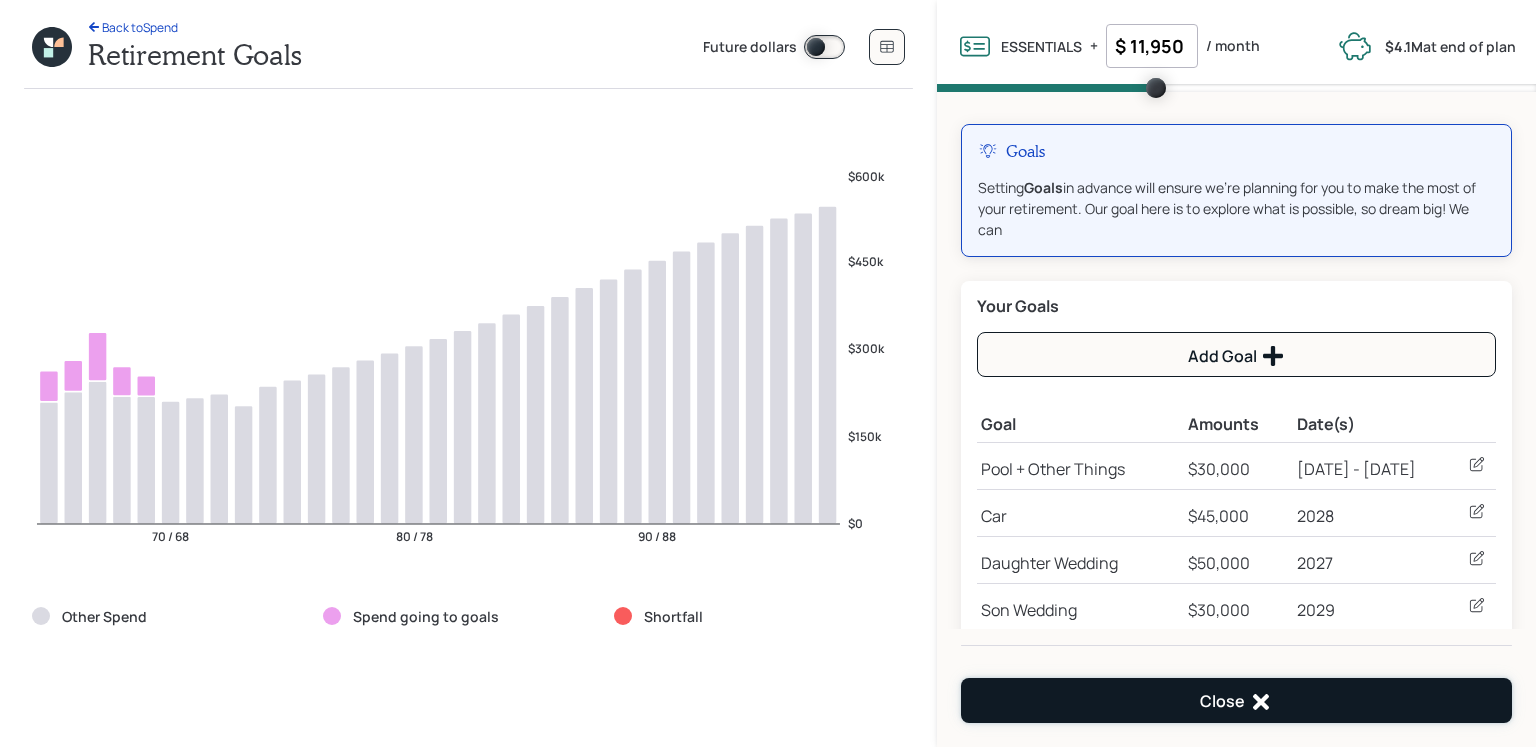 click on "Close" at bounding box center (1236, 700) 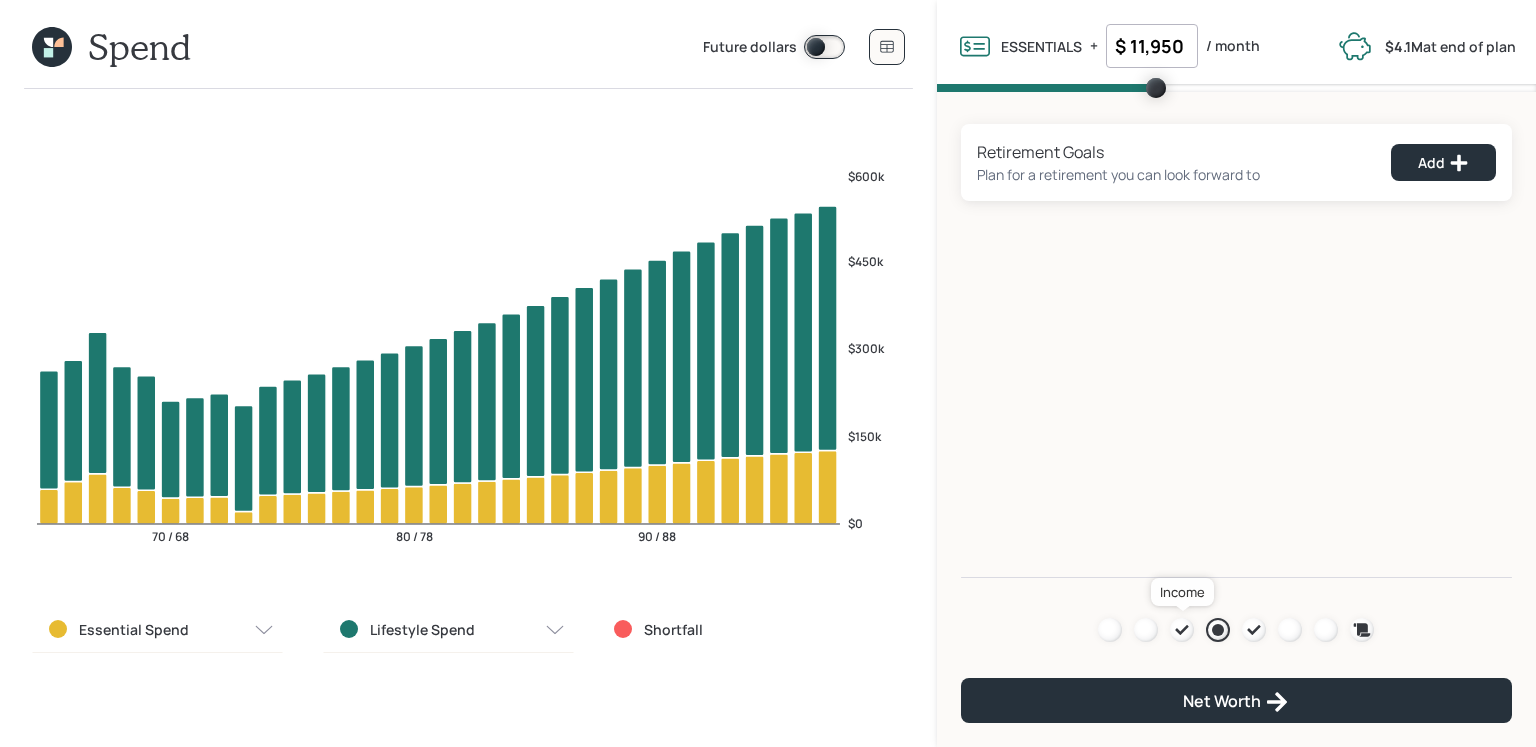 click 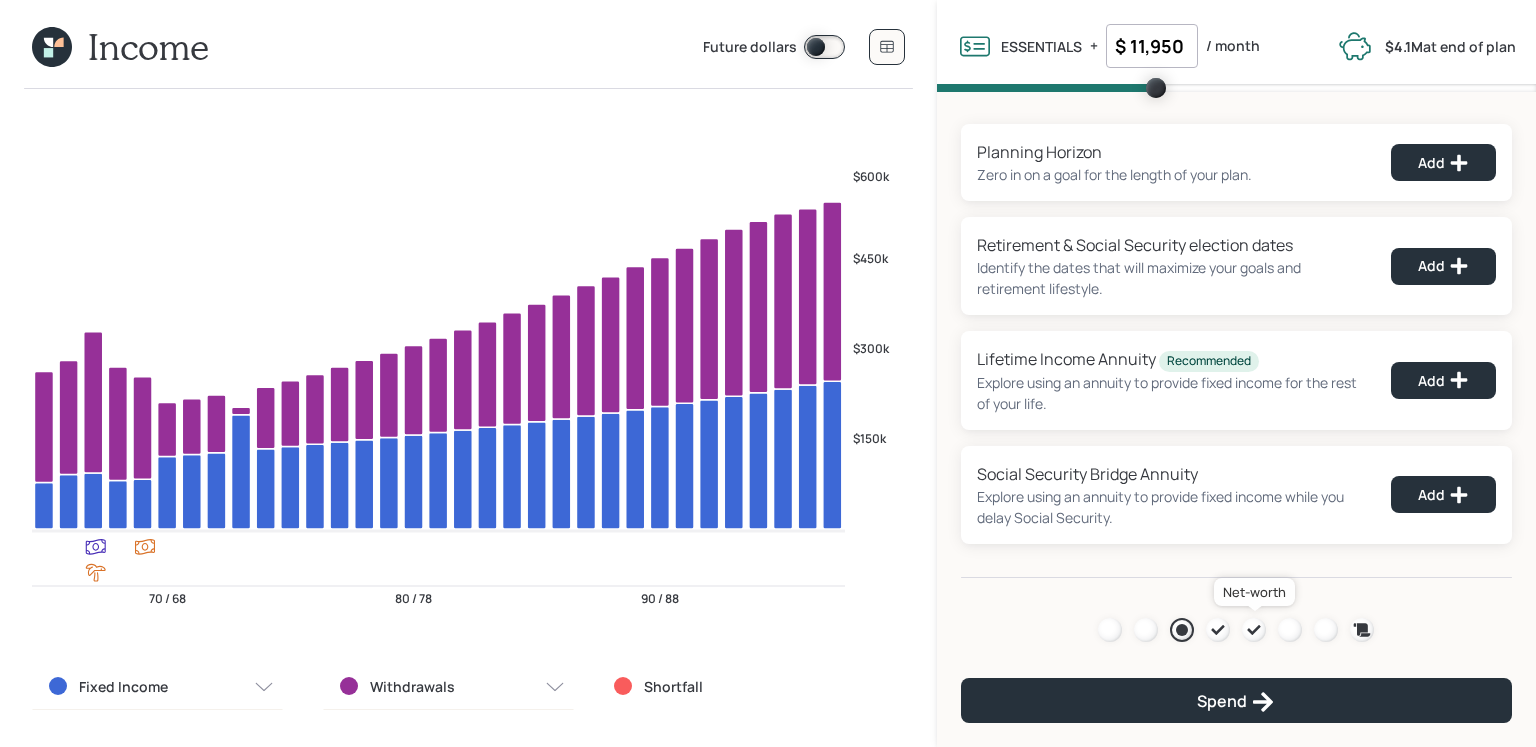 click 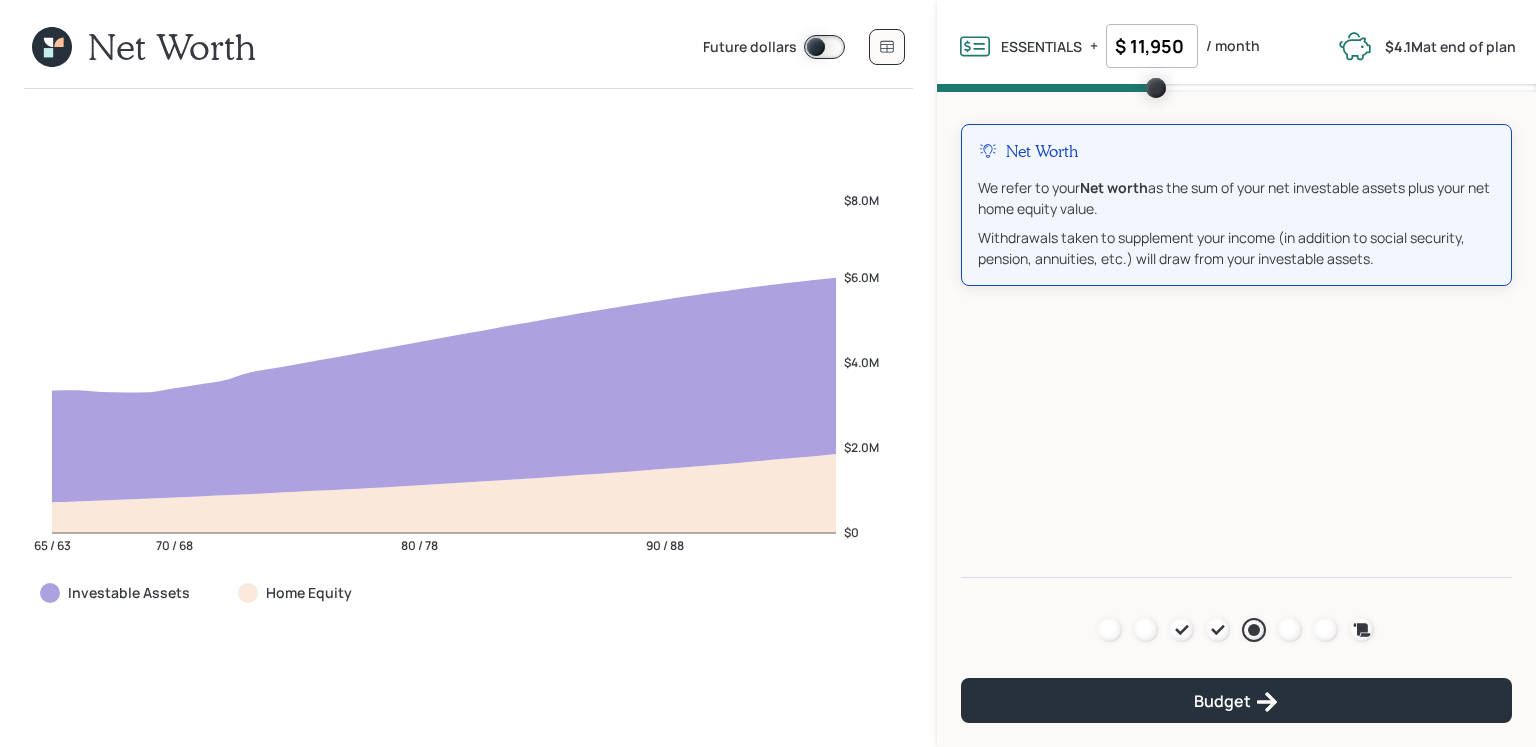 click at bounding box center [824, 47] 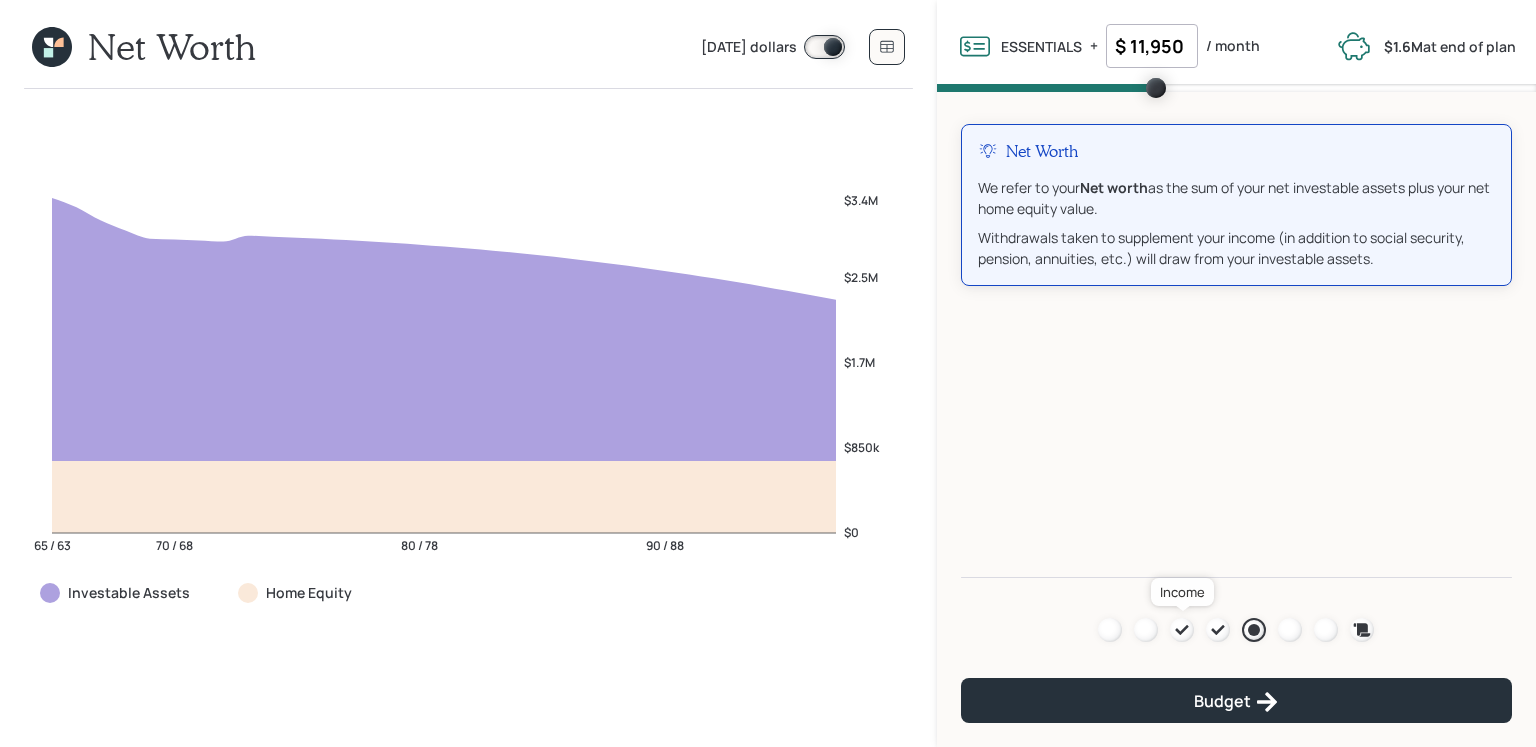 click 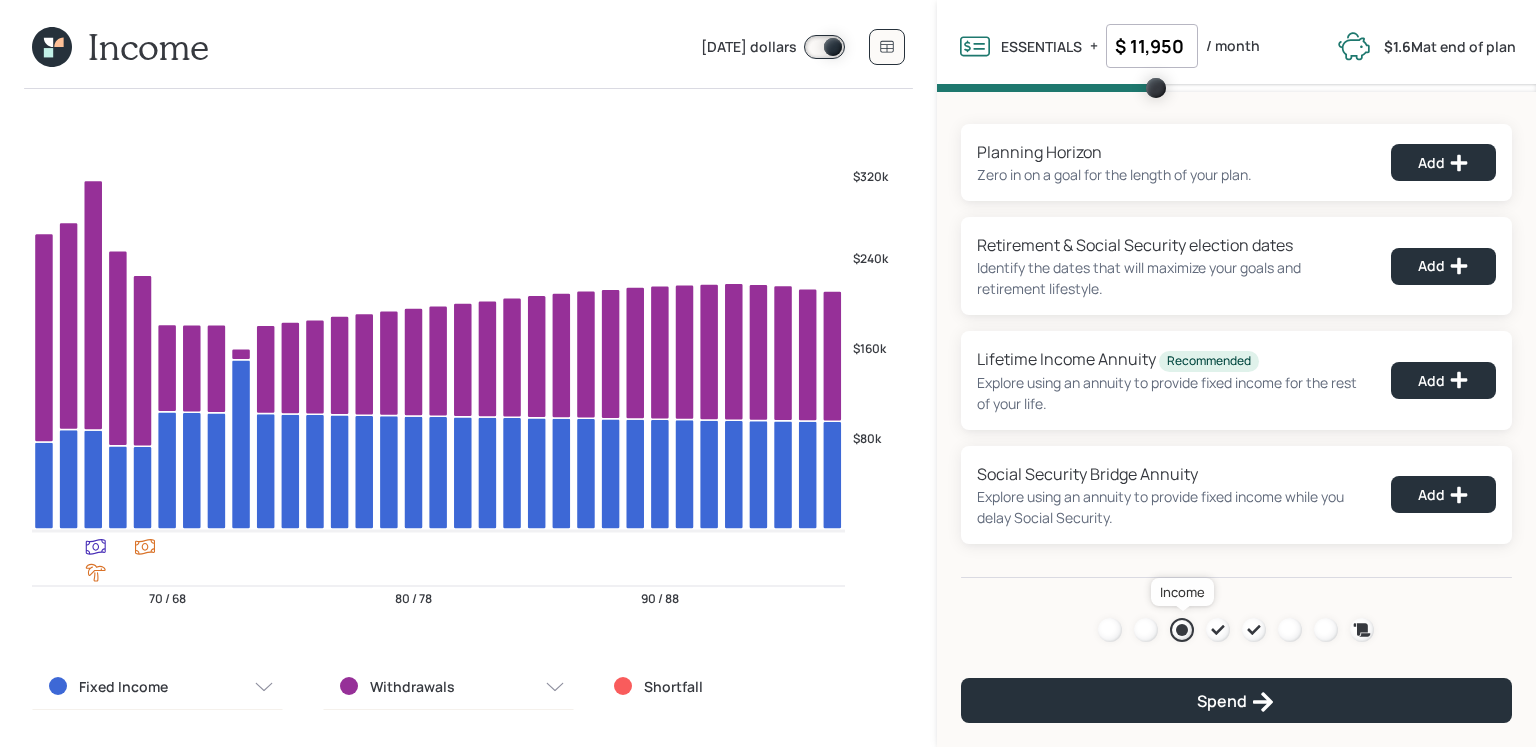 click at bounding box center (1182, 630) 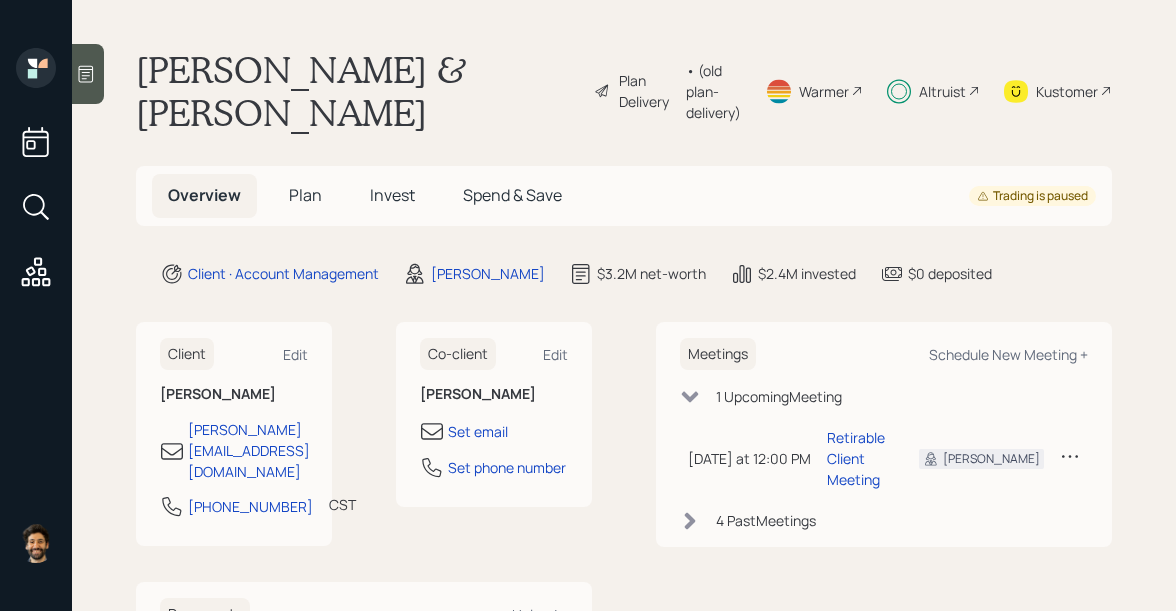scroll, scrollTop: 0, scrollLeft: 0, axis: both 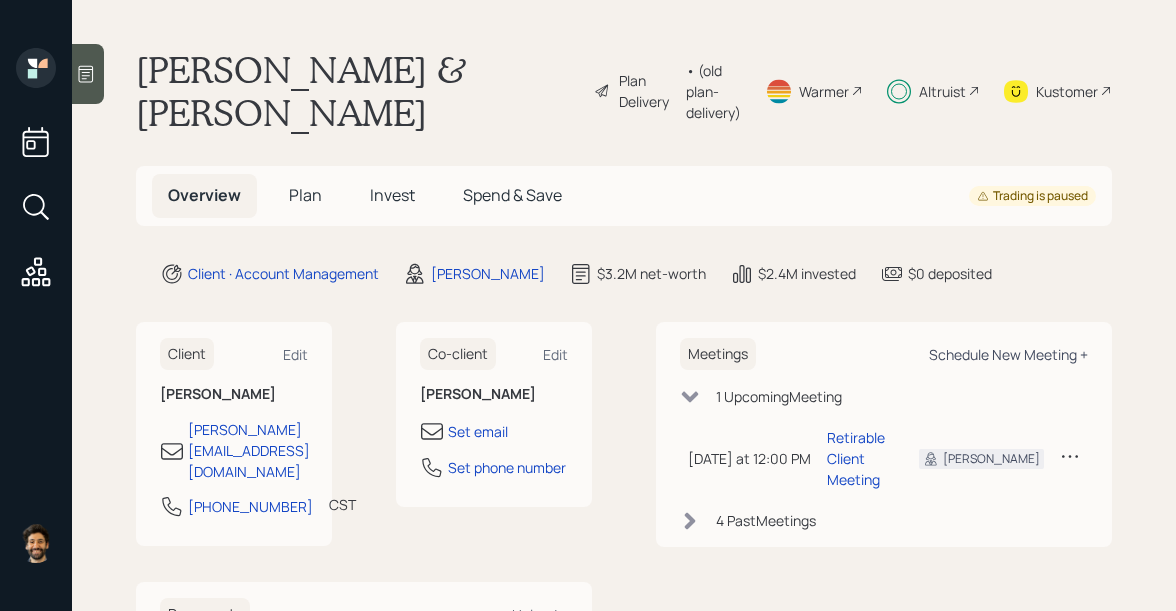 click on "Schedule New Meeting +" at bounding box center (1008, 354) 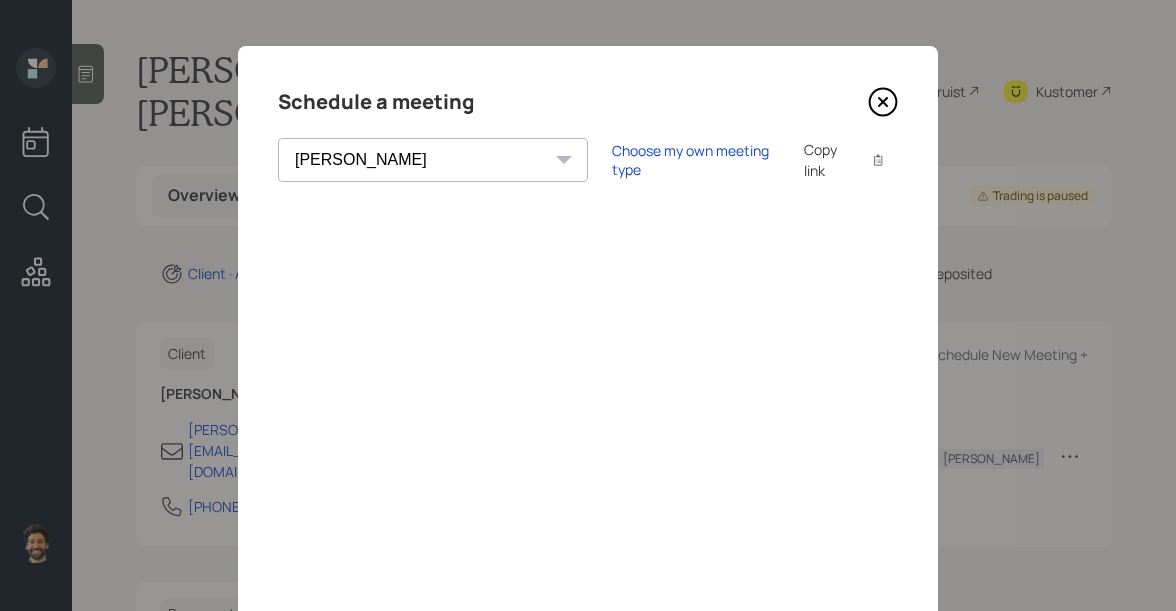 scroll, scrollTop: 0, scrollLeft: 0, axis: both 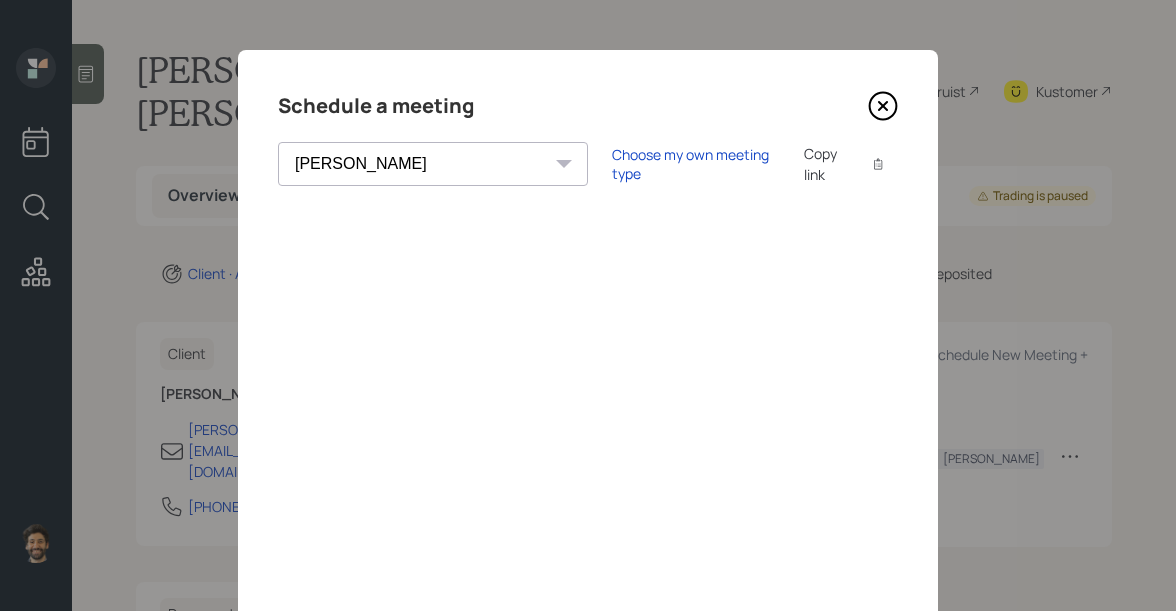 click 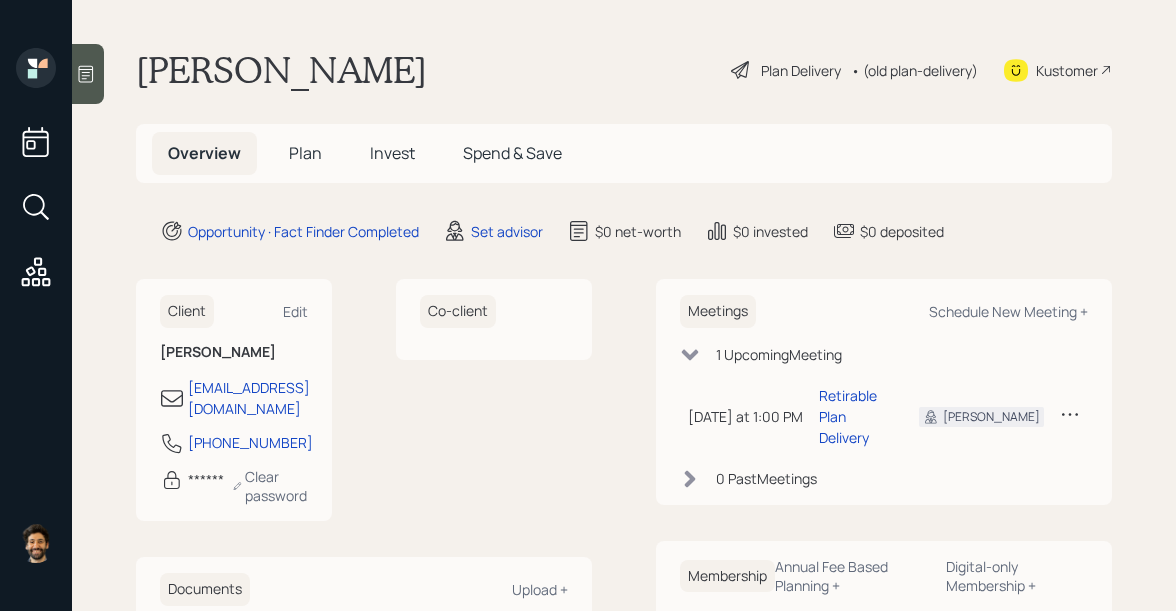 scroll, scrollTop: 0, scrollLeft: 0, axis: both 